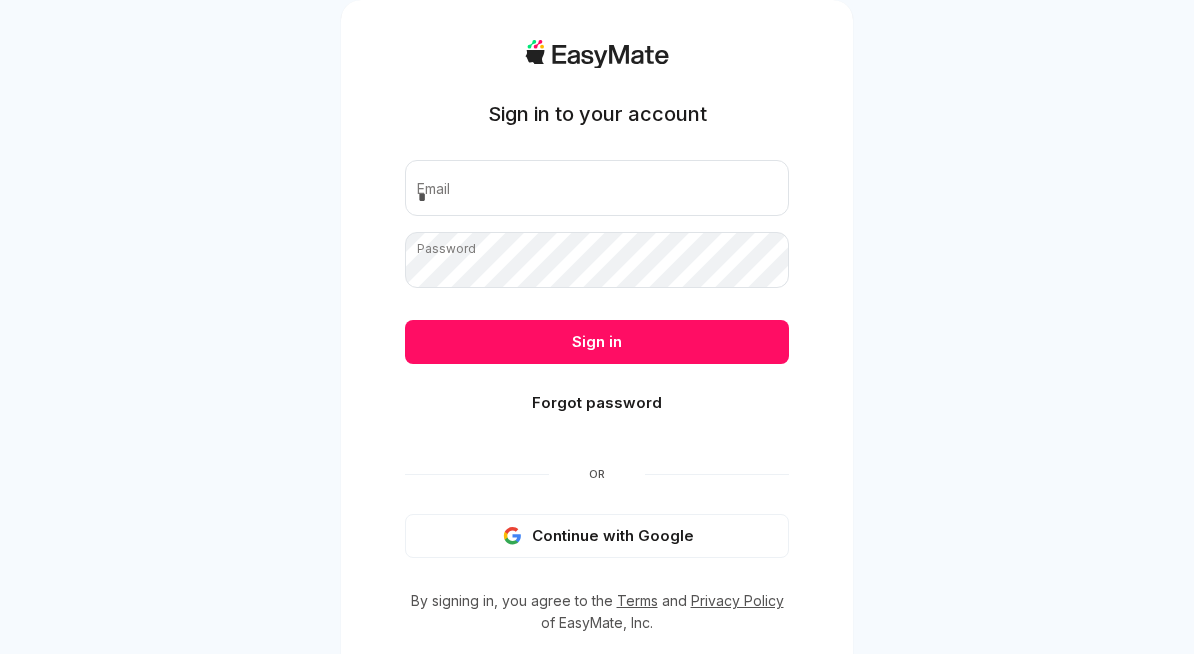 scroll, scrollTop: 0, scrollLeft: 0, axis: both 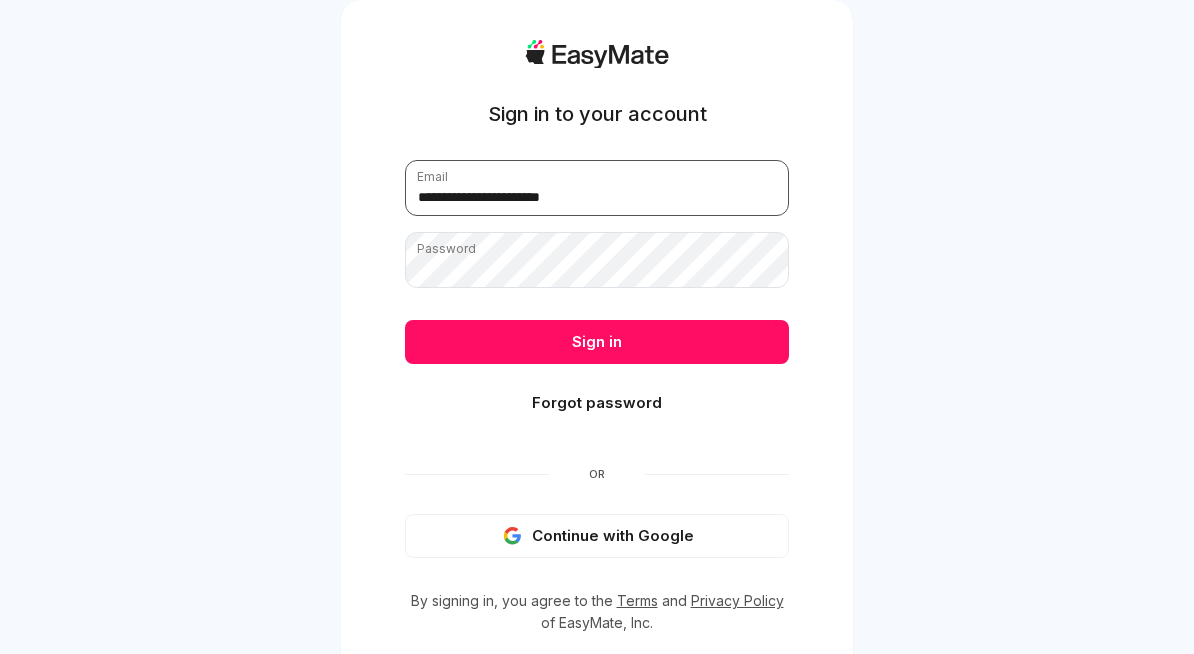 click on "**********" at bounding box center (597, 188) 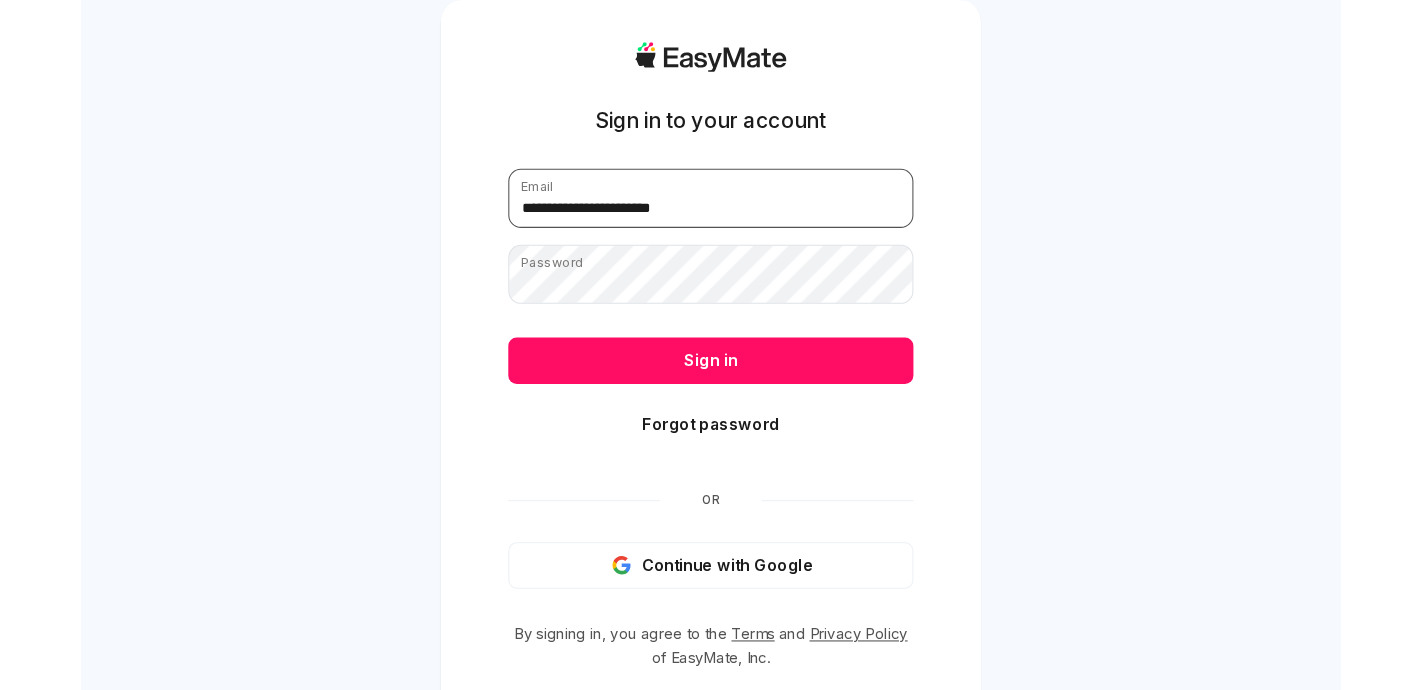 scroll, scrollTop: 0, scrollLeft: 0, axis: both 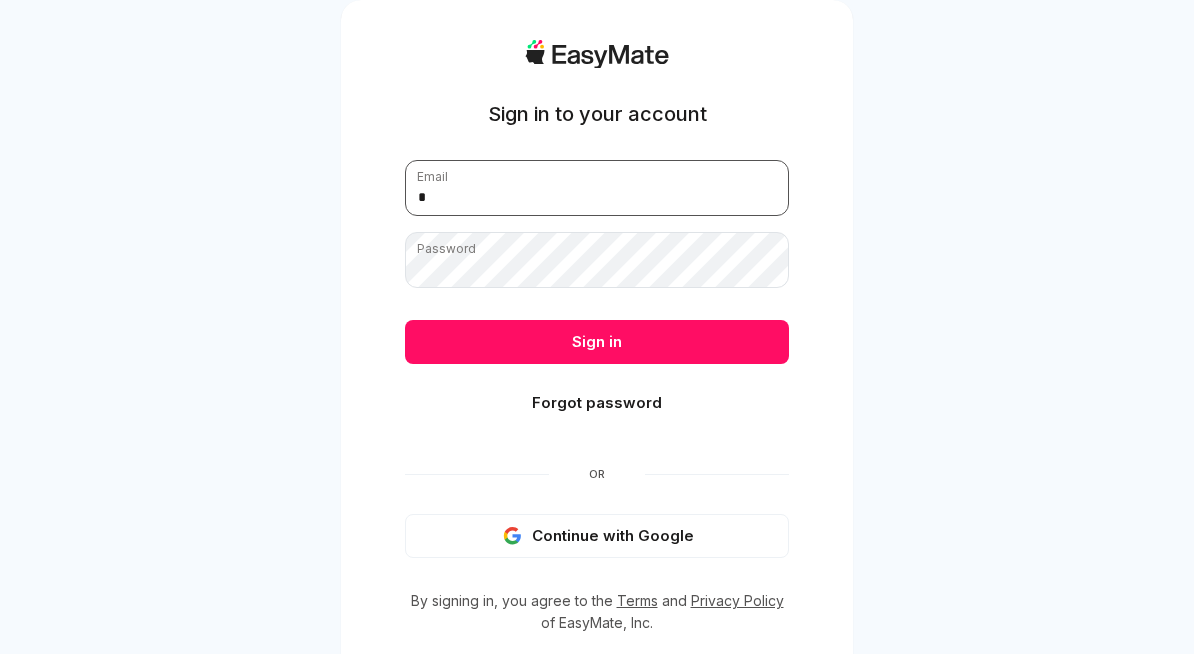 type on "**********" 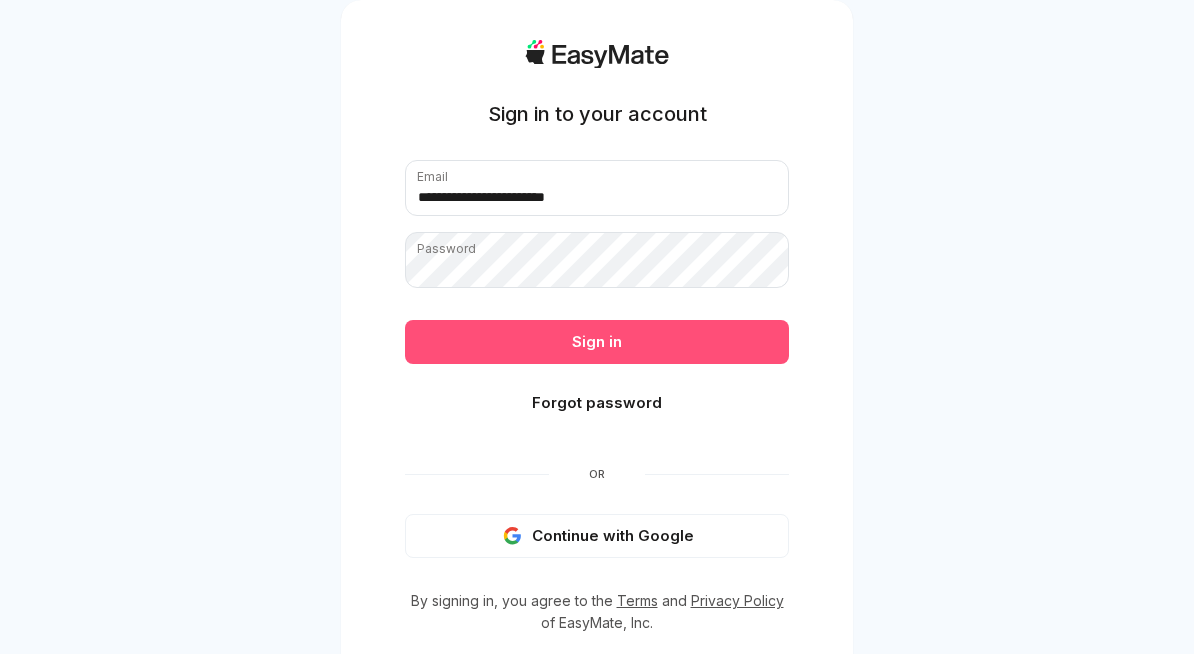 click on "Sign in" at bounding box center [597, 342] 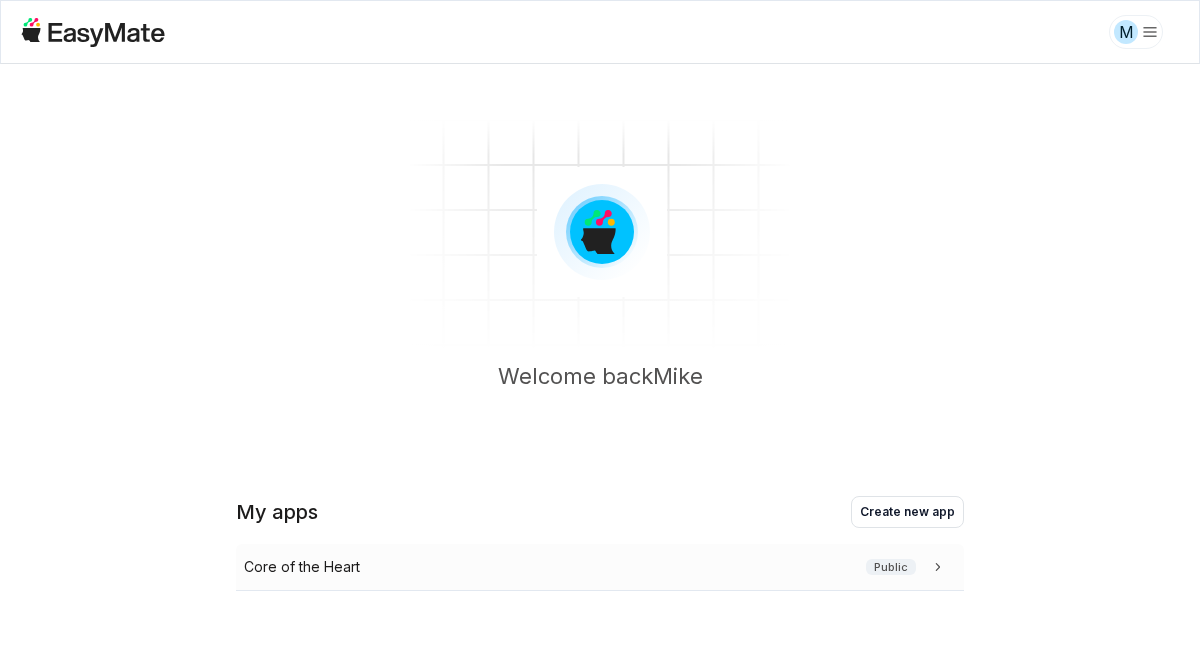 click on "Core of the Heart Public" at bounding box center [596, 567] 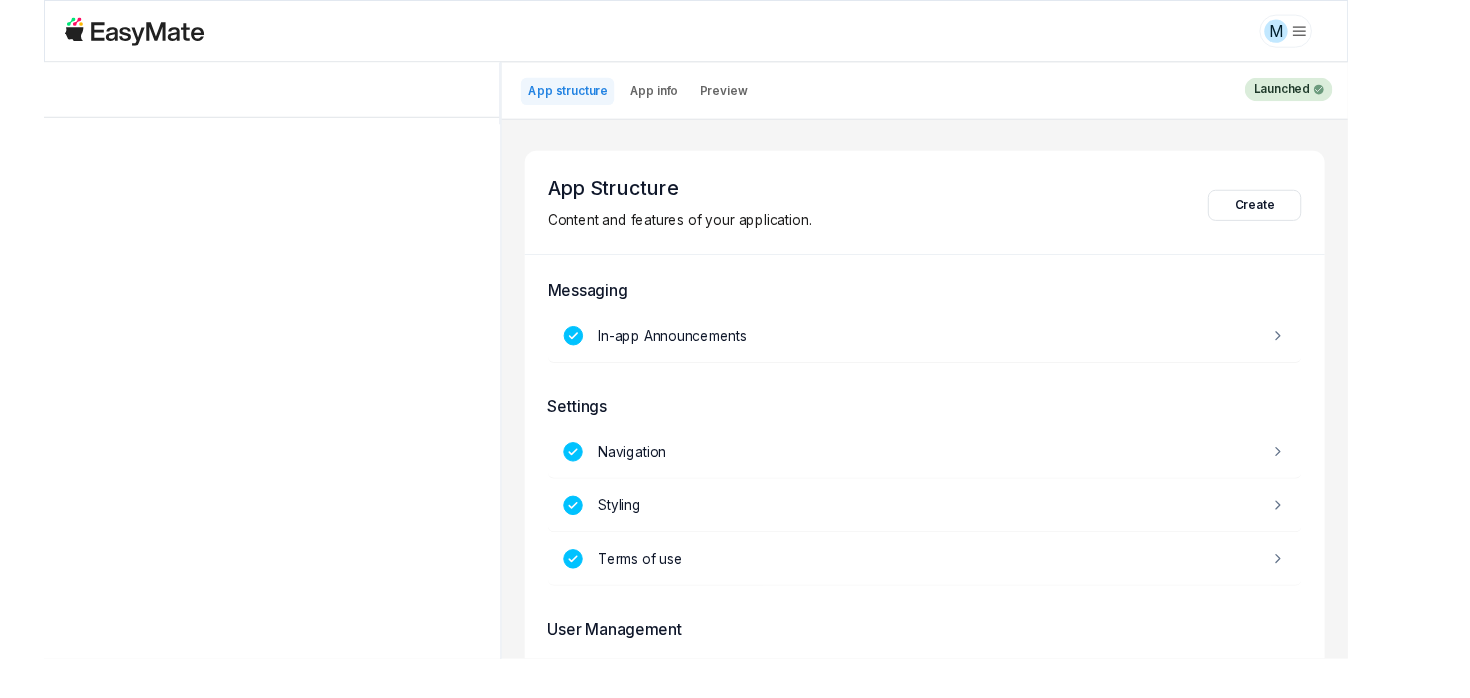 scroll, scrollTop: 128, scrollLeft: 0, axis: vertical 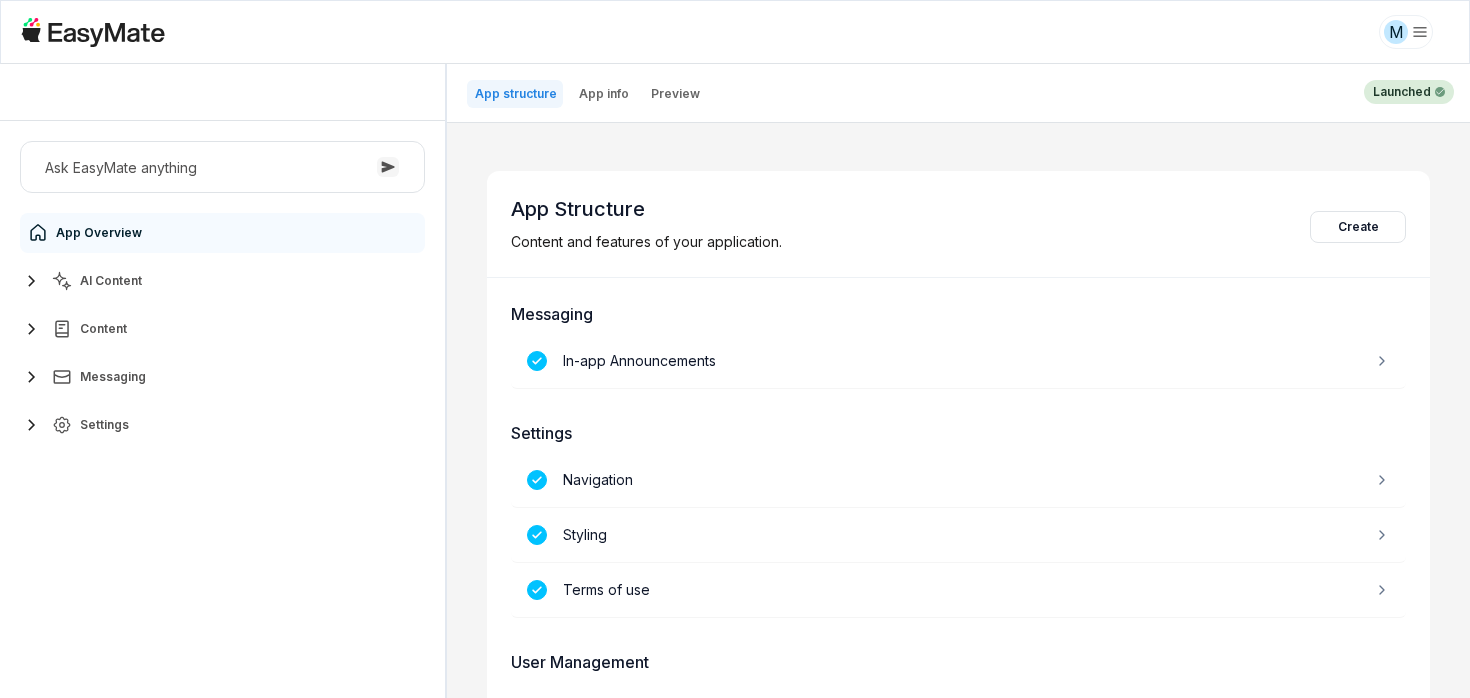 click on "AI Content" at bounding box center [111, 281] 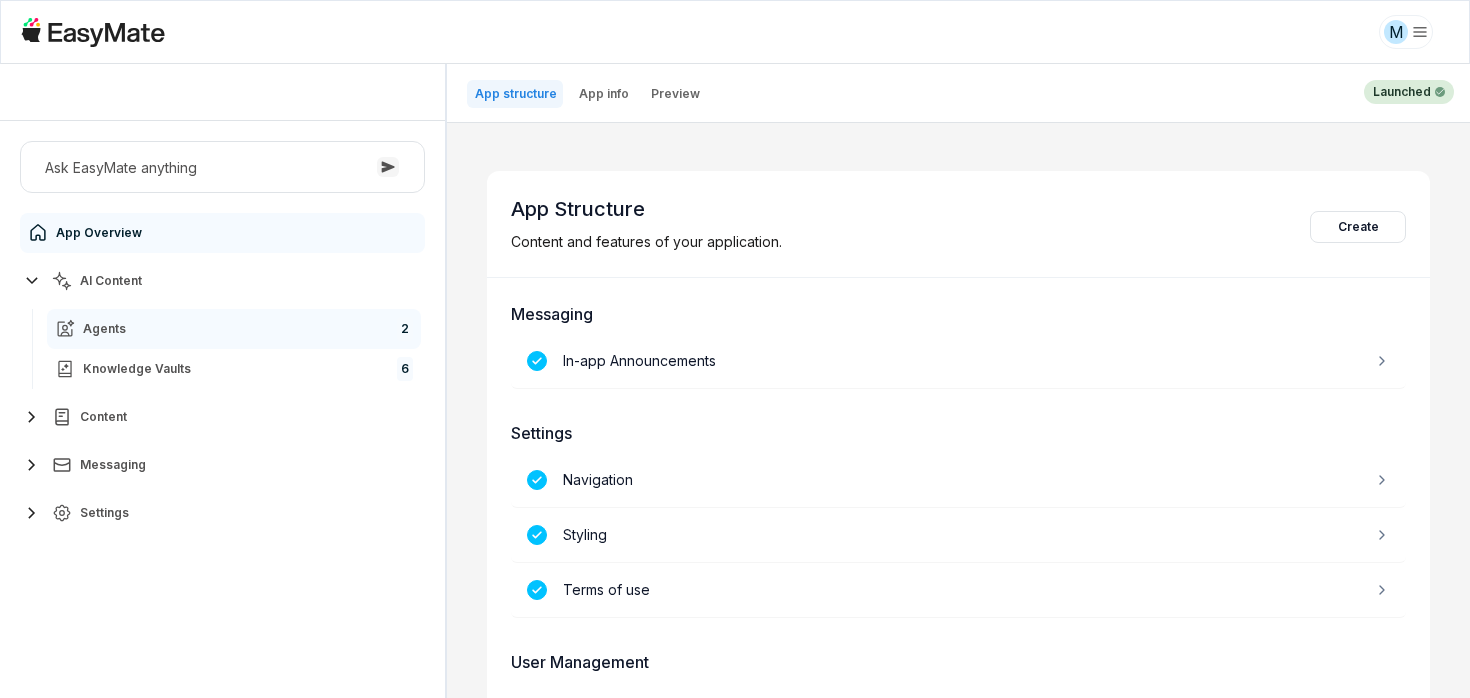 click on "Agents 2" at bounding box center [234, 329] 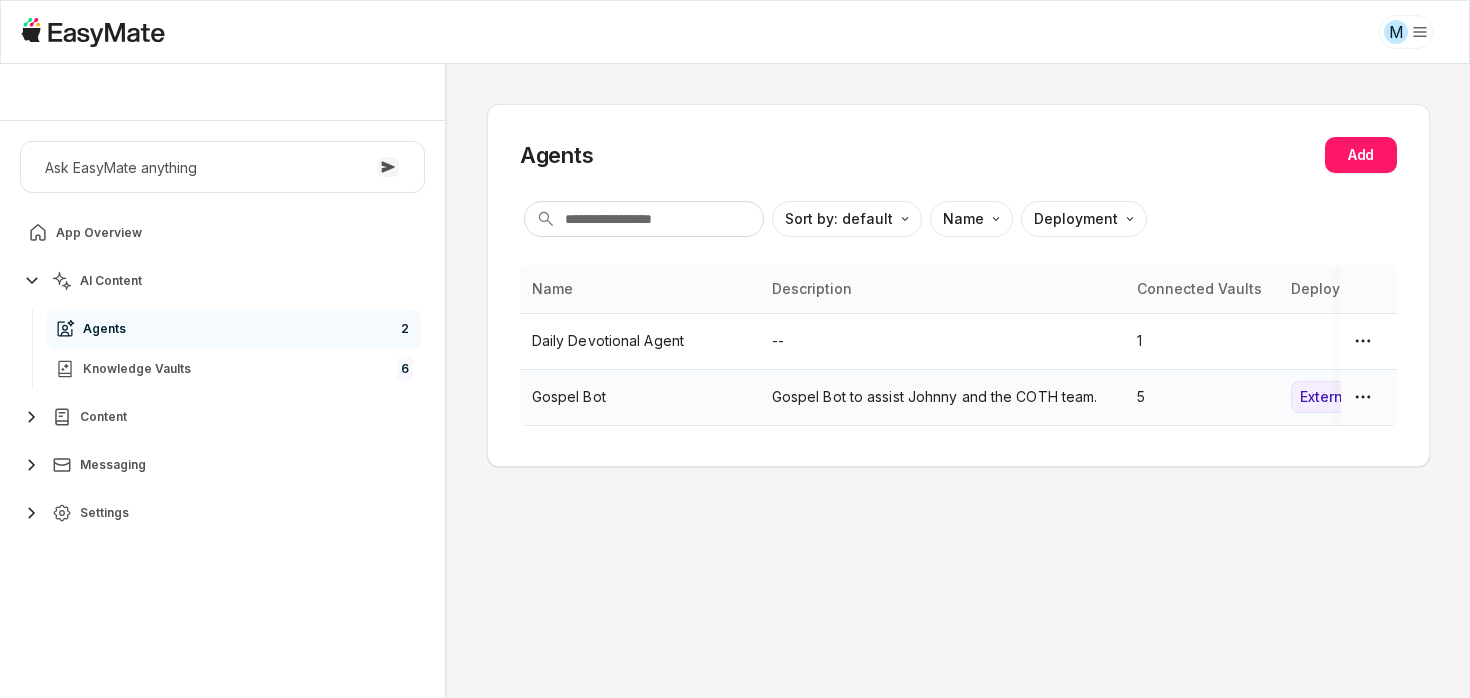 click on "Gospel Bot" at bounding box center (640, 397) 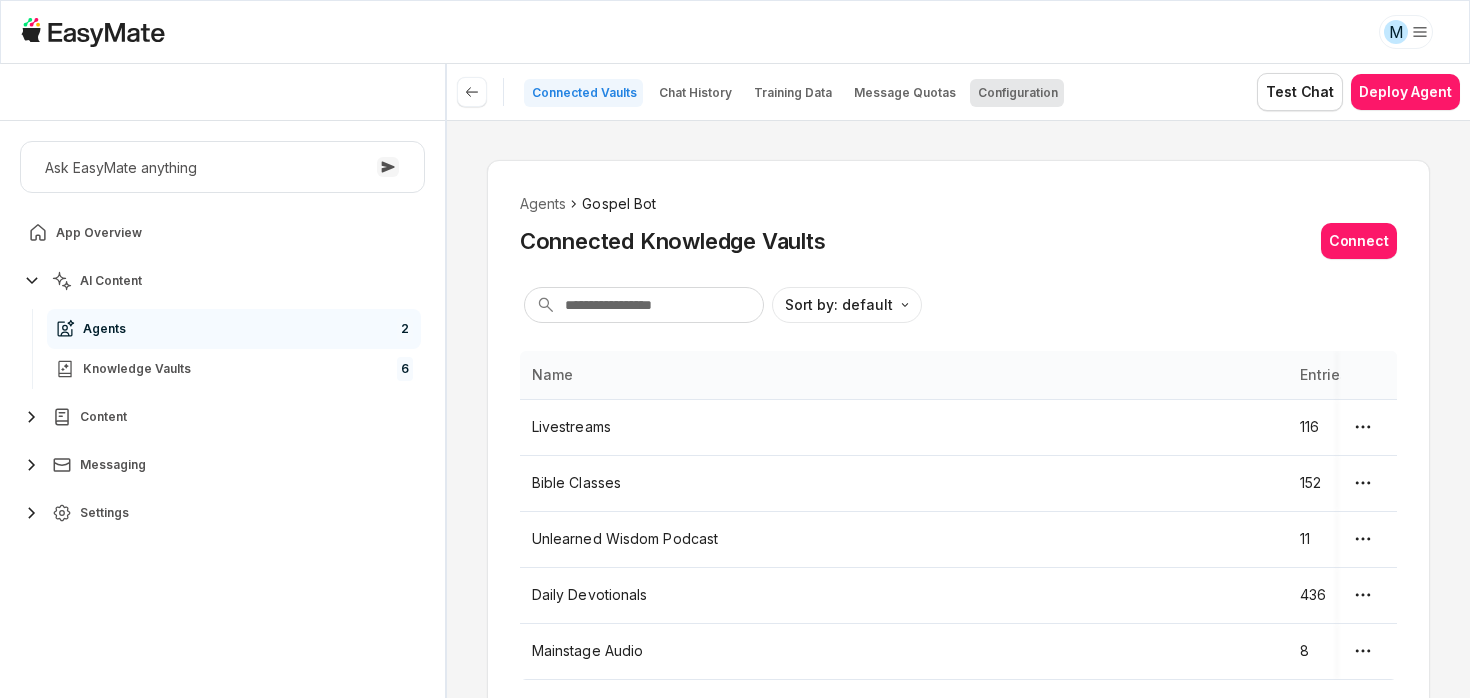 click on "Configuration" at bounding box center [1018, 93] 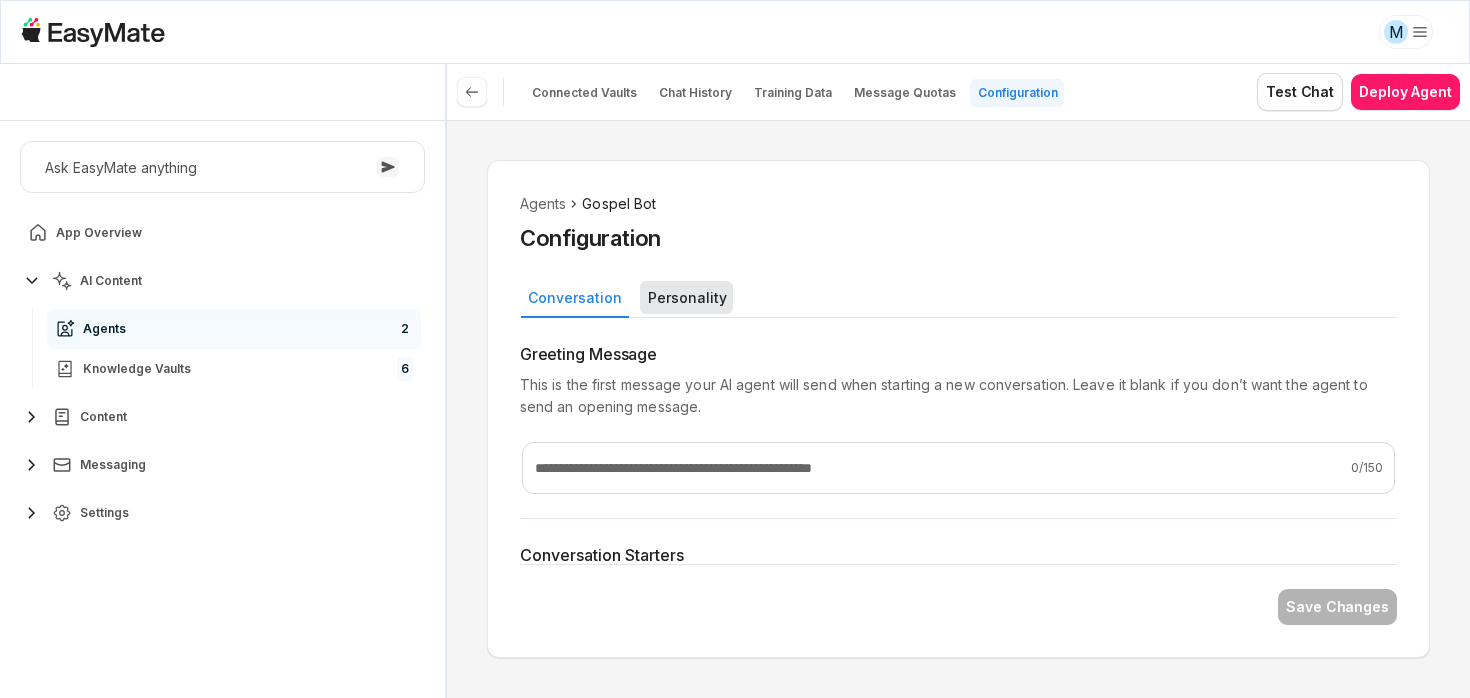 click on "Personality" at bounding box center [686, 297] 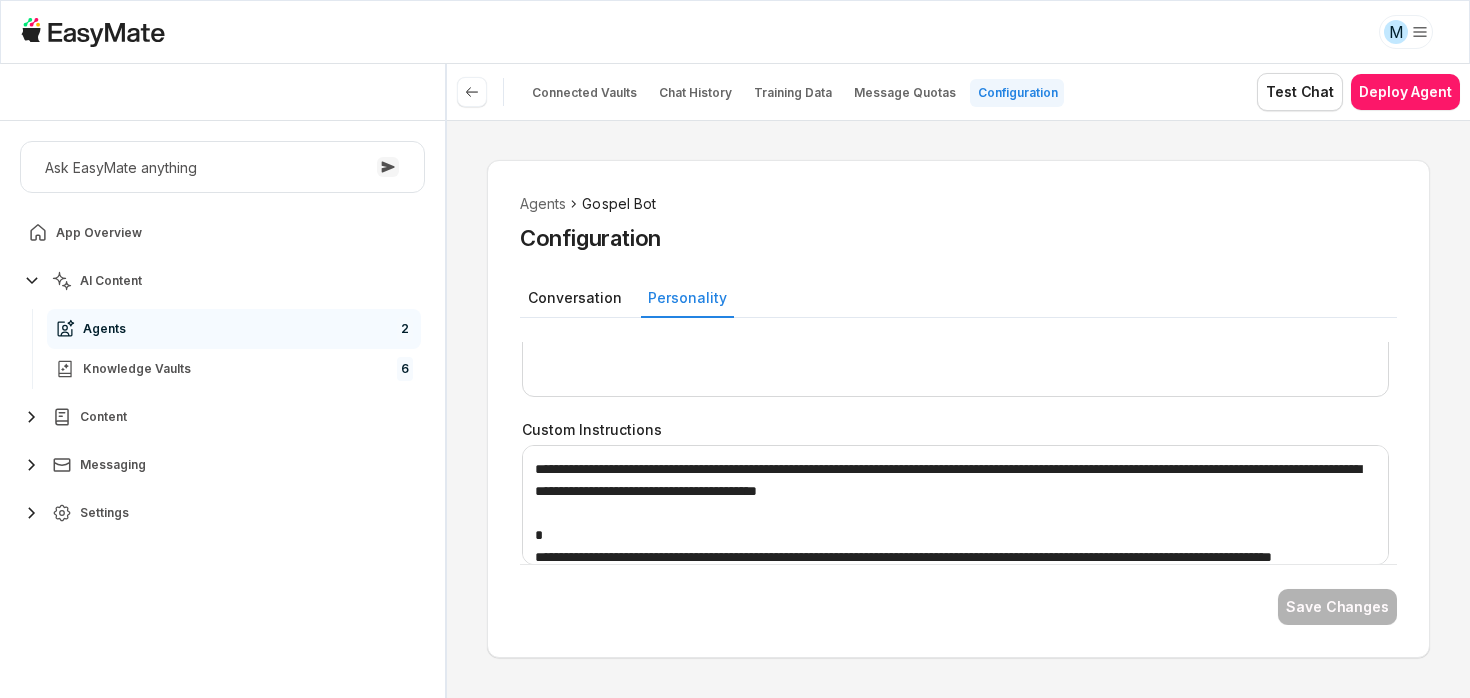 scroll, scrollTop: 485, scrollLeft: 0, axis: vertical 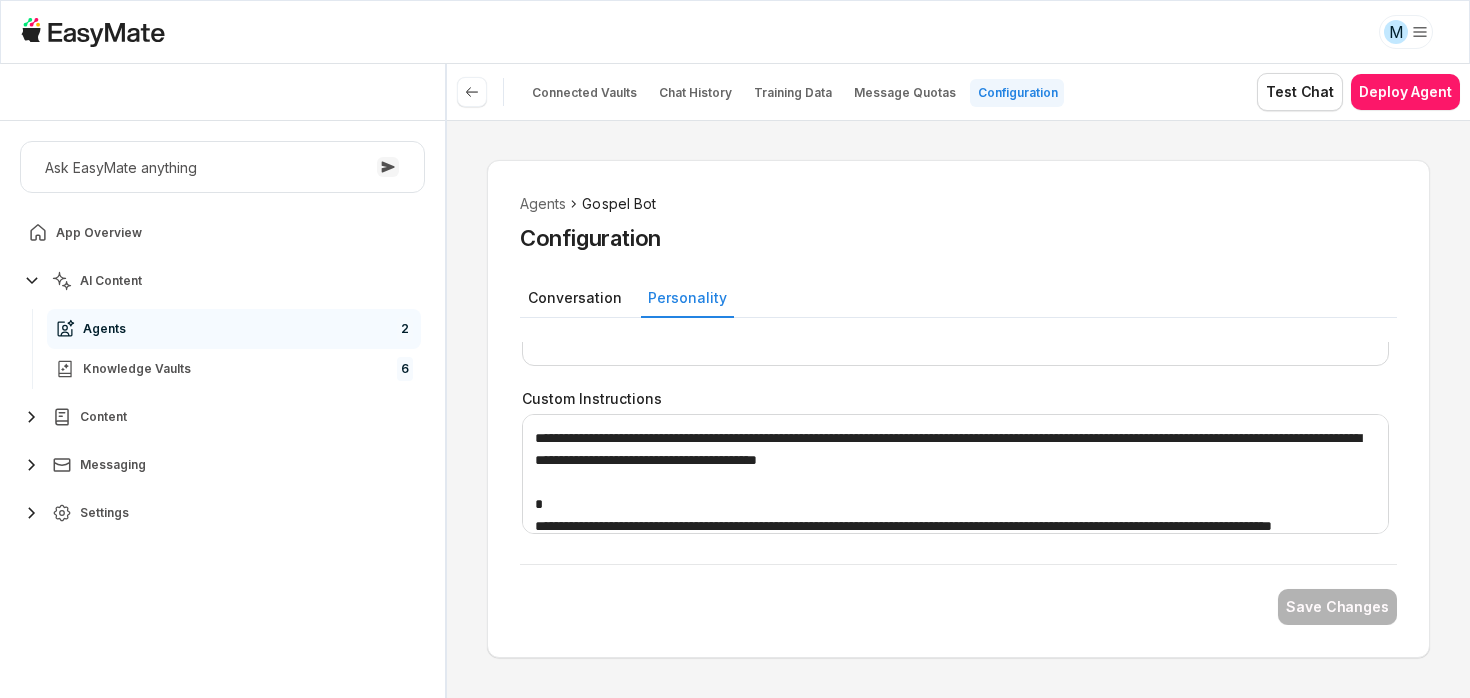 type 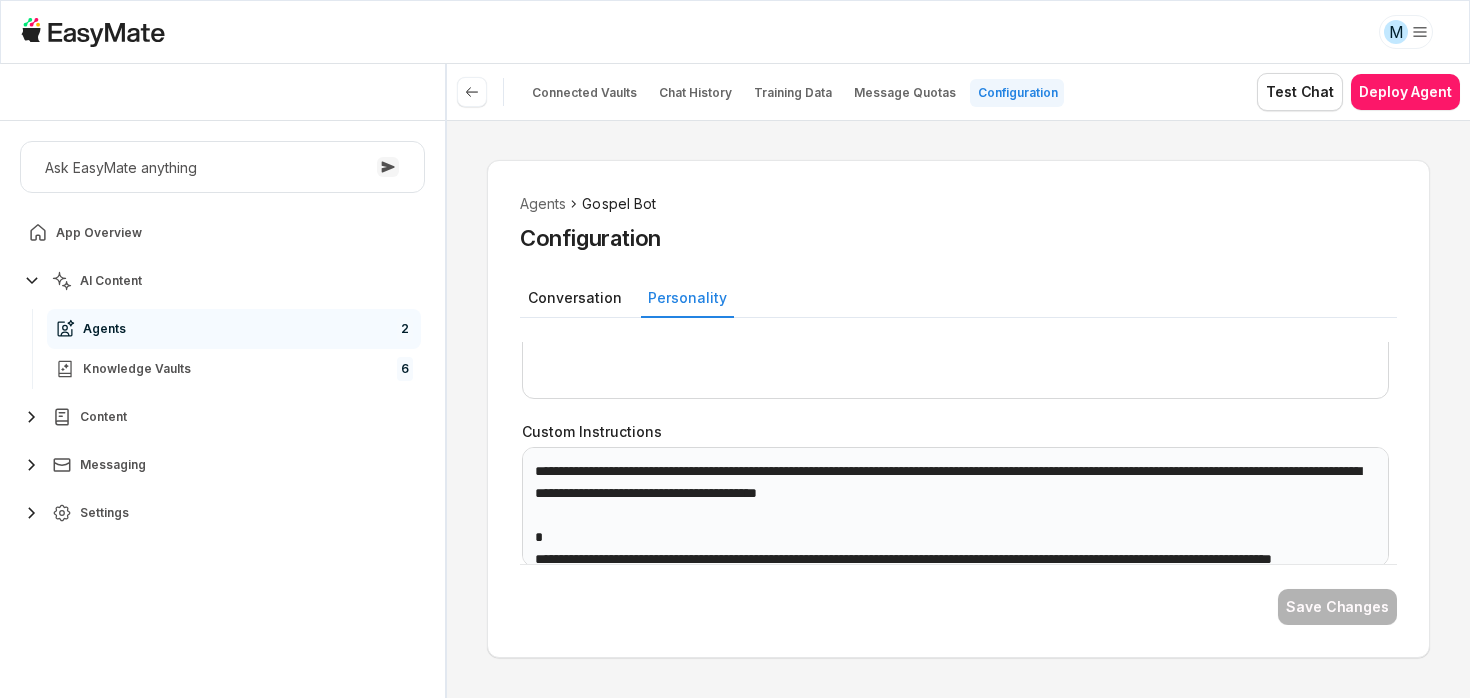scroll, scrollTop: 485, scrollLeft: 0, axis: vertical 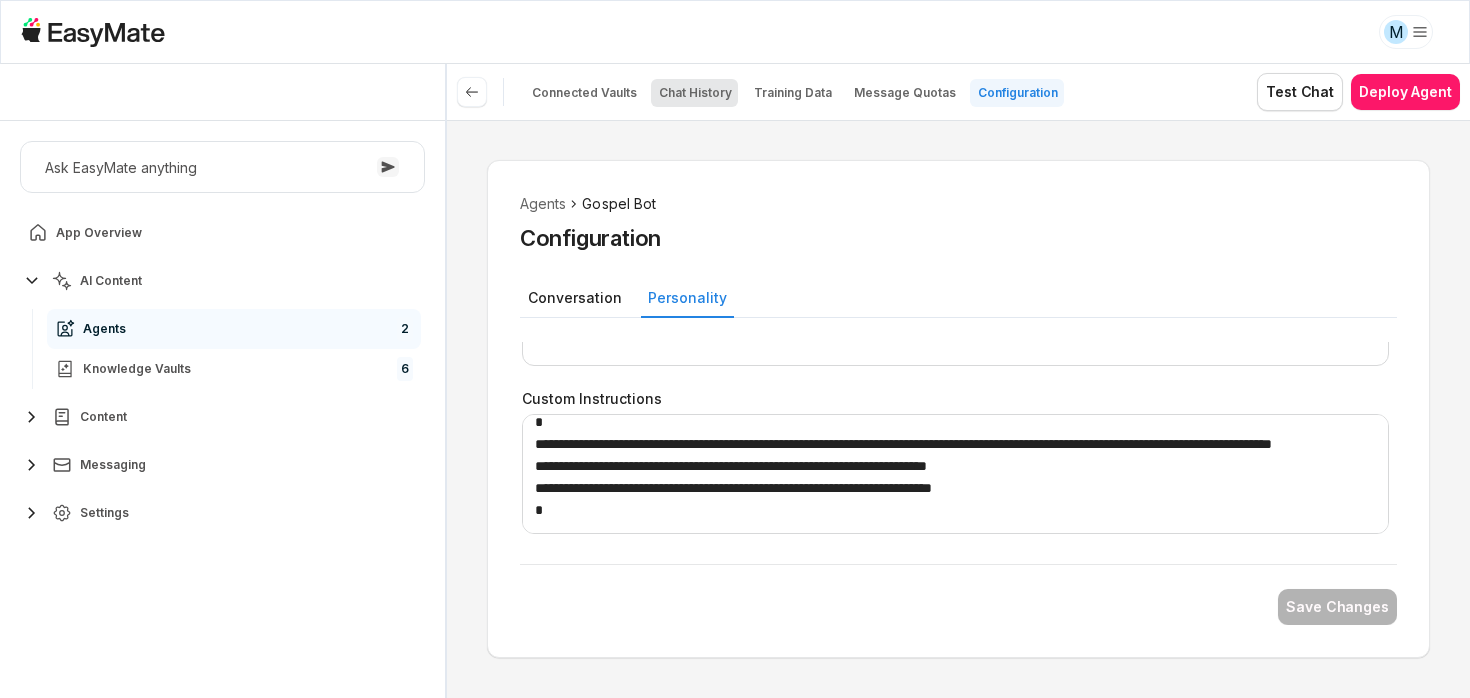 click on "Chat History" at bounding box center [695, 93] 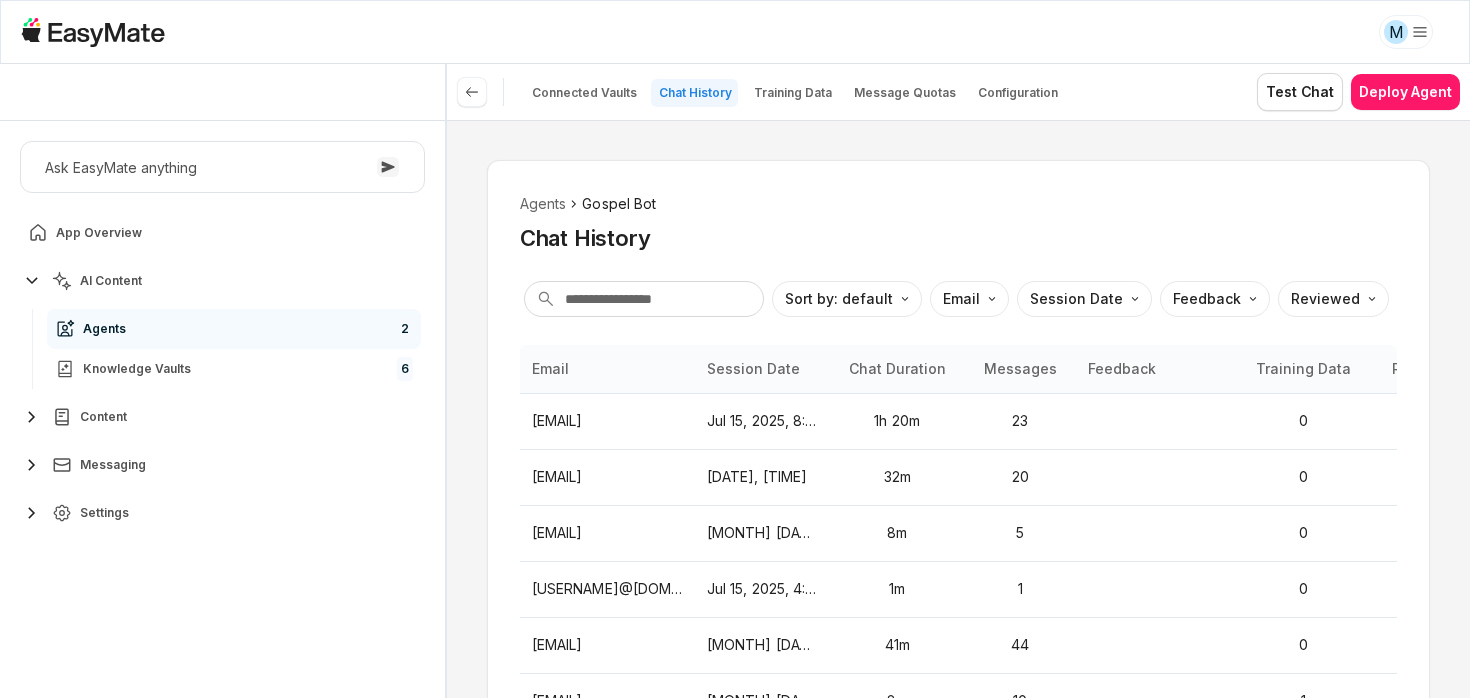 click on "Agents Gospel Bot Chat History Sort by: default Direction Email Session Date Feedback Reviewed Email Session Date Chat Duration Messages Feedback Training Data Reviewed [USERNAME]@[DOMAIN] Jul 15, 2025, 8:41 AM 1h 20m 23 0 [USERNAME]@[DOMAIN] Jul 15, 2025, 8:06 AM  32m 20 0 [USERNAME]@[DOMAIN] Jul 15, 2025, 7:11 AM  8m 5 0 [USERNAME]@[DOMAIN] Jul 15, 2025, 4:19 AM 1m 1 0 [USERNAME]@[DOMAIN] Jul 14, 2025, 7:08 AM  41m 44 0 [USERNAME]@[DOMAIN] Jul 14, 2025, 6:56 AM  8m 10 1 [USERNAME]@[DOMAIN] Jul 13, 2025, 4:05 AM 1m 1 0 [USERNAME]@[DOMAIN] Jul 11, 2025, 9:34 AM  34m 9 0 [USERNAME]@[DOMAIN] Jul 11, 2025, 7:59 AM  40m 6 0 [USERNAME]@[DOMAIN] Jul 11, 2025, 6:59 AM 1m 1 0 Items per page: 10 Prev 1 2 3 ... 8 9 10 Next" at bounding box center (958, 409) 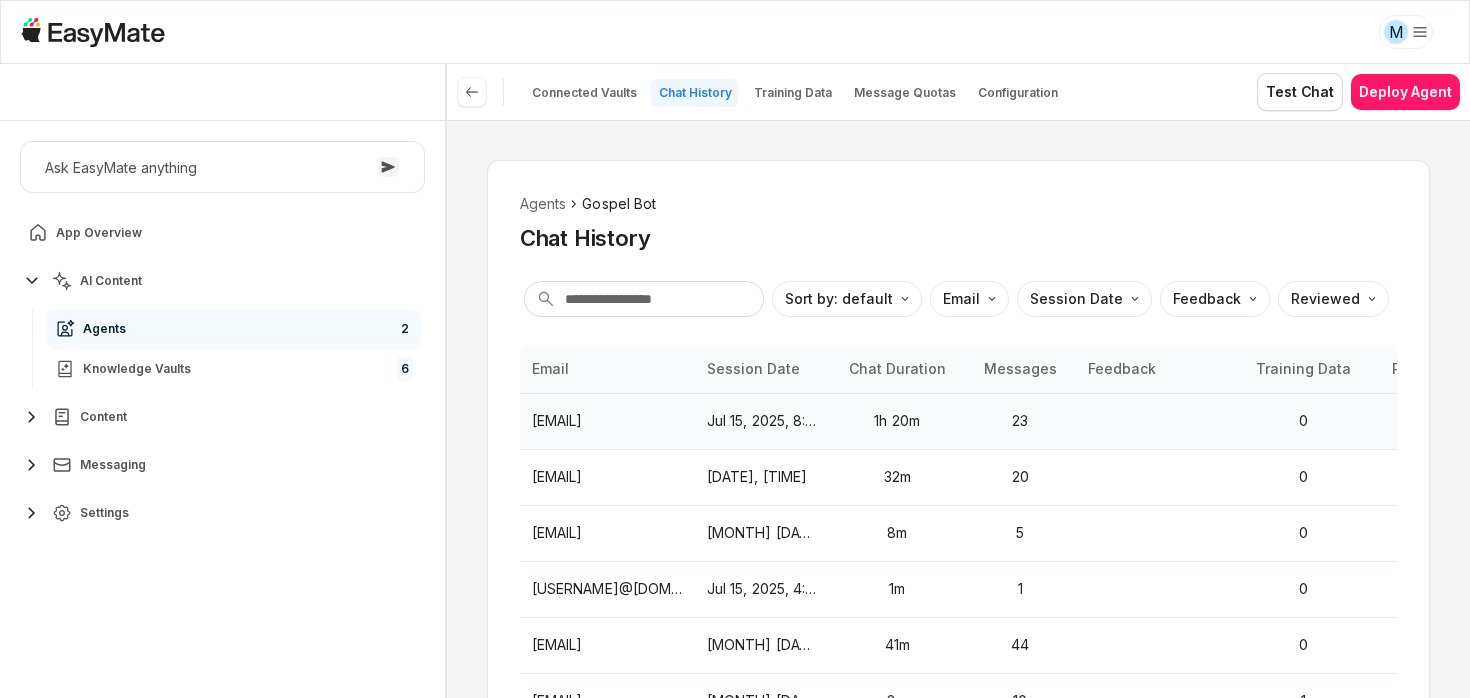 click on "[EMAIL]" at bounding box center (607, 421) 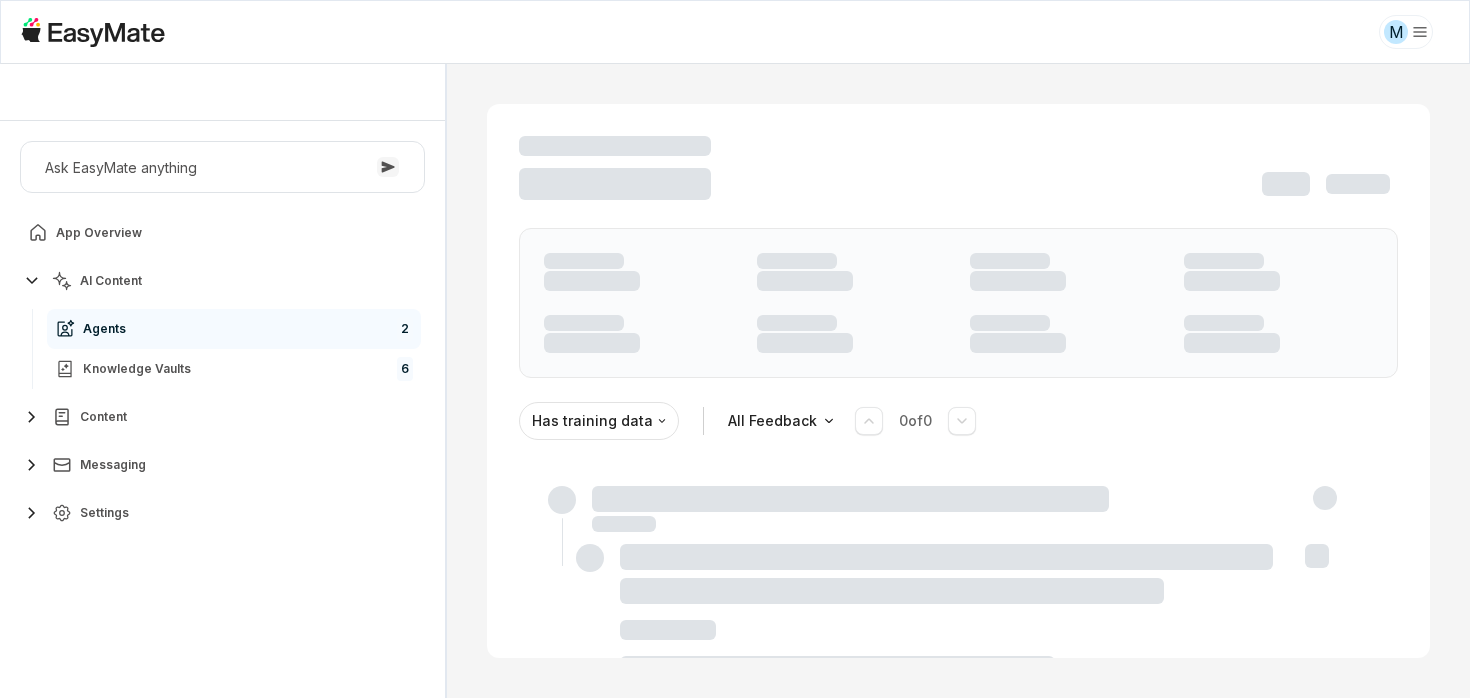 click on "Has training data All Feedback 0  of  0" at bounding box center (958, 381) 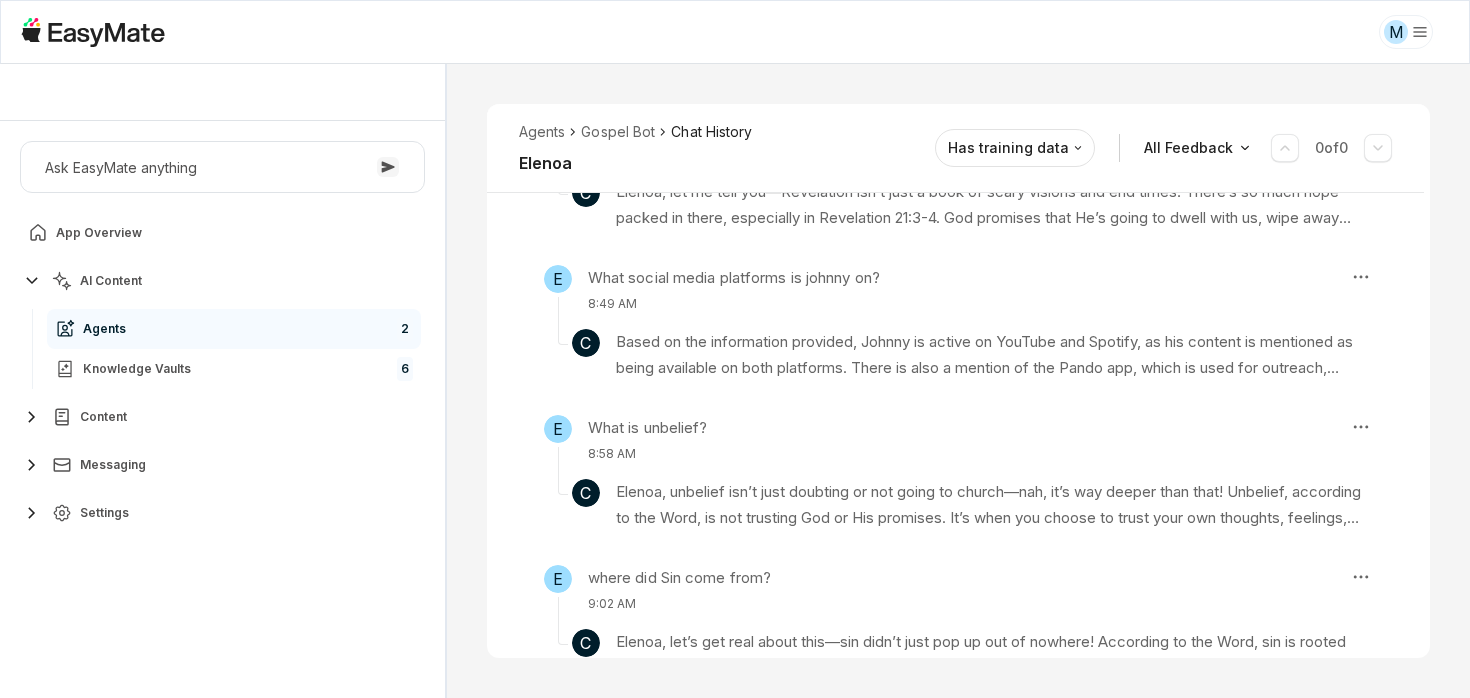 scroll, scrollTop: 1139, scrollLeft: 0, axis: vertical 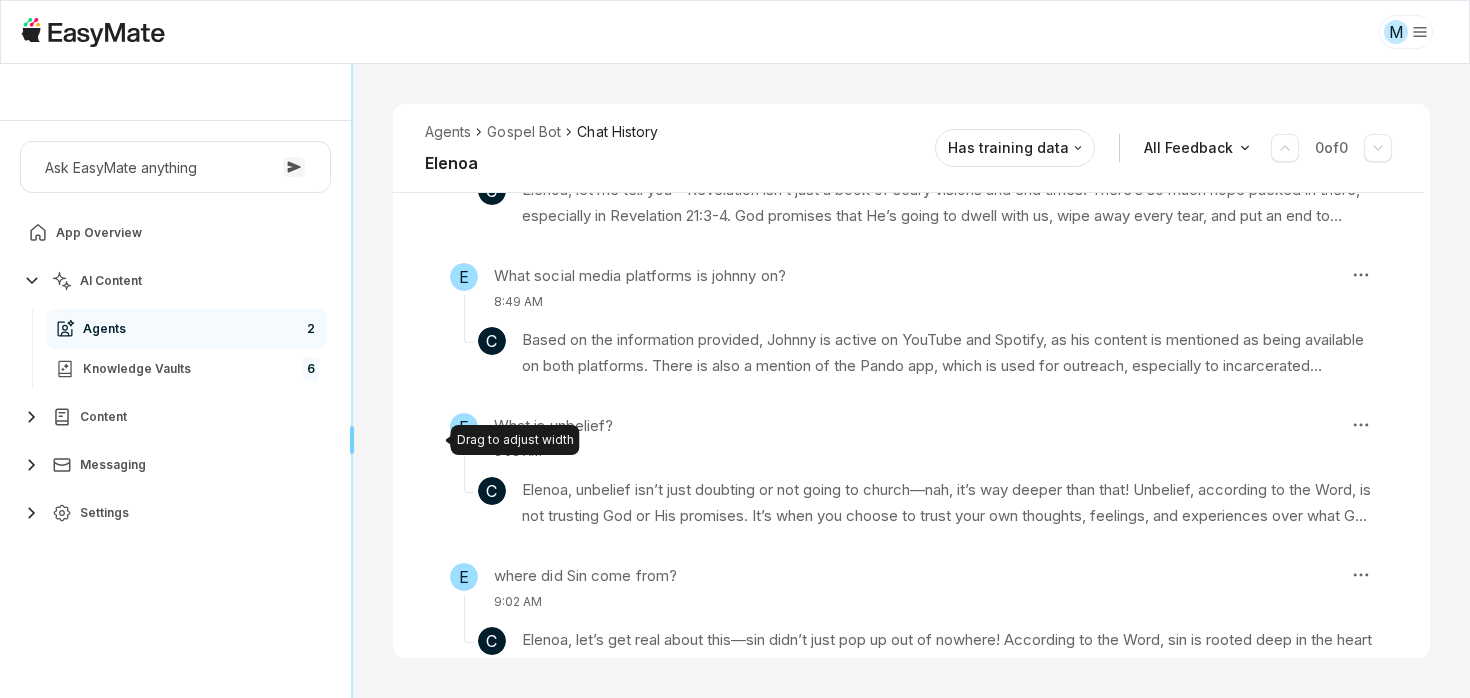 click on "Core of the Heart Ask EasyMate anything App Overview AI Content Agents 2 Knowledge Vaults 6 Content Messaging Settings B How can I help you today? Scroll to bottom Send Drag to adjust width Drag to adjust width Agents Gospel Bot Chat History Elenoa Reviewed Email [EMAIL] Session ID 696 Session Date [DATE], [TIME] Chat Duration 1h 20m Positive Feedback 0 Negative Feedback 0 Messages 23 Training Data 0 Agents Gospel Bot Chat History Elenoa Has training data All Feedback 0 of 0 E what time does bible study start? [TIME] C Hey Elenoa! Bible study starts at 10AM Pacific Standard Time on Saturdays. There's also a session mentioned for 12 PM PST, so depending on the group, you might want to double-check which one you plan to join. Either way, make sure to show up a little early to get settled in! Knowledge Entries: Leviticus 22 Part 1.mp4 daily_devotional_57282.txt E Does Pastor have any resources in sharing the Gospel? [TIME] C Knowledge Entries: 2025-04-12 11-17-27.mp4 E [TIME] C" at bounding box center (735, 381) 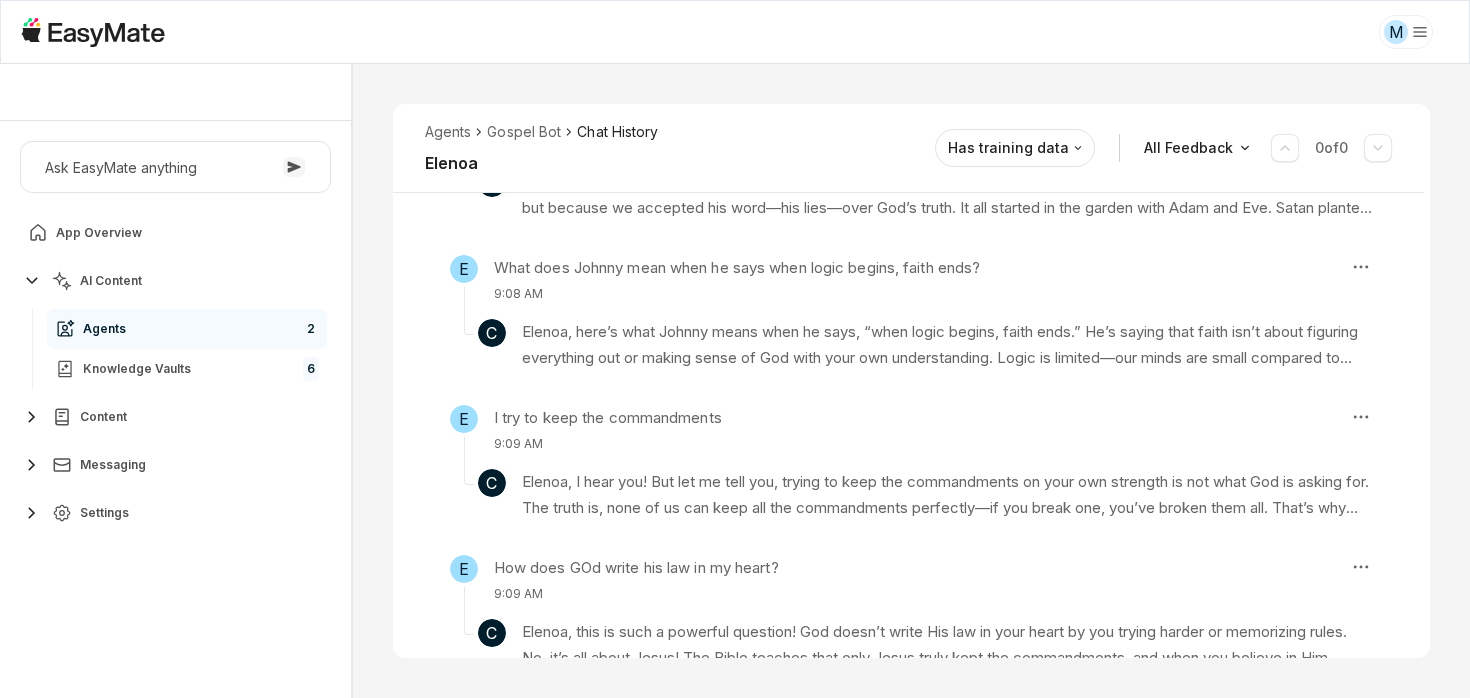 scroll, scrollTop: 2075, scrollLeft: 0, axis: vertical 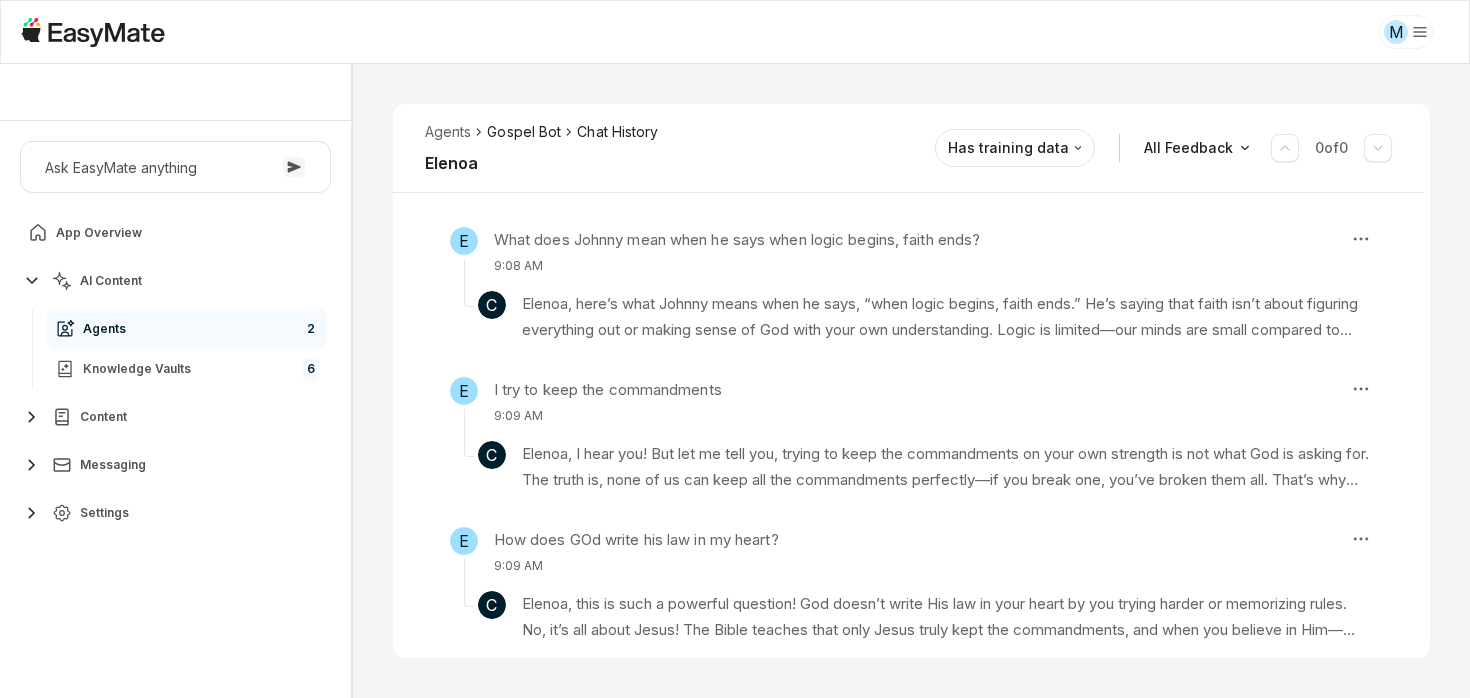 click on "Gospel Bot" at bounding box center [524, 132] 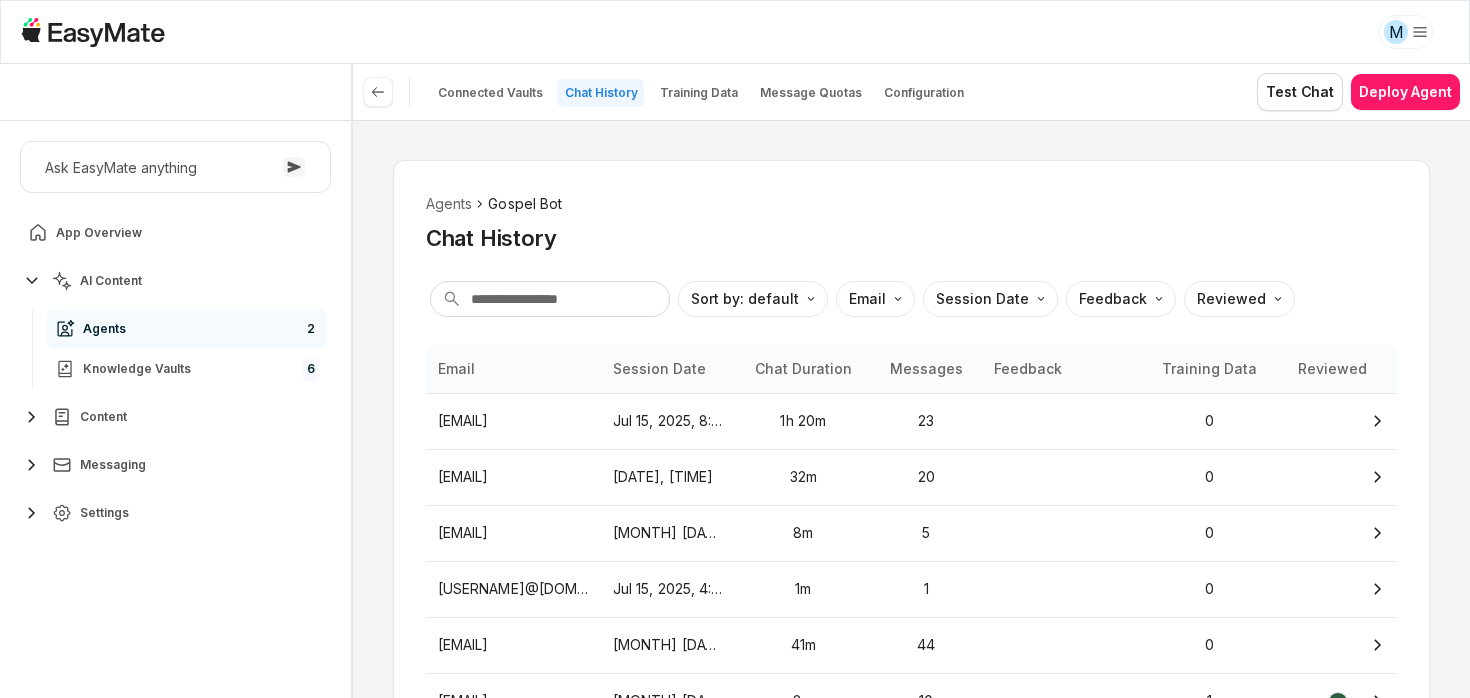 click on "Agents Gospel Bot Chat History Sort by: default Direction Email Session Date Feedback Reviewed Email Session Date Chat Duration Messages Feedback Training Data Reviewed [USERNAME]@[DOMAIN] Jul 15, 2025, 8:41 AM 1h 20m 23 0 [USERNAME]@[DOMAIN] Jul 15, 2025, 8:06 AM  32m 20 0 [USERNAME]@[DOMAIN] Jul 15, 2025, 7:11 AM  8m 5 0 [USERNAME]@[DOMAIN] Jul 15, 2025, 4:19 AM 1m 1 0 [USERNAME]@[DOMAIN] Jul 14, 2025, 7:08 AM  41m 44 0 [USERNAME]@[DOMAIN] Jul 14, 2025, 6:56 AM  8m 10 1 [USERNAME]@[DOMAIN] Jul 13, 2025, 4:05 AM 1m 1 0 [USERNAME]@[DOMAIN] Jul 11, 2025, 9:34 AM  34m 9 0 [USERNAME]@[DOMAIN] Jul 11, 2025, 7:59 AM  40m 6 0 [USERNAME]@[DOMAIN] Jul 11, 2025, 6:59 AM 1m 1 0 Items per page: 10 Prev 1 2 3 ... 8 9 10 Next" at bounding box center (911, 409) 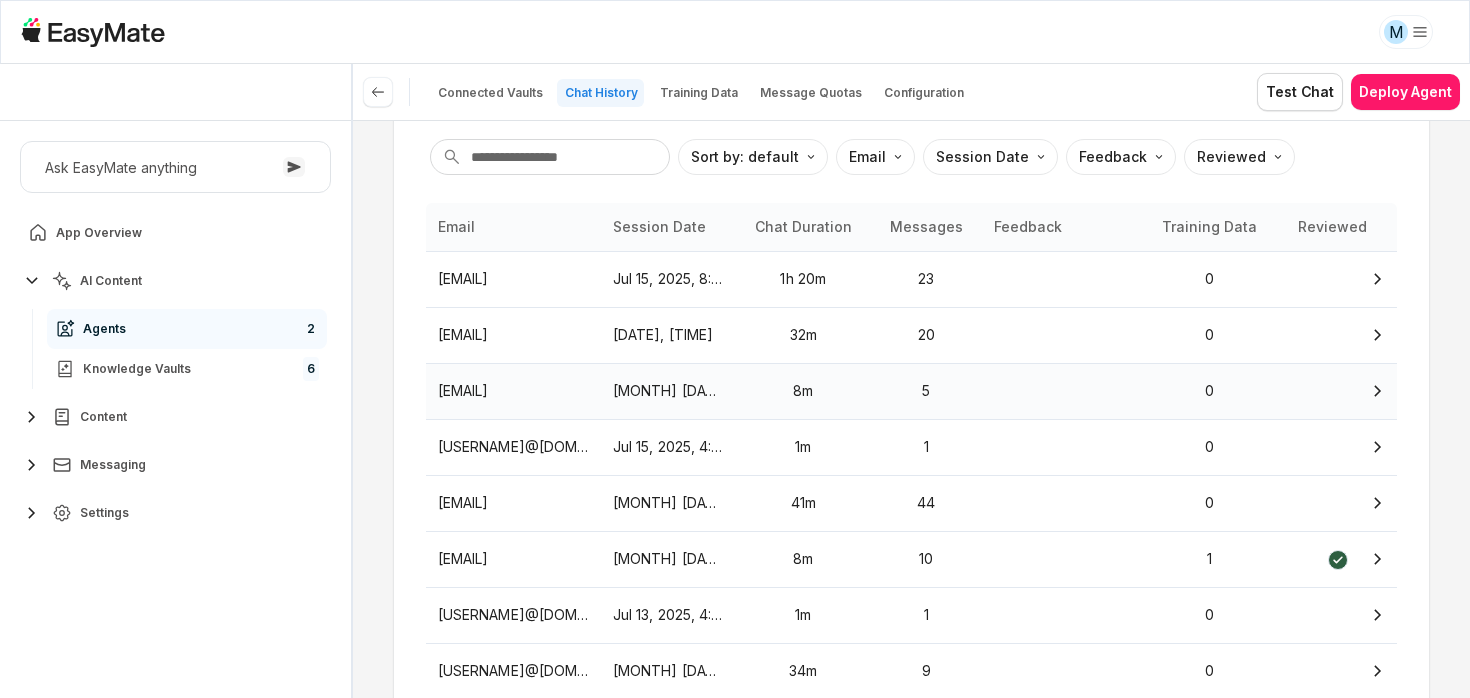 scroll, scrollTop: 147, scrollLeft: 0, axis: vertical 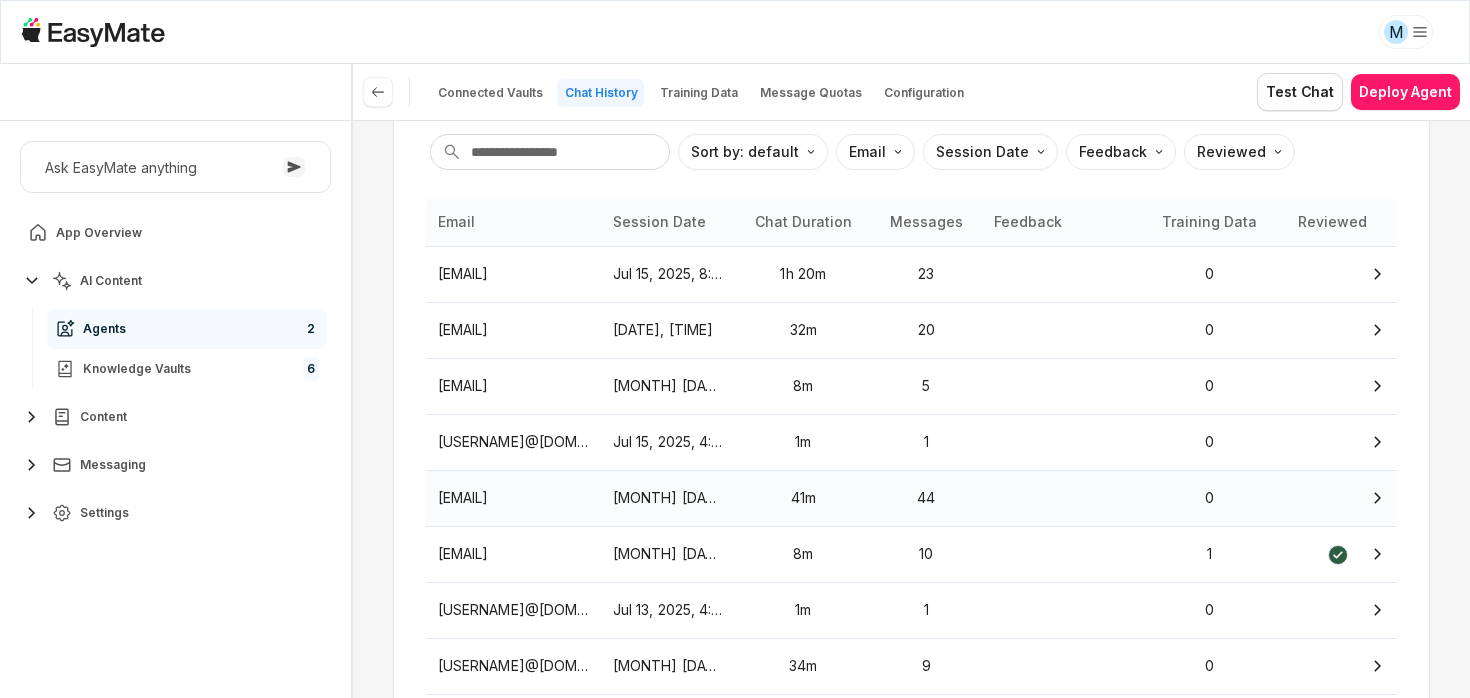 click on "[EMAIL]" at bounding box center (513, 498) 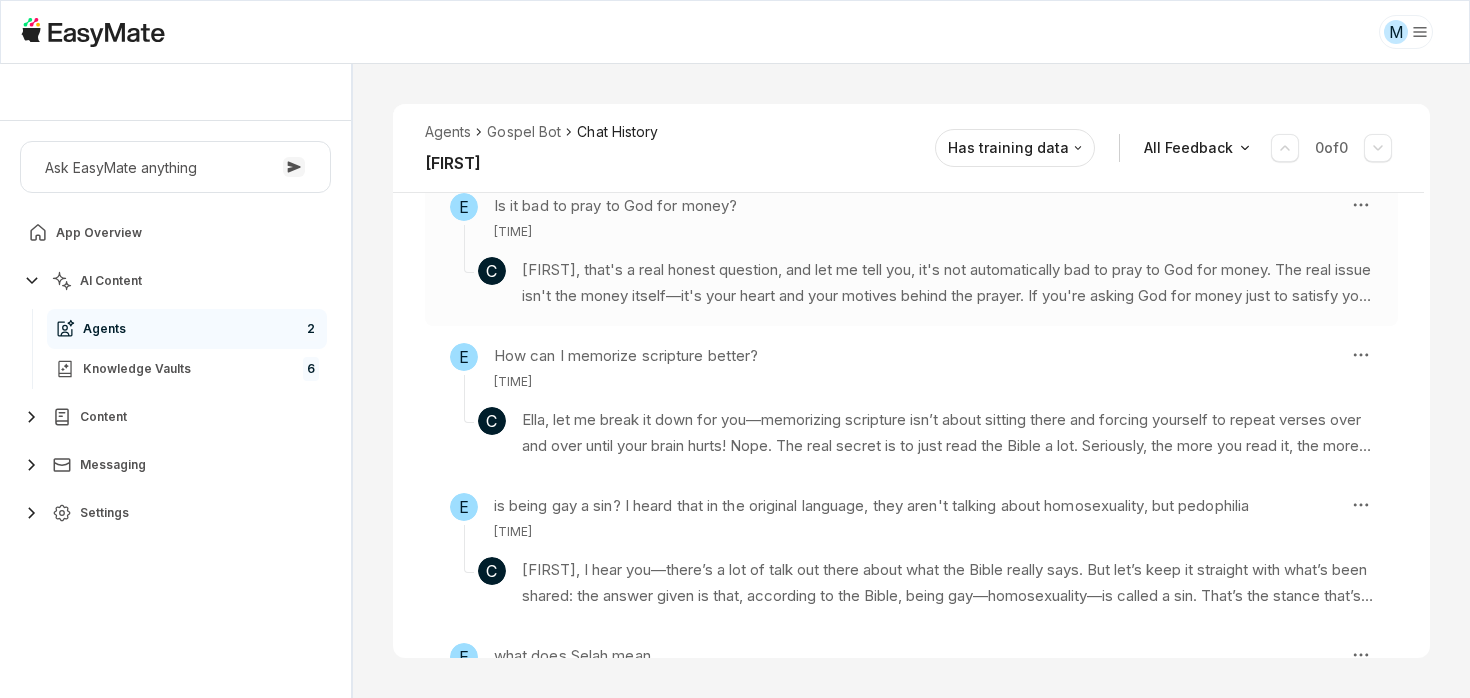 scroll, scrollTop: 0, scrollLeft: 0, axis: both 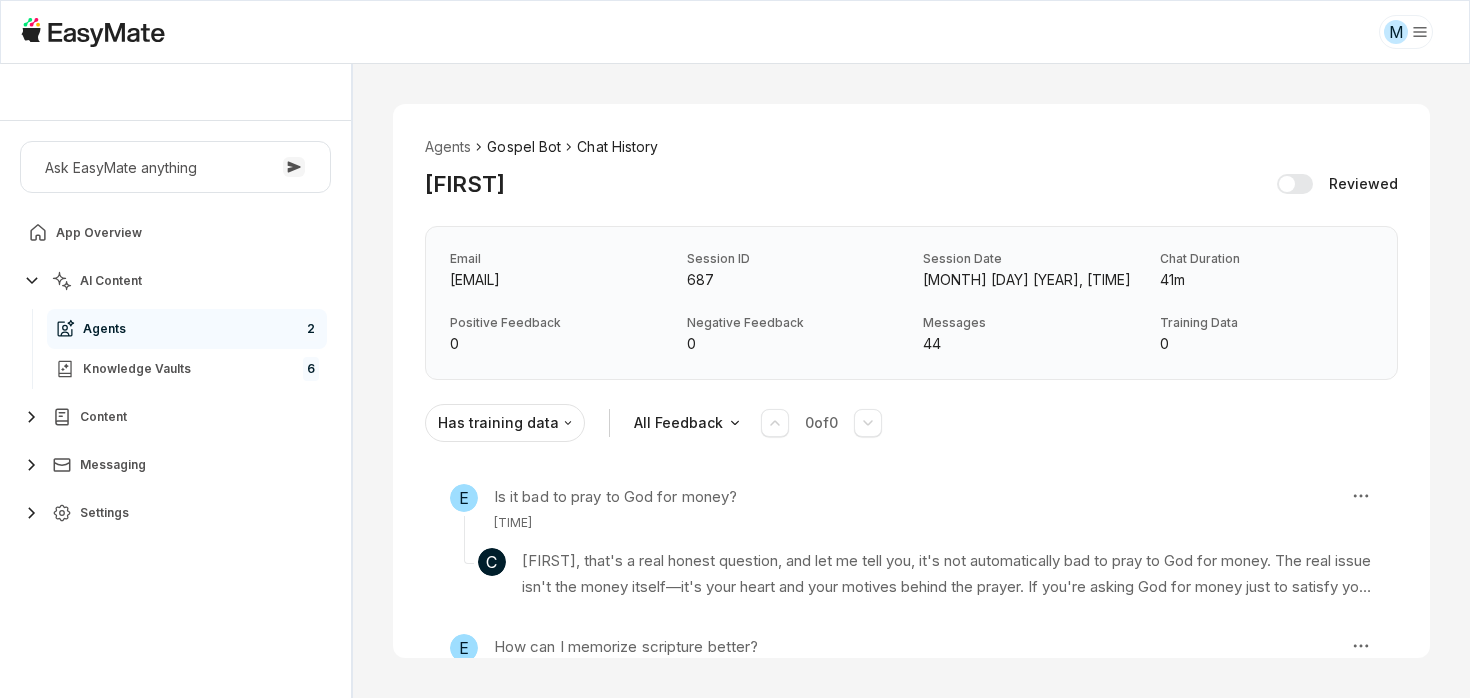 click on "Gospel Bot" at bounding box center [524, 147] 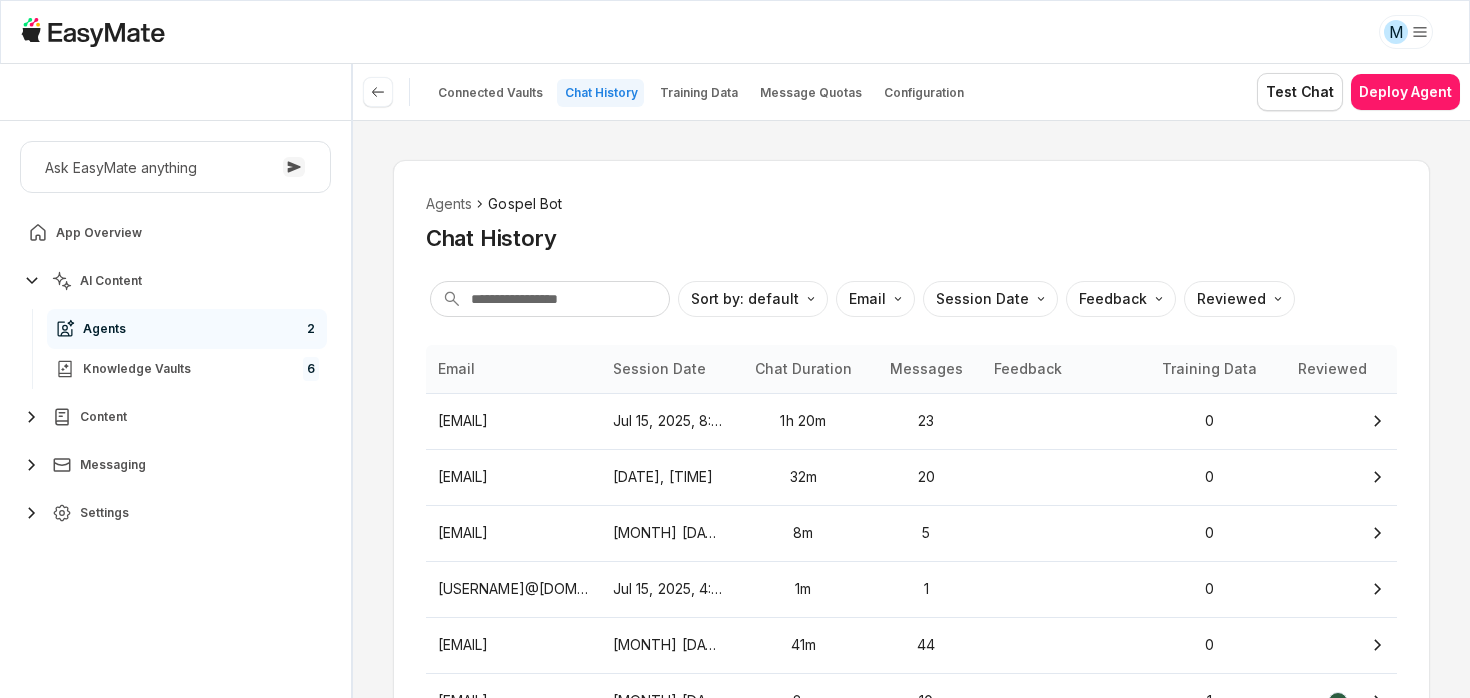 click on "Agents Gospel Bot Chat History Sort by: default Direction Email Session Date Feedback Reviewed Email Session Date Chat Duration Messages Feedback Training Data Reviewed [USERNAME]@[DOMAIN] Jul 15, 2025, 8:41 AM 1h 20m 23 0 [USERNAME]@[DOMAIN] Jul 15, 2025, 8:06 AM  32m 20 0 [USERNAME]@[DOMAIN] Jul 15, 2025, 7:11 AM  8m 5 0 [USERNAME]@[DOMAIN] Jul 15, 2025, 4:19 AM 1m 1 0 [USERNAME]@[DOMAIN] Jul 14, 2025, 7:08 AM  41m 44 0 [USERNAME]@[DOMAIN] Jul 14, 2025, 6:56 AM  8m 10 1 [USERNAME]@[DOMAIN] Jul 13, 2025, 4:05 AM 1m 1 0 [USERNAME]@[DOMAIN] Jul 11, 2025, 9:34 AM  34m 9 0 [USERNAME]@[DOMAIN] Jul 11, 2025, 7:59 AM  40m 6 0 [USERNAME]@[DOMAIN] Jul 11, 2025, 6:59 AM 1m 1 0 Items per page: 10 Prev 1 2 3 ... 8 9 10 Next" at bounding box center (911, 409) 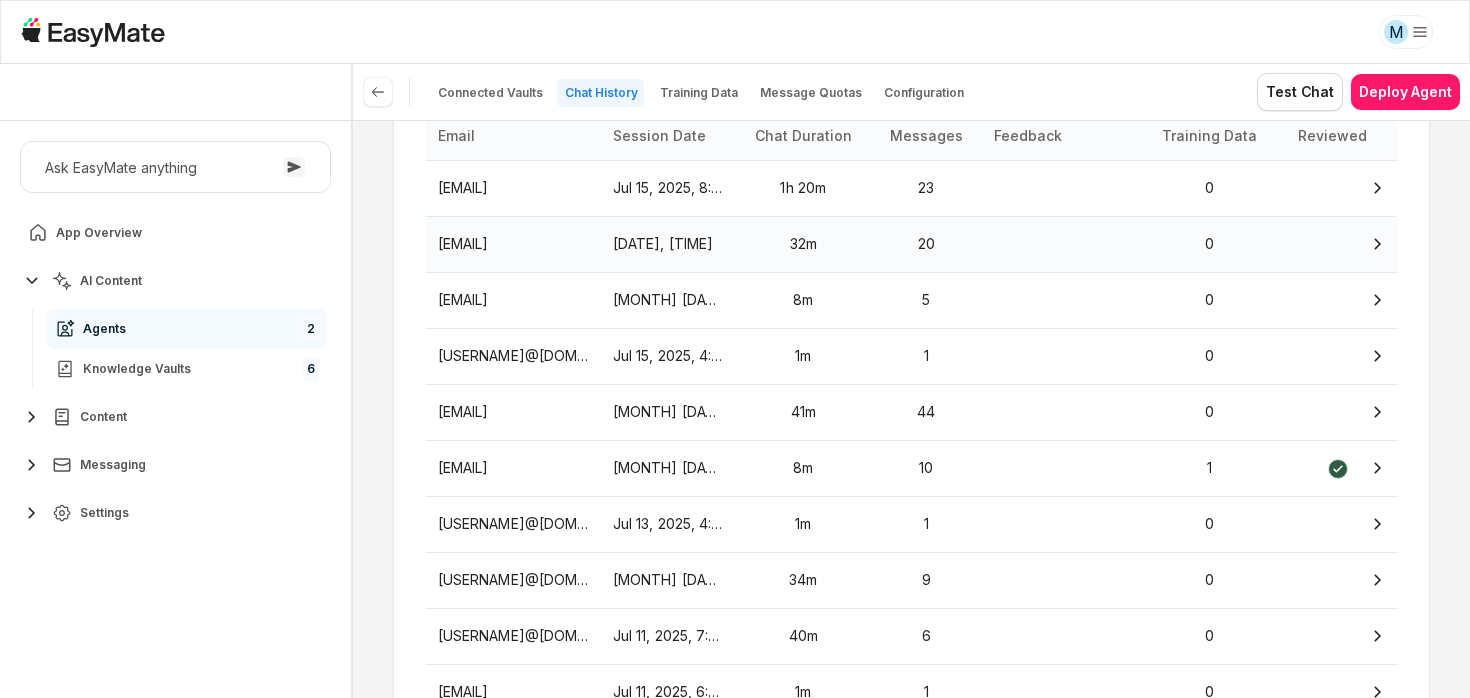 scroll, scrollTop: 237, scrollLeft: 0, axis: vertical 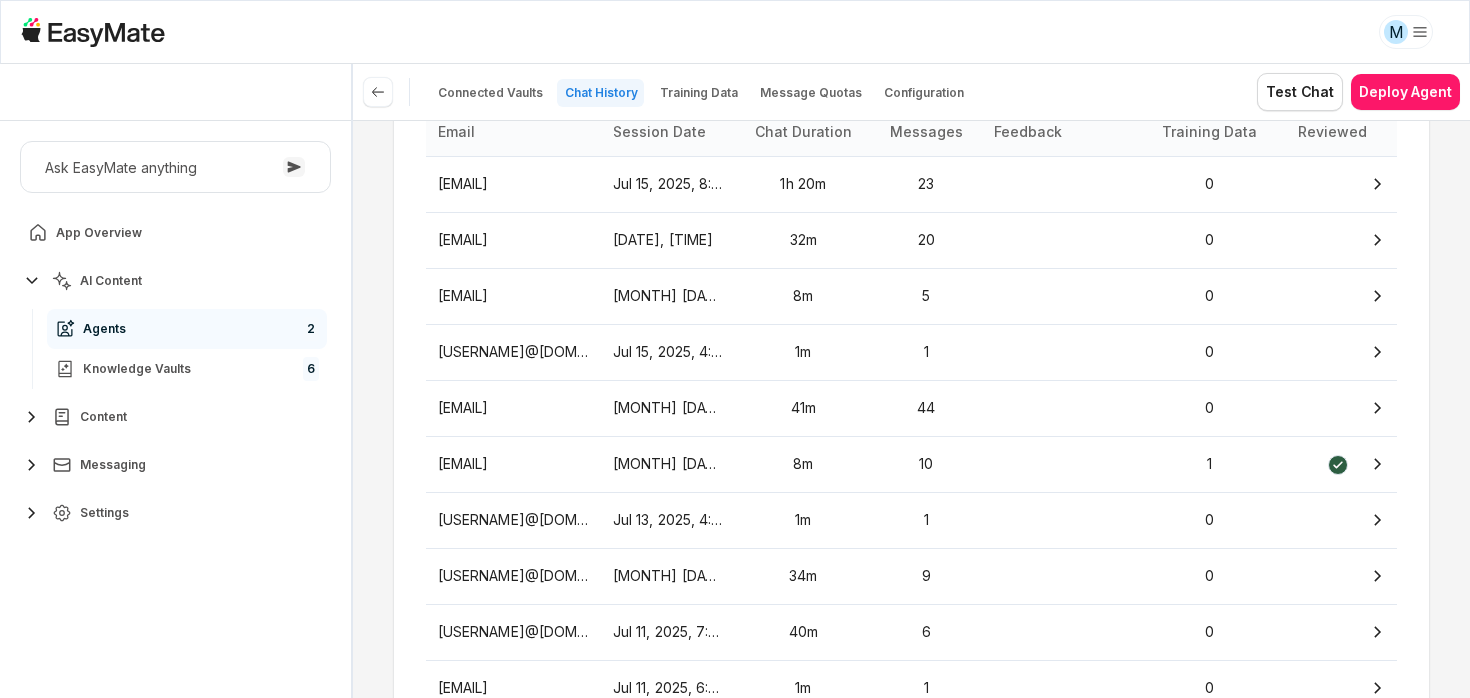 click on "Settings" at bounding box center (175, 513) 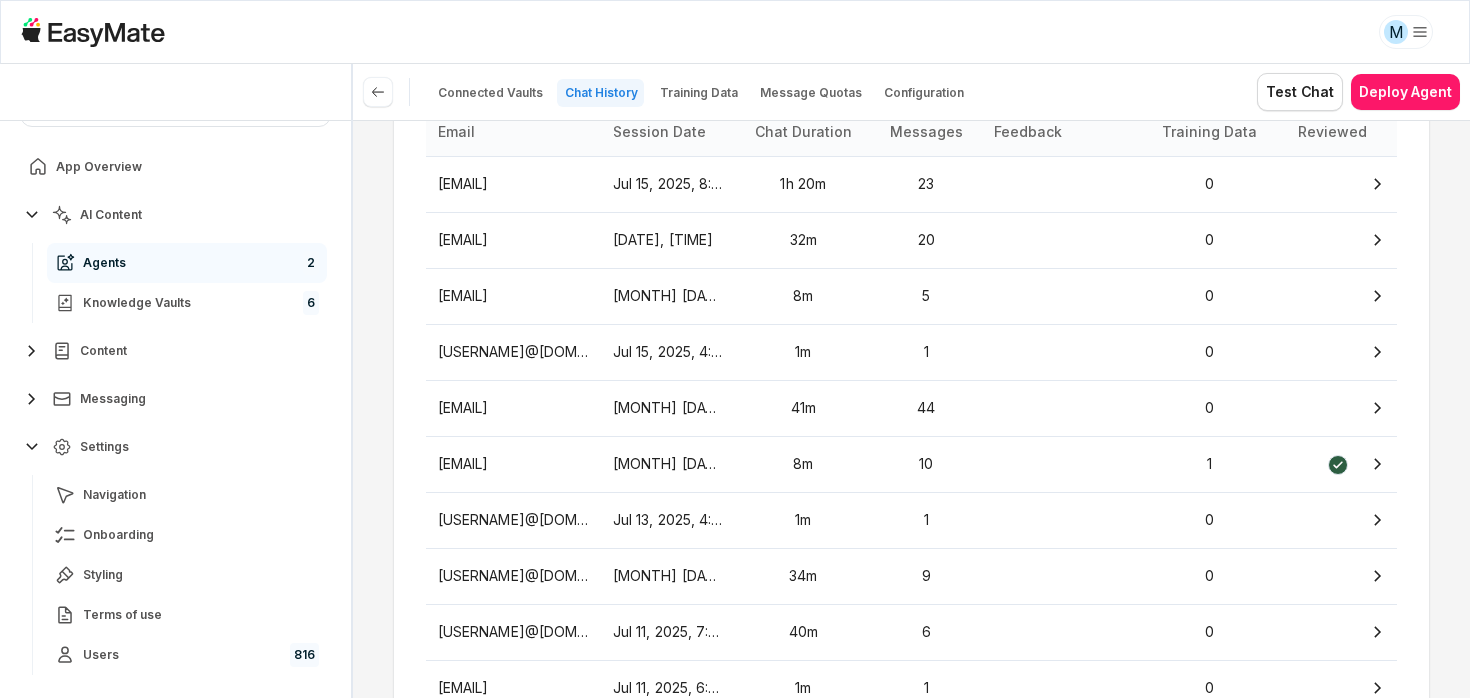 scroll, scrollTop: 71, scrollLeft: 0, axis: vertical 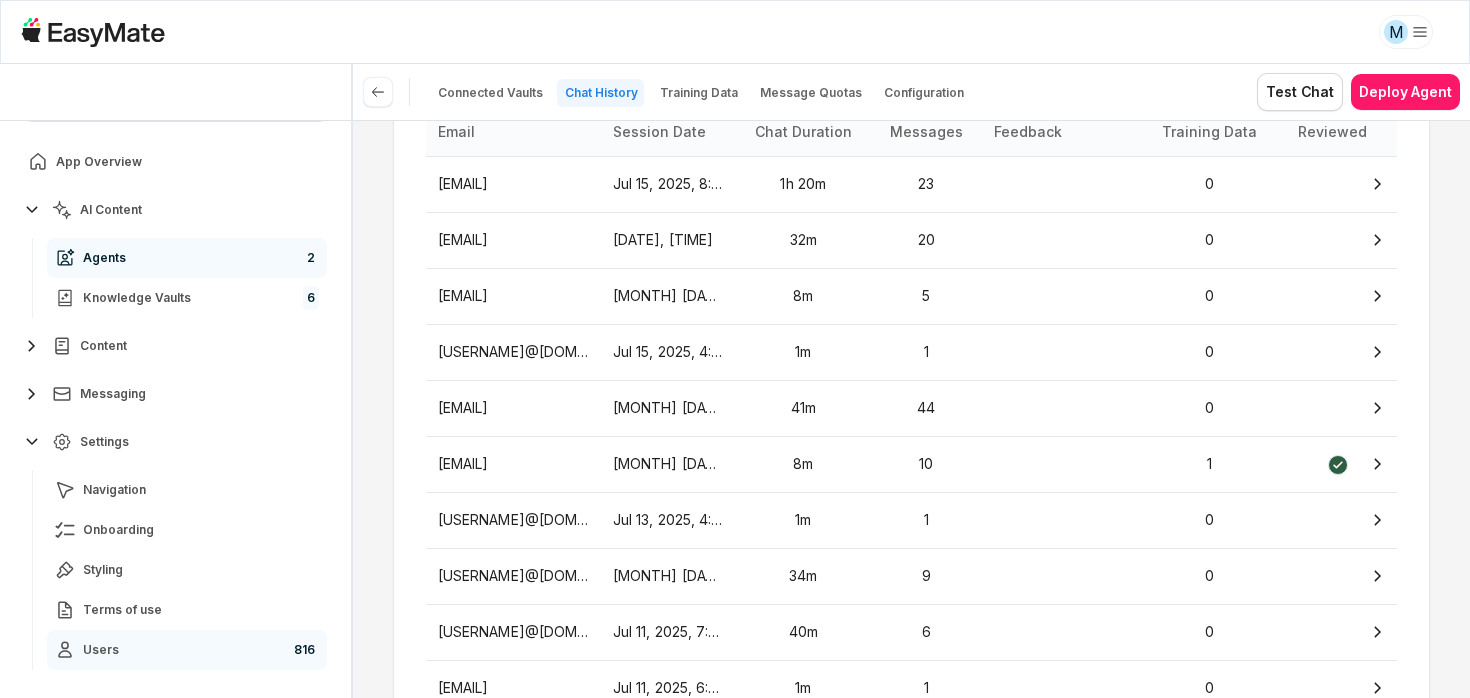click on "Users 816" at bounding box center [187, 650] 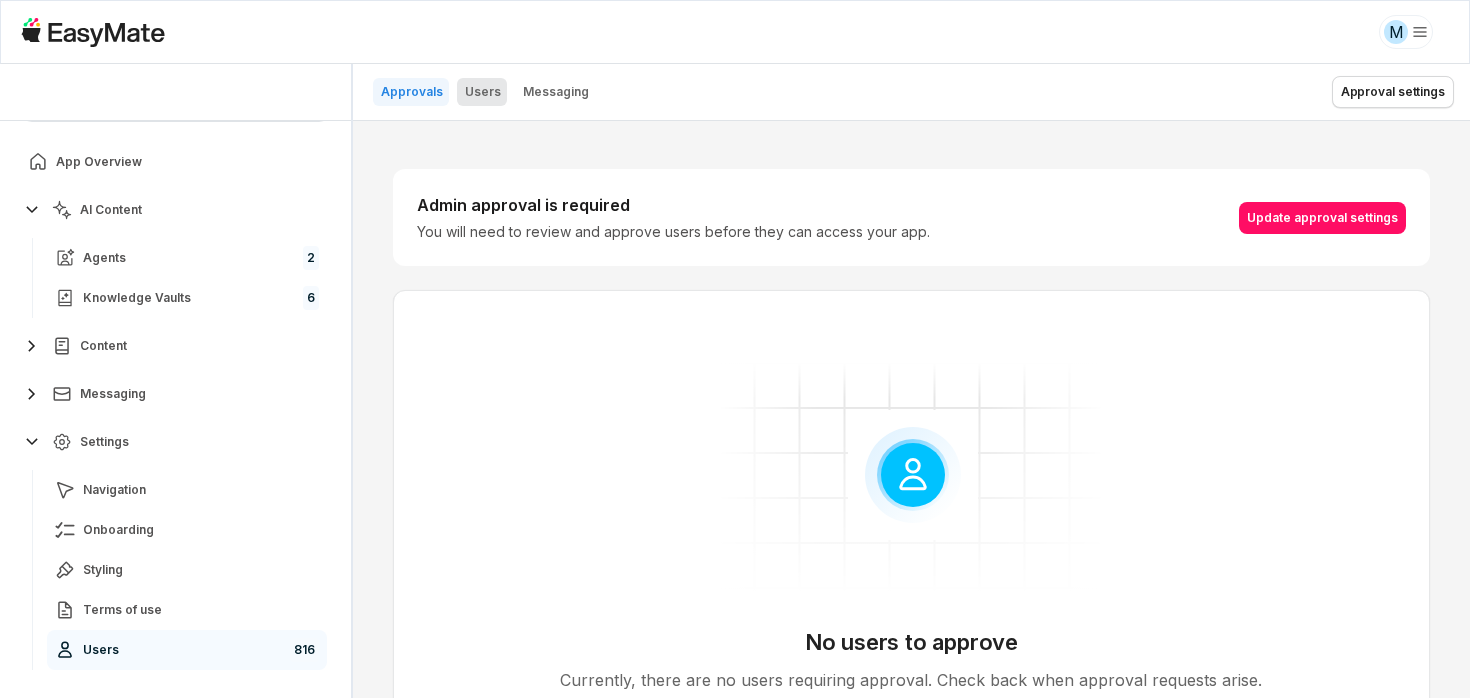 click on "Users" at bounding box center (483, 92) 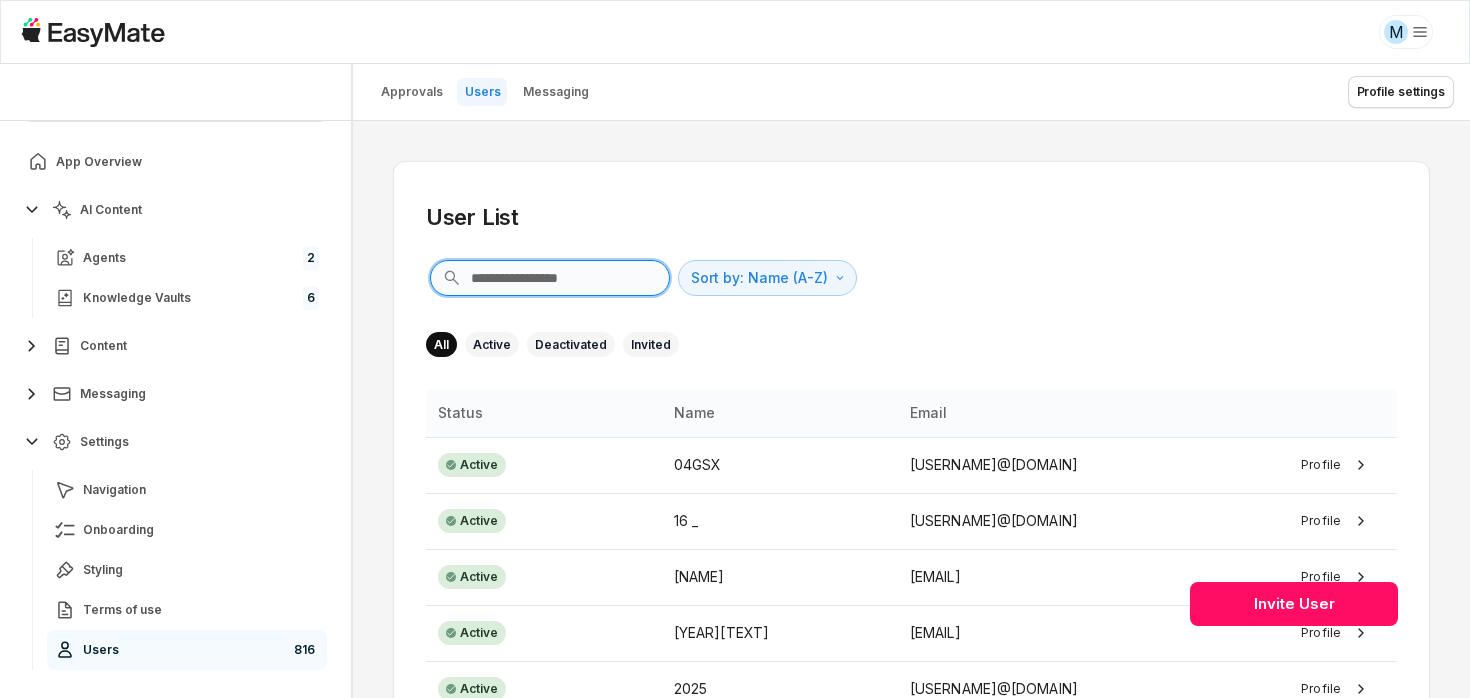 click at bounding box center [550, 278] 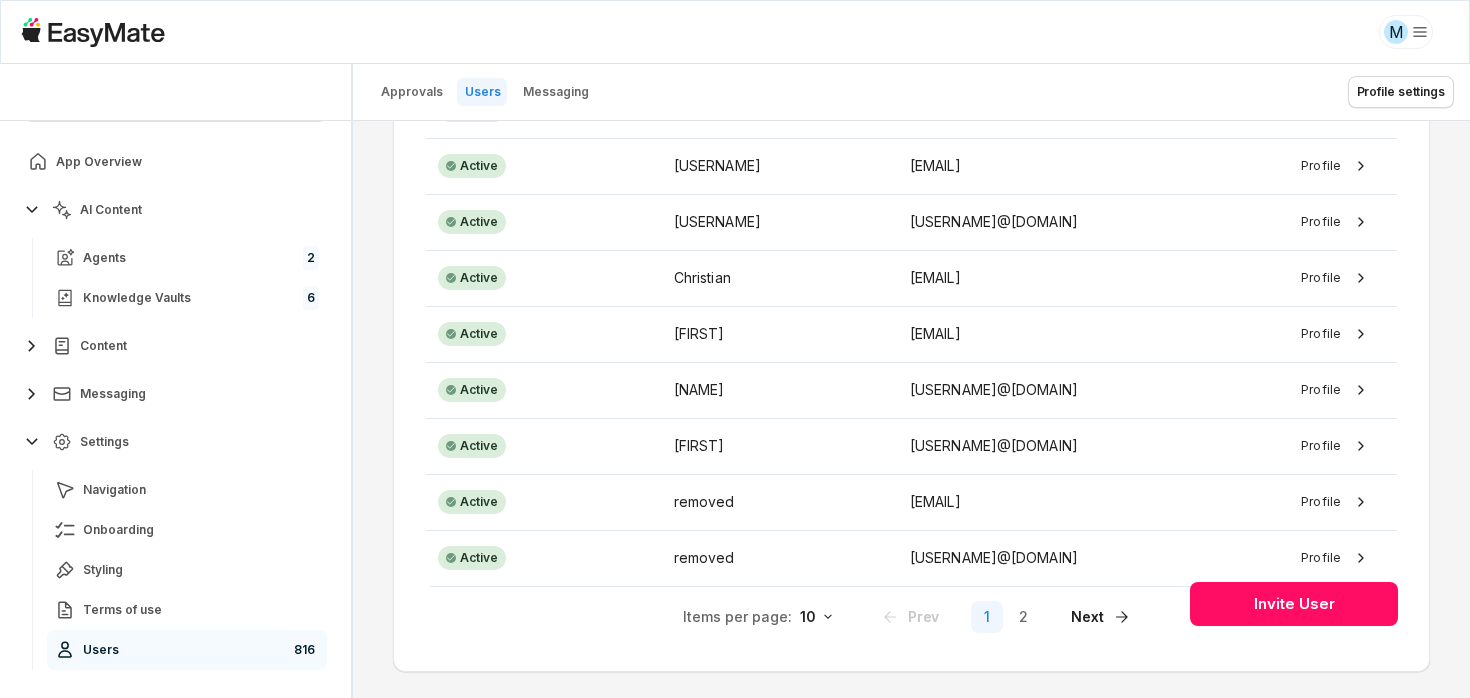 scroll, scrollTop: 464, scrollLeft: 0, axis: vertical 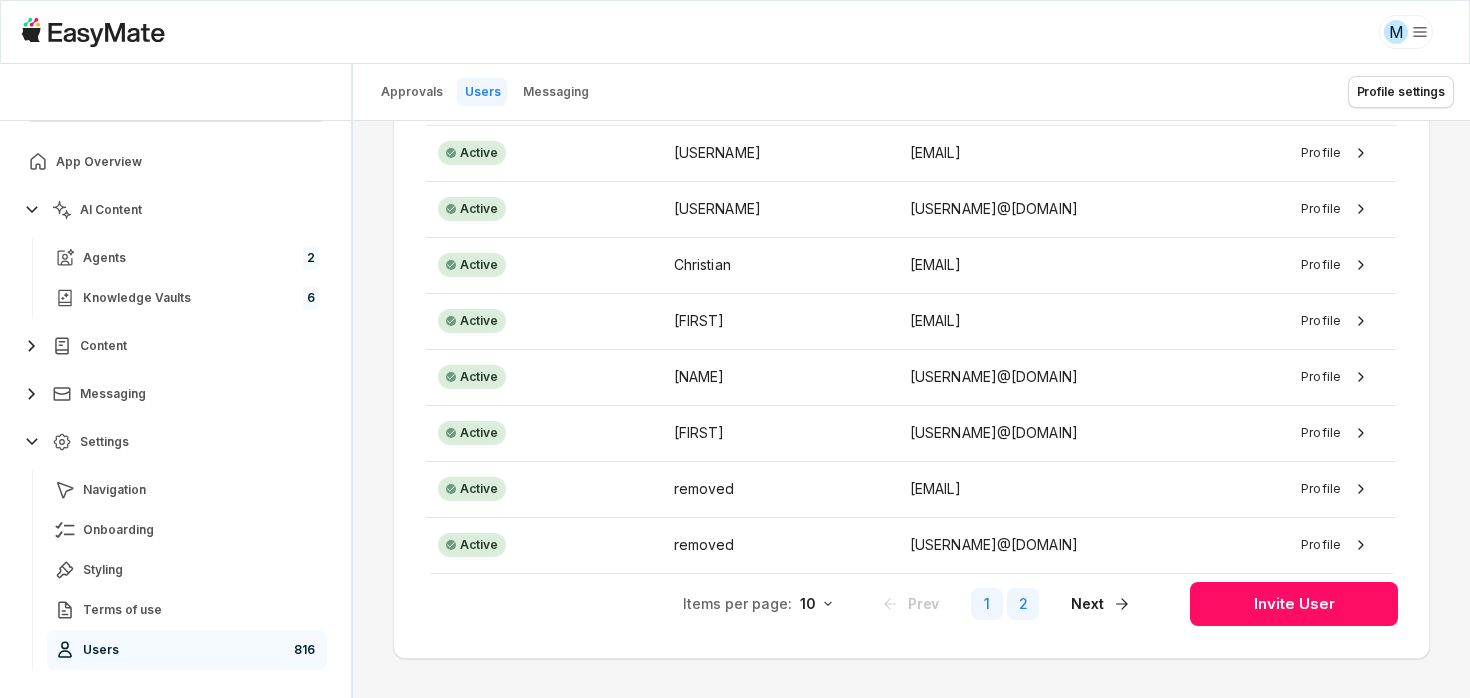 type on "***" 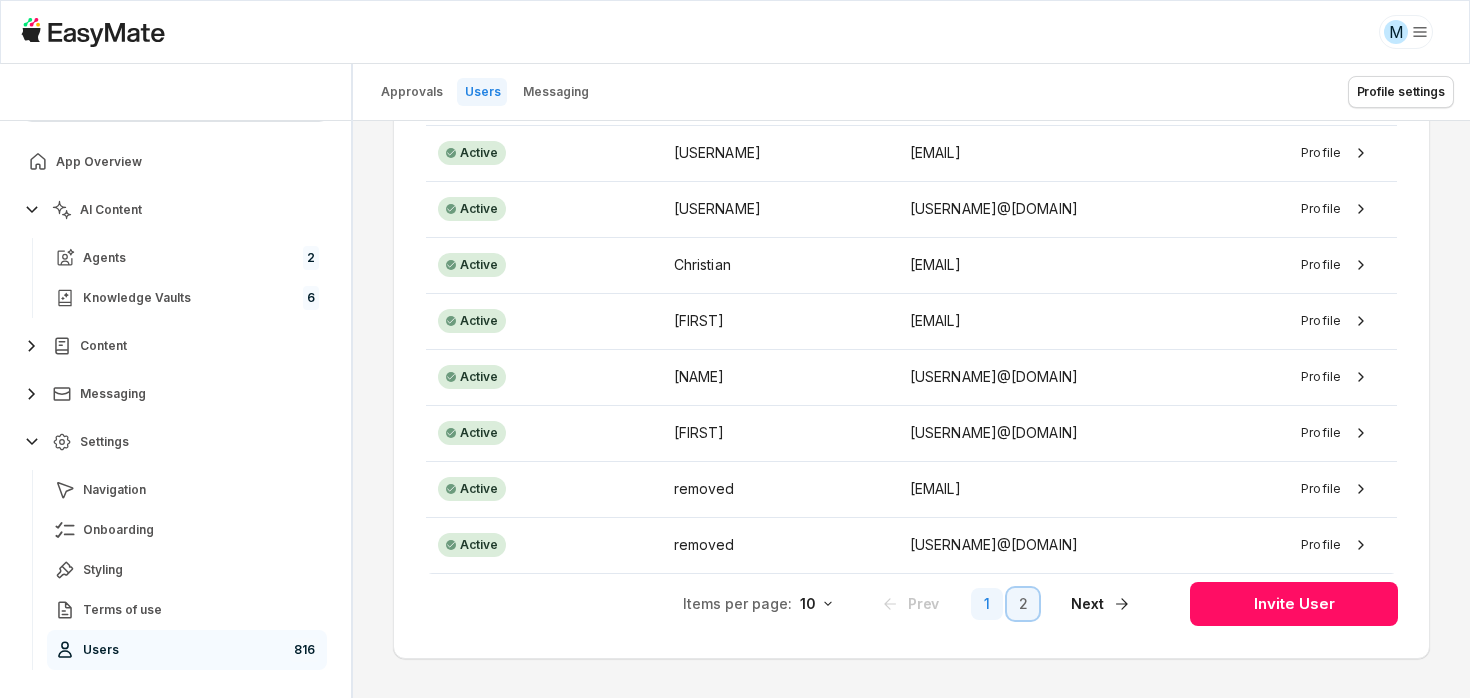 click on "2" at bounding box center (1023, 604) 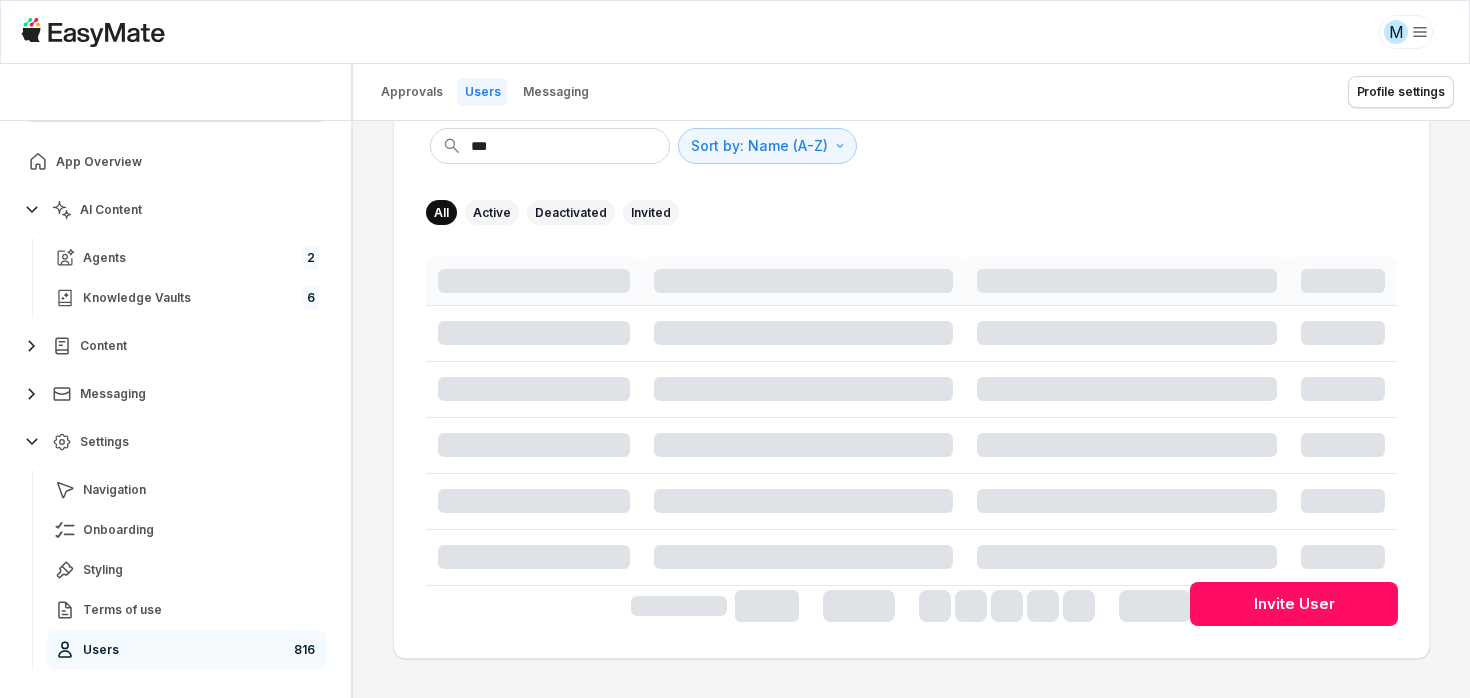 scroll, scrollTop: 0, scrollLeft: 0, axis: both 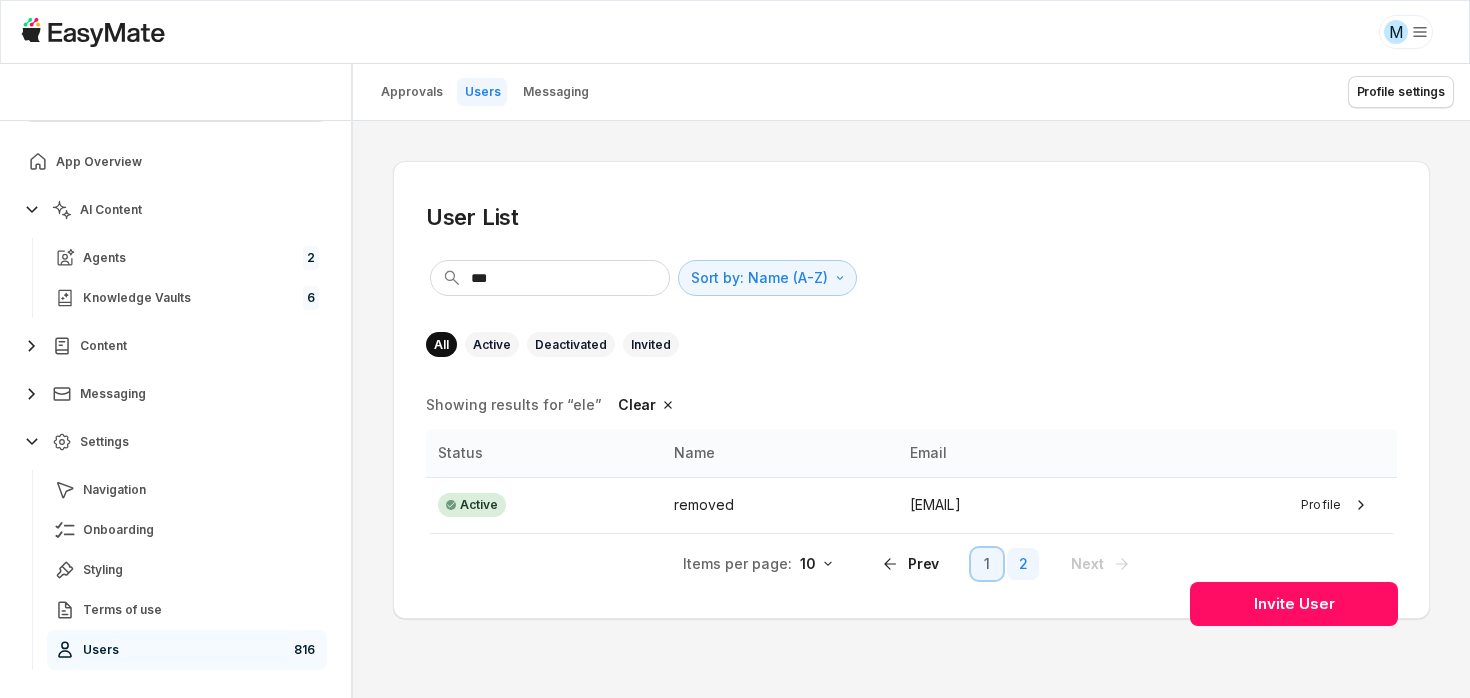 click on "1" at bounding box center [987, 564] 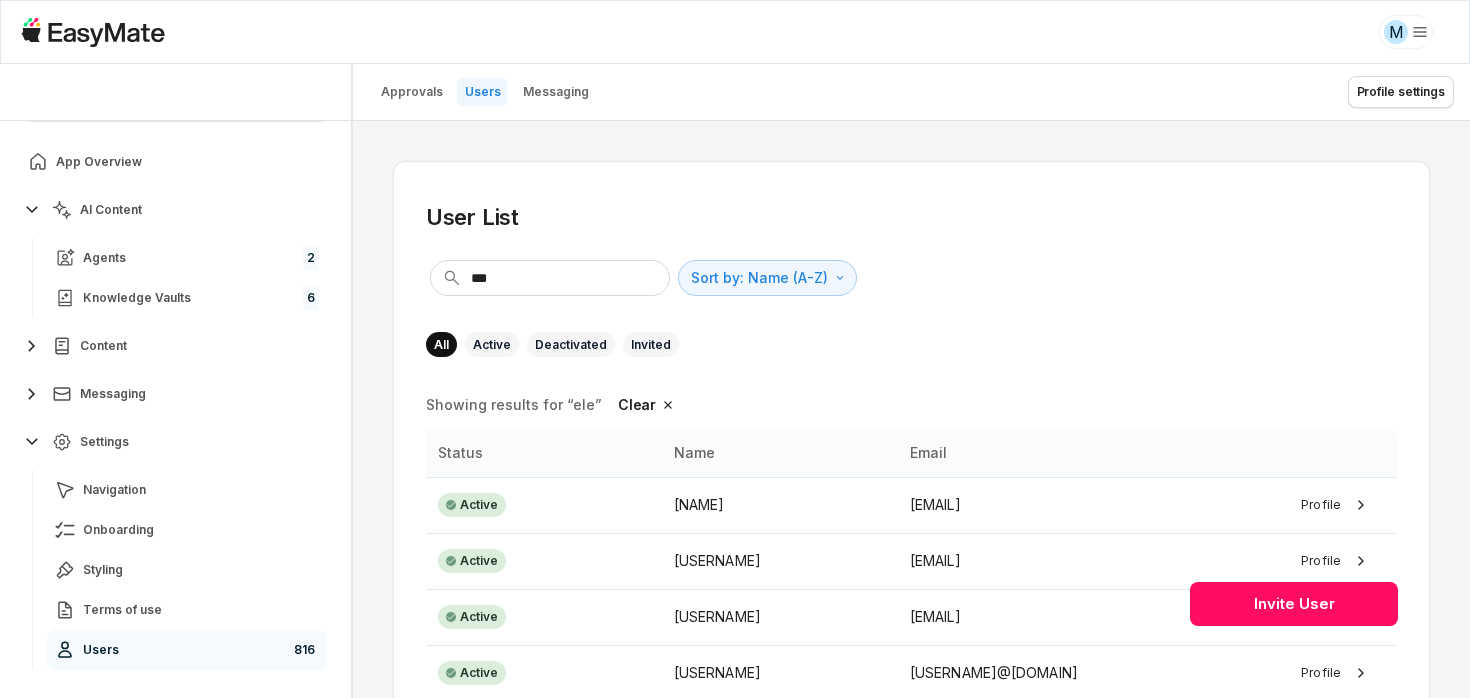 click on "User List" at bounding box center [911, 217] 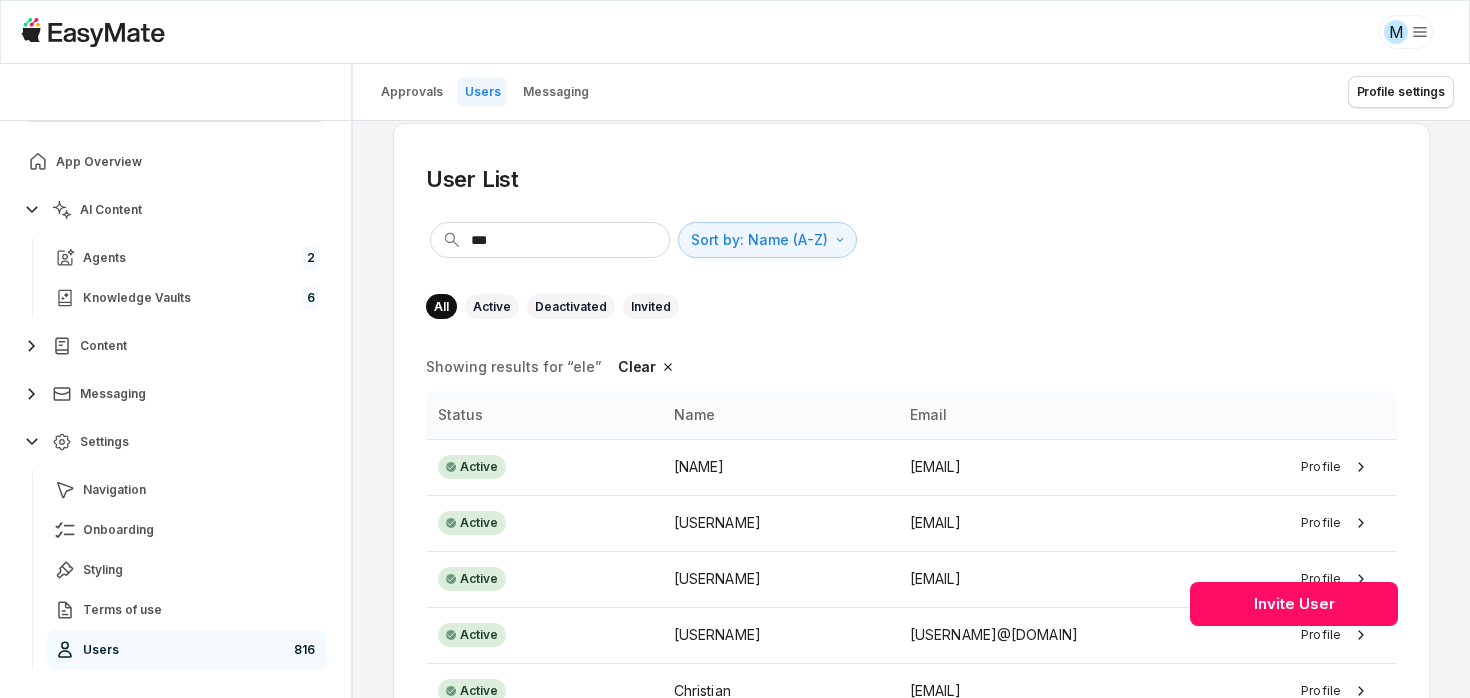 scroll, scrollTop: 53, scrollLeft: 0, axis: vertical 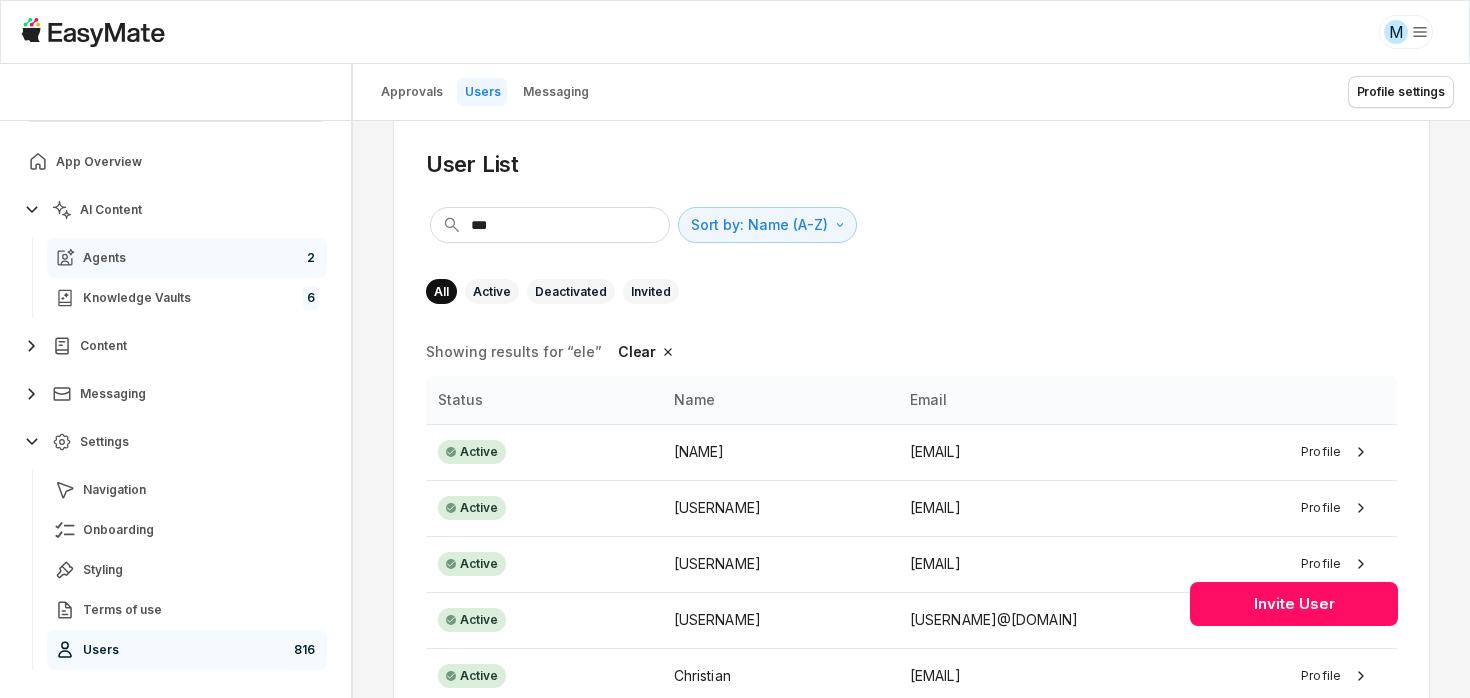 click on "Agents 2" at bounding box center (187, 258) 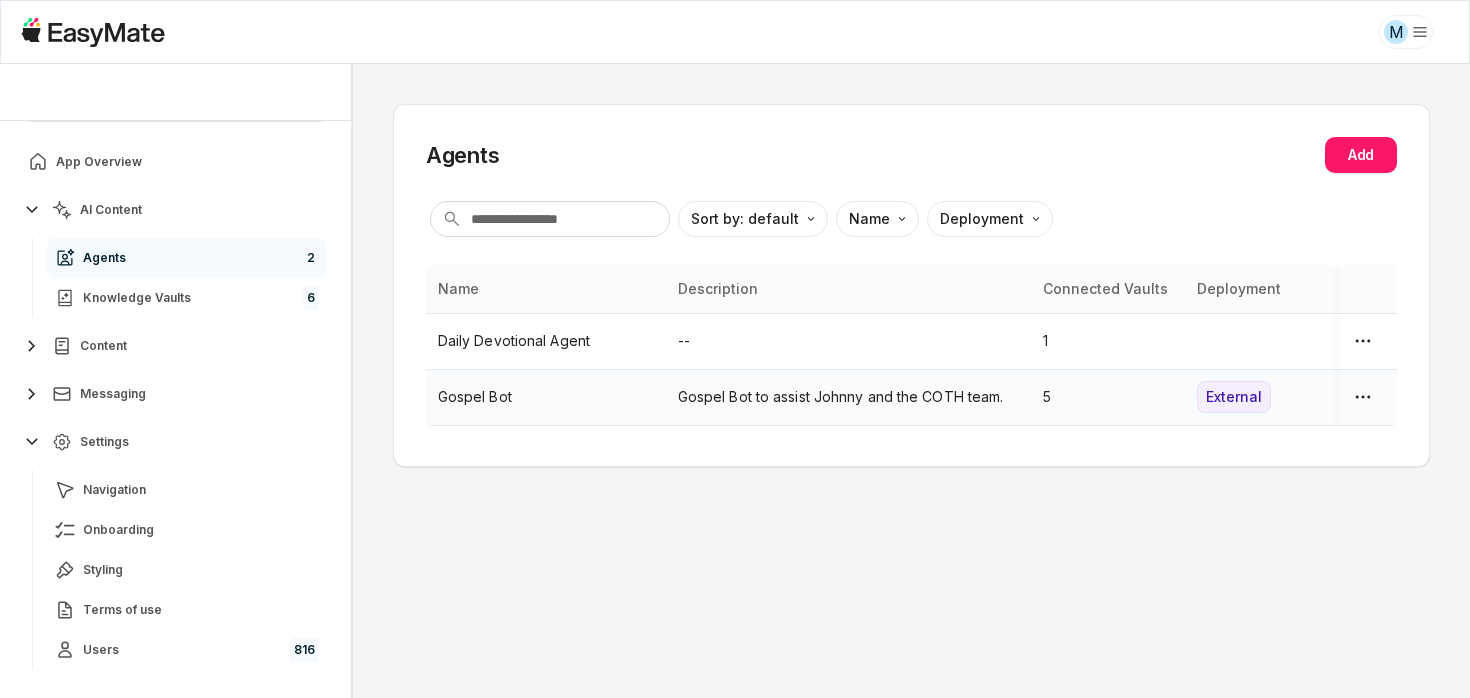 click on "Gospel Bot" at bounding box center (546, 397) 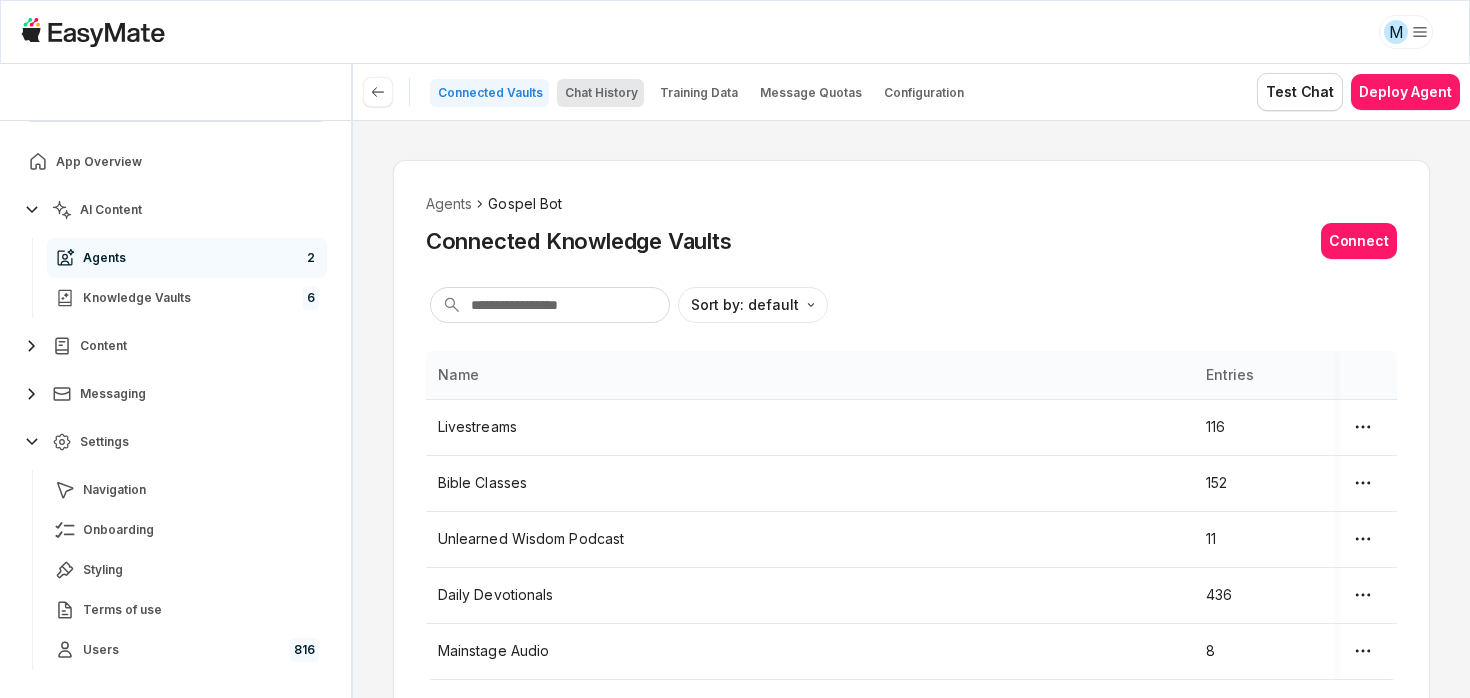 click on "Chat History" at bounding box center [601, 93] 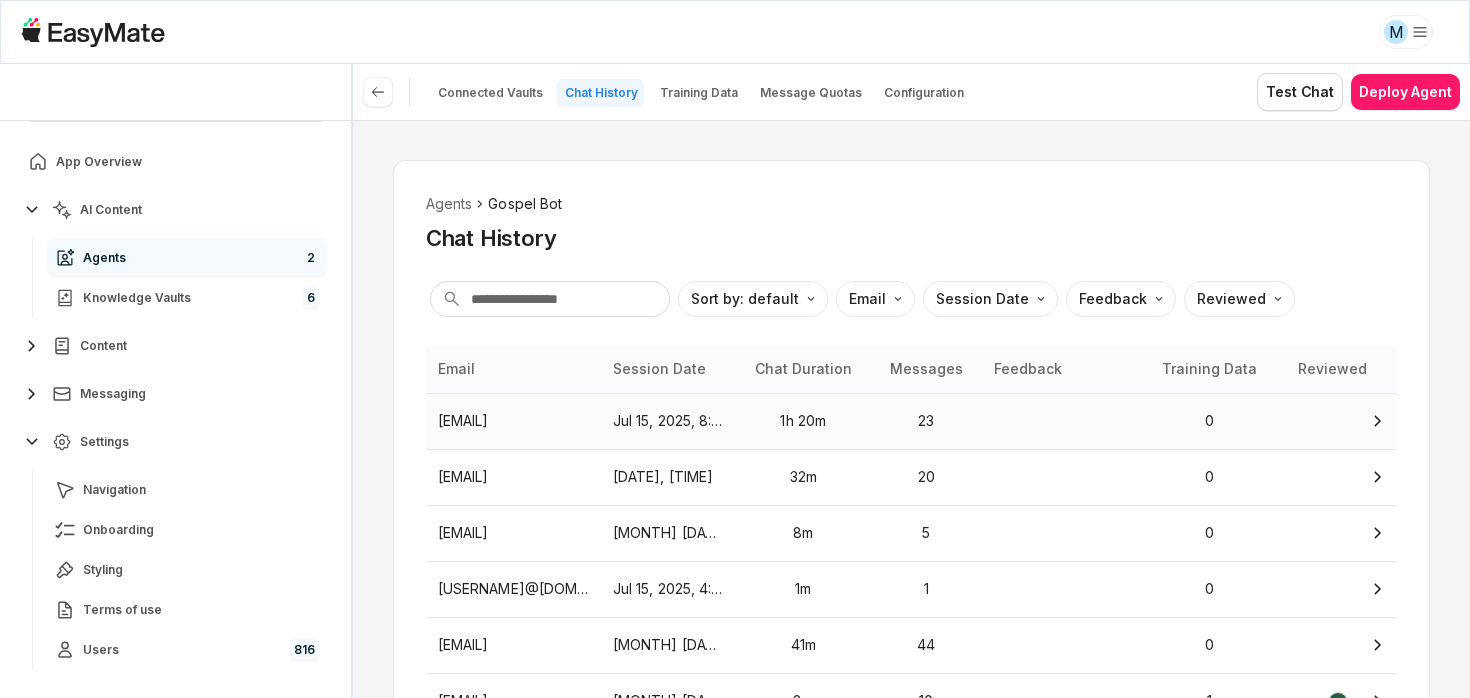 click on "[EMAIL]" at bounding box center (513, 421) 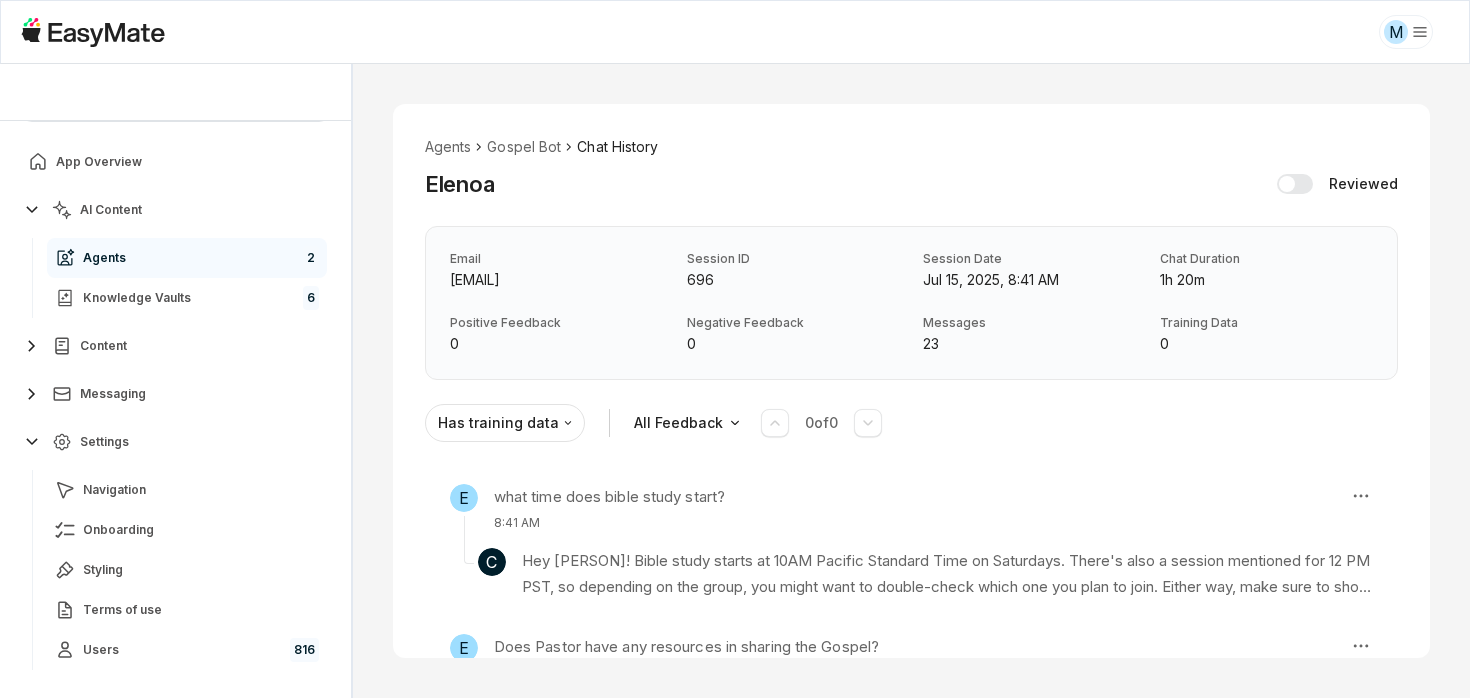 click on "[EMAIL]" at bounding box center [556, 280] 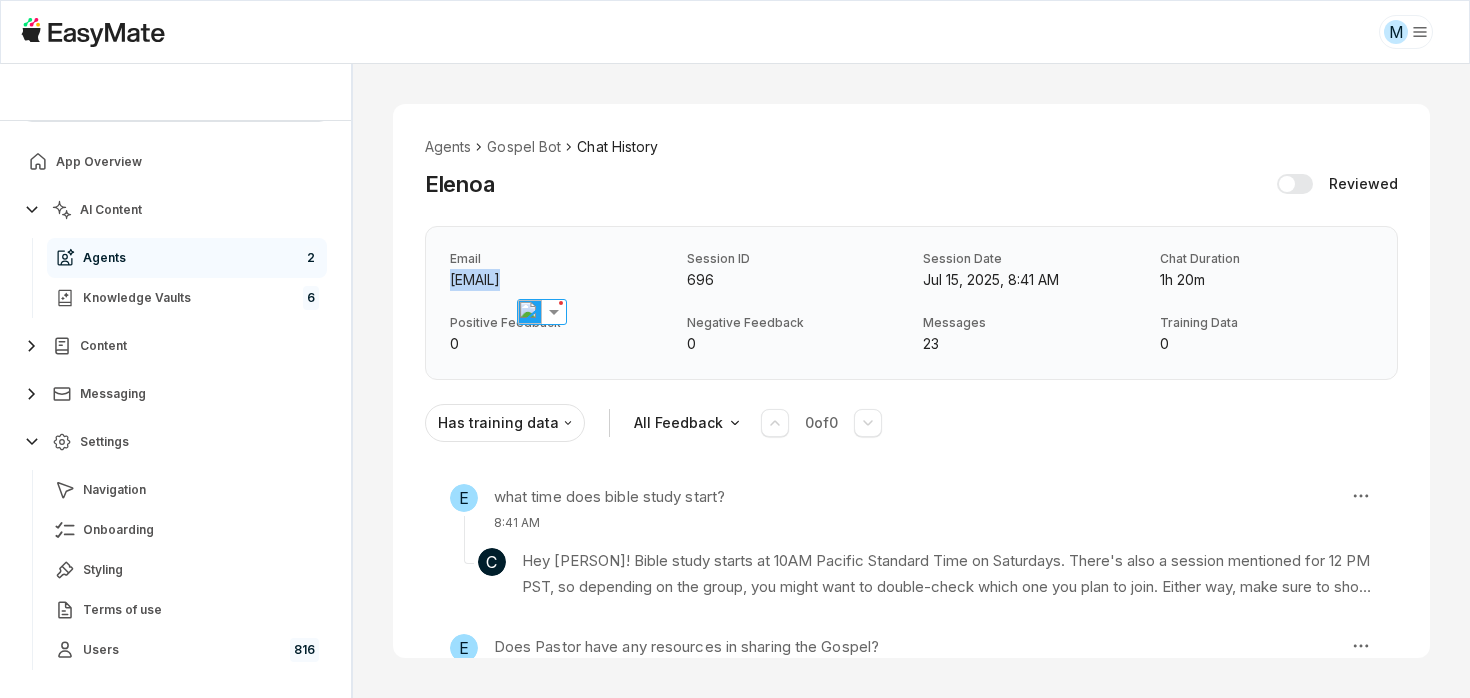 copy on "[EMAIL]" 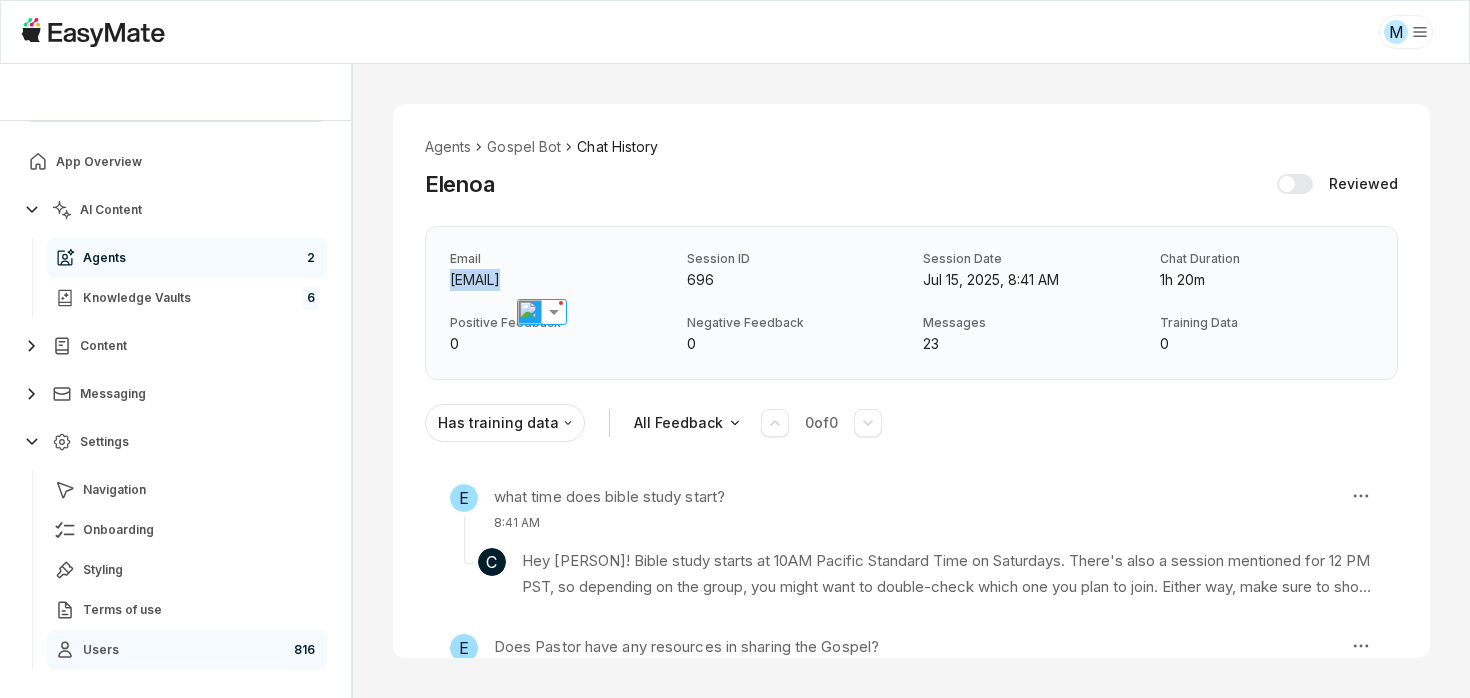 click on "Users 816" at bounding box center (187, 650) 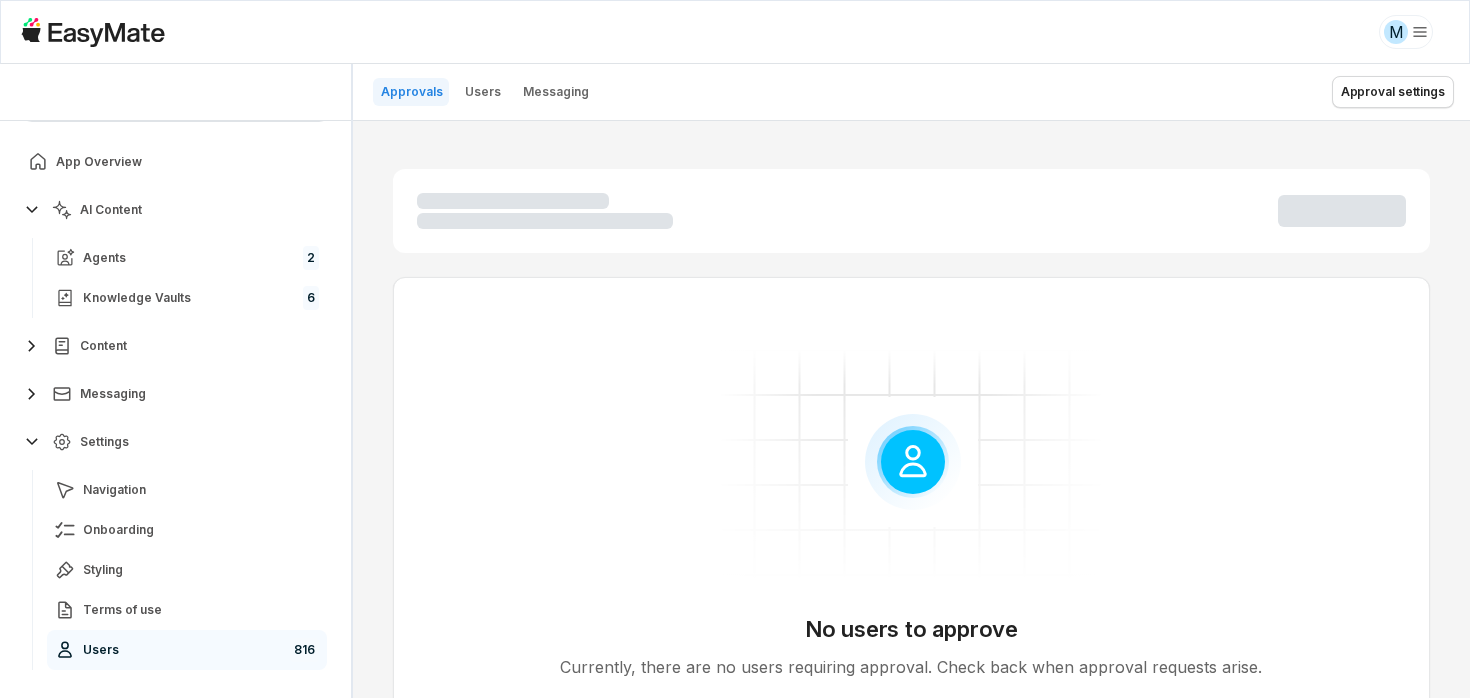 click on "No users to approve Currently, there are no users requiring approval. Check back when approval requests arise." at bounding box center (911, 409) 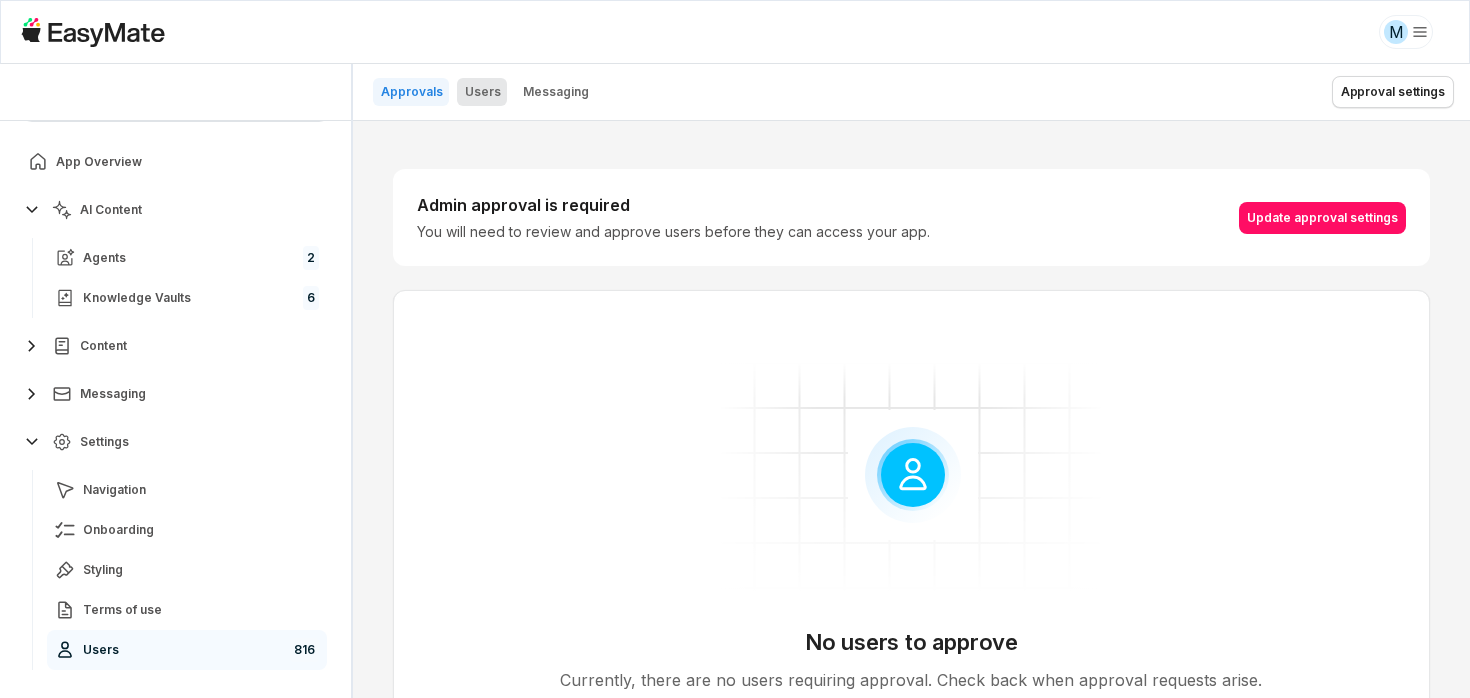 click on "Users" at bounding box center (483, 92) 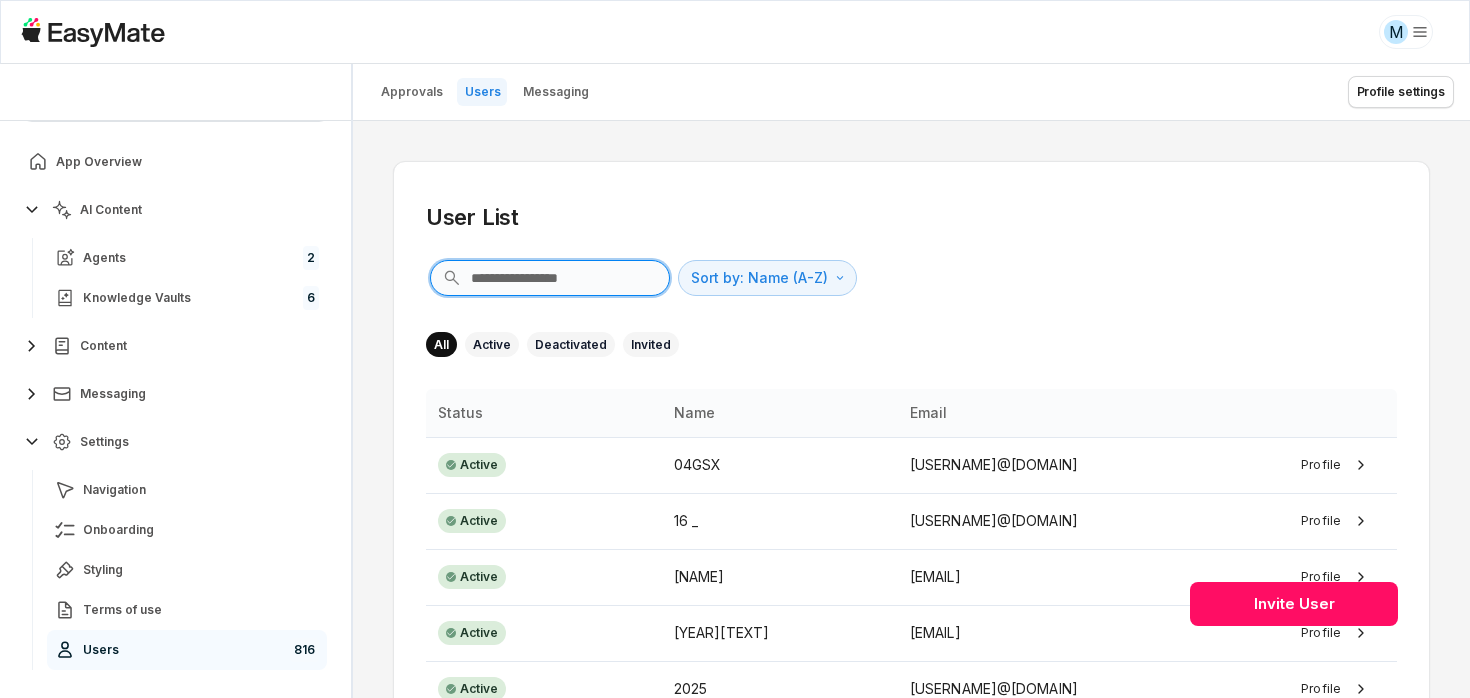 click at bounding box center [550, 278] 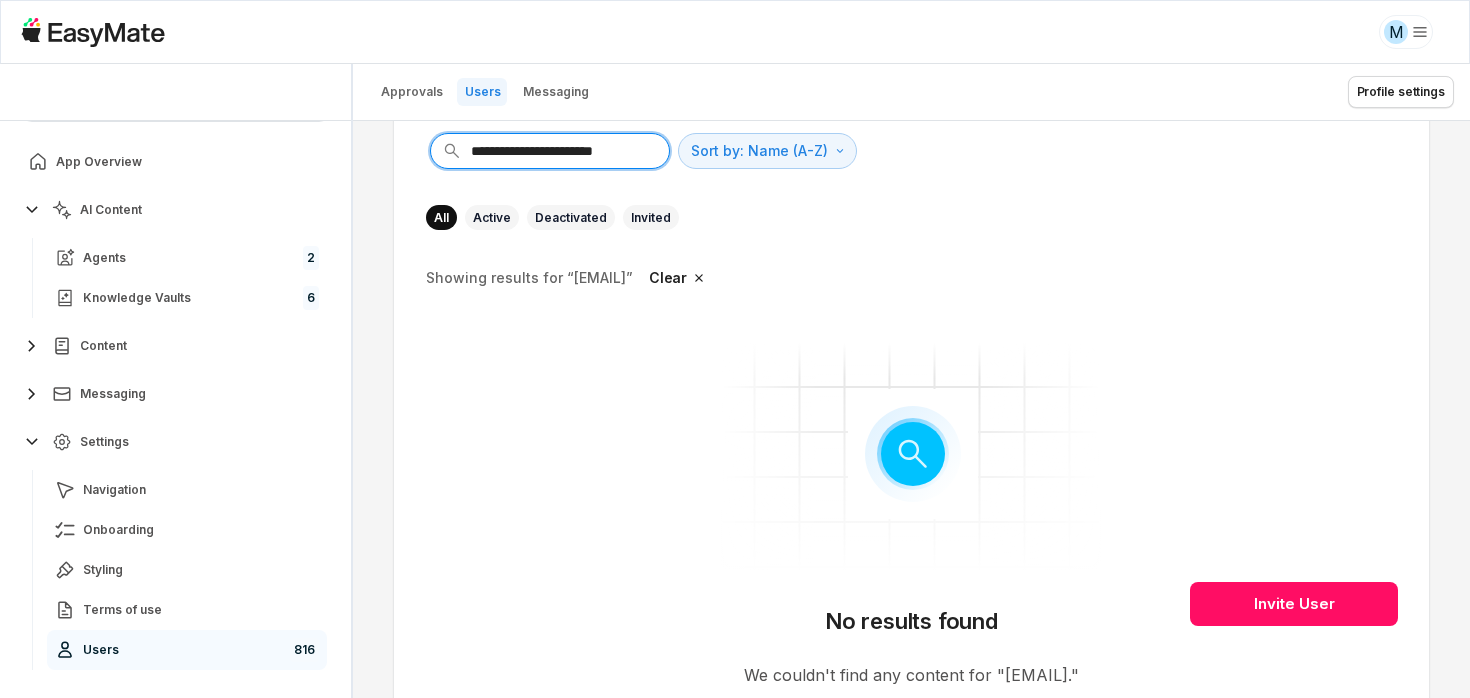 scroll, scrollTop: 124, scrollLeft: 0, axis: vertical 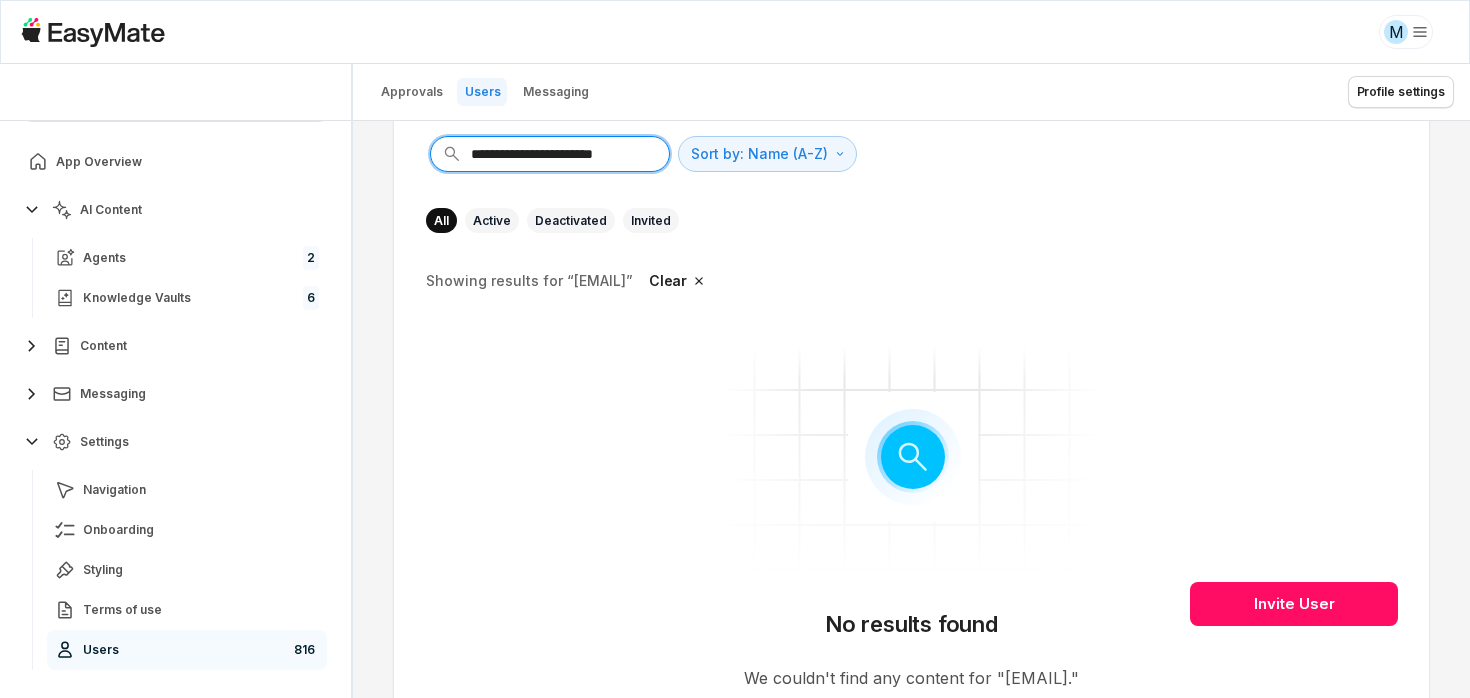 type on "**********" 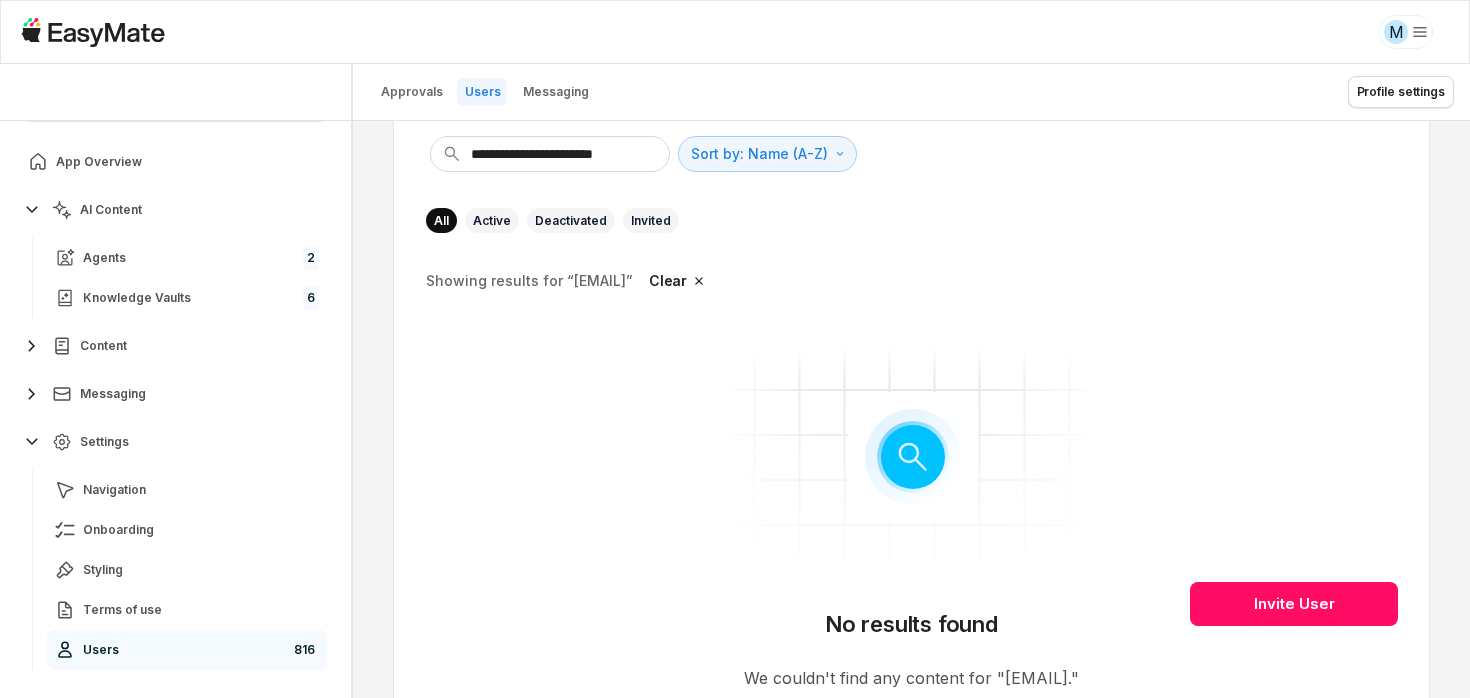 click on "**********" at bounding box center (735, 349) 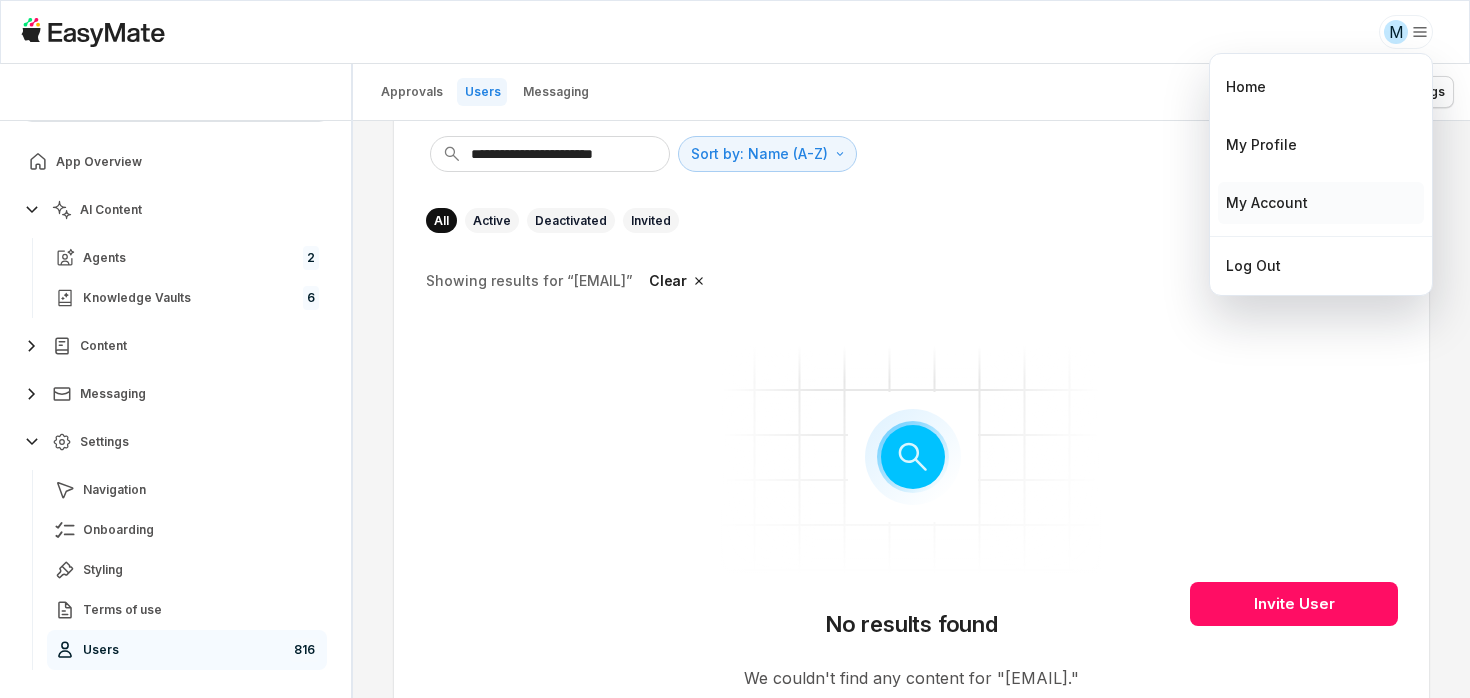 click on "My Account" at bounding box center [1267, 203] 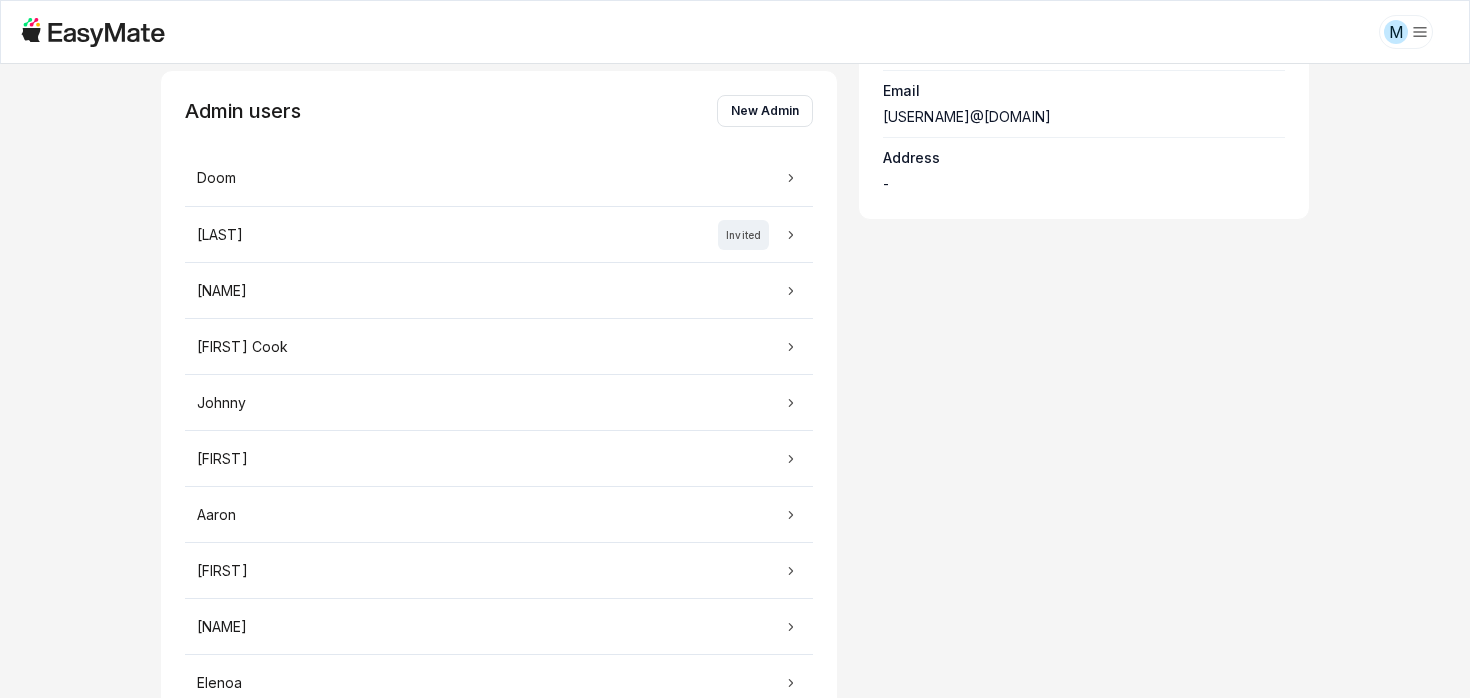 scroll, scrollTop: 0, scrollLeft: 0, axis: both 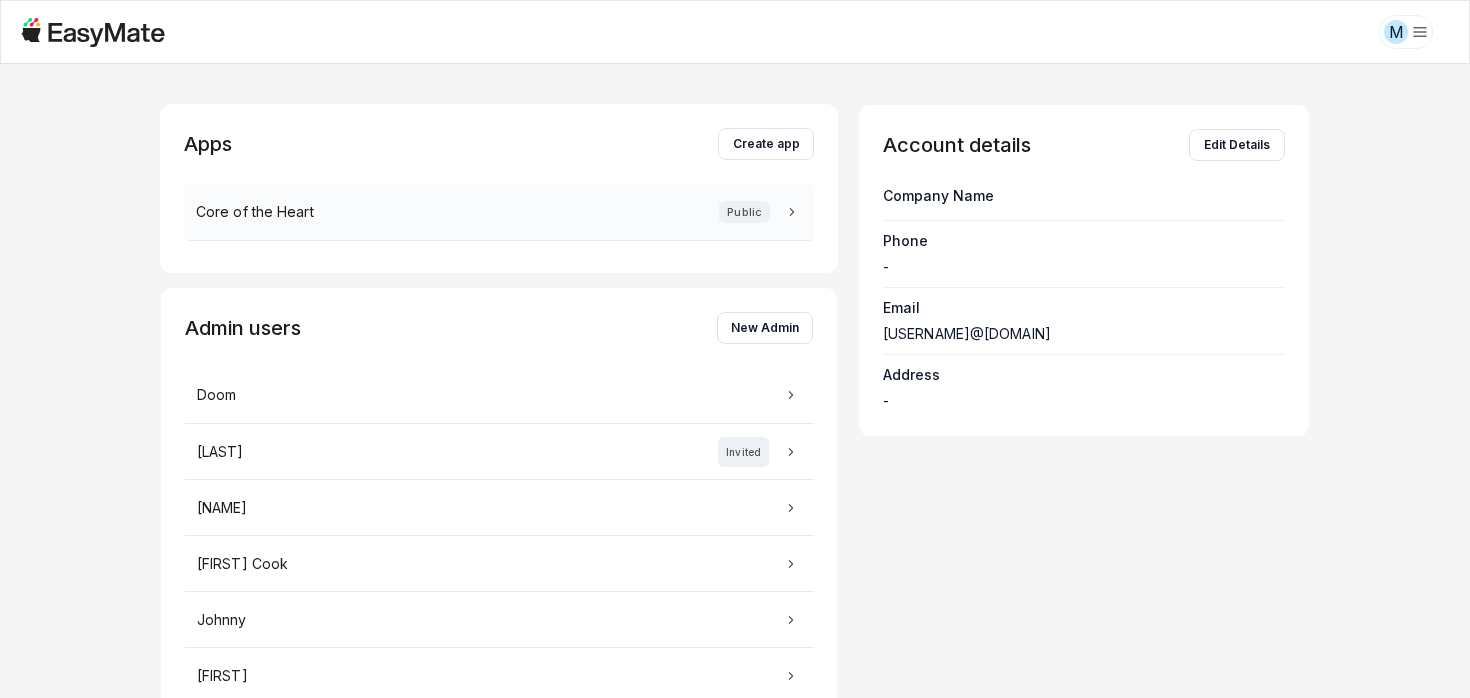 click on "Core of the Heart" at bounding box center [255, 212] 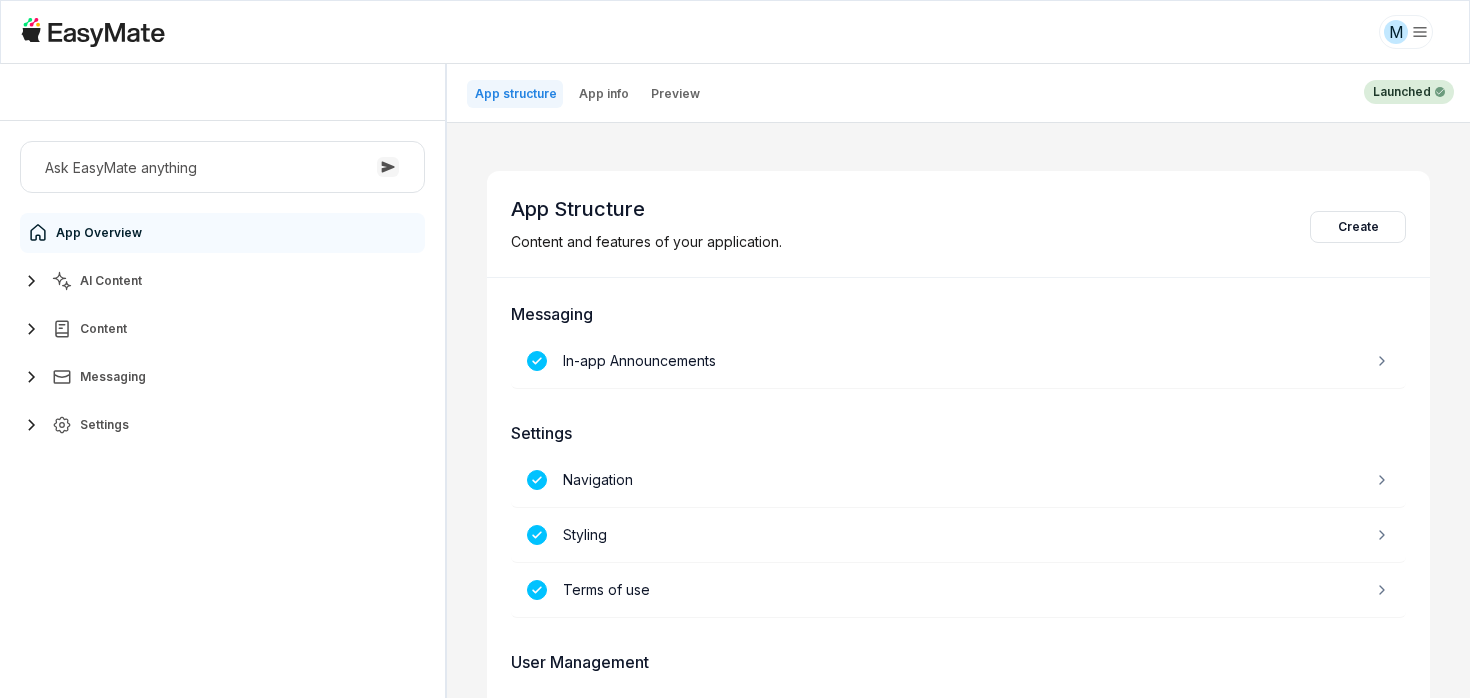 scroll, scrollTop: 0, scrollLeft: 0, axis: both 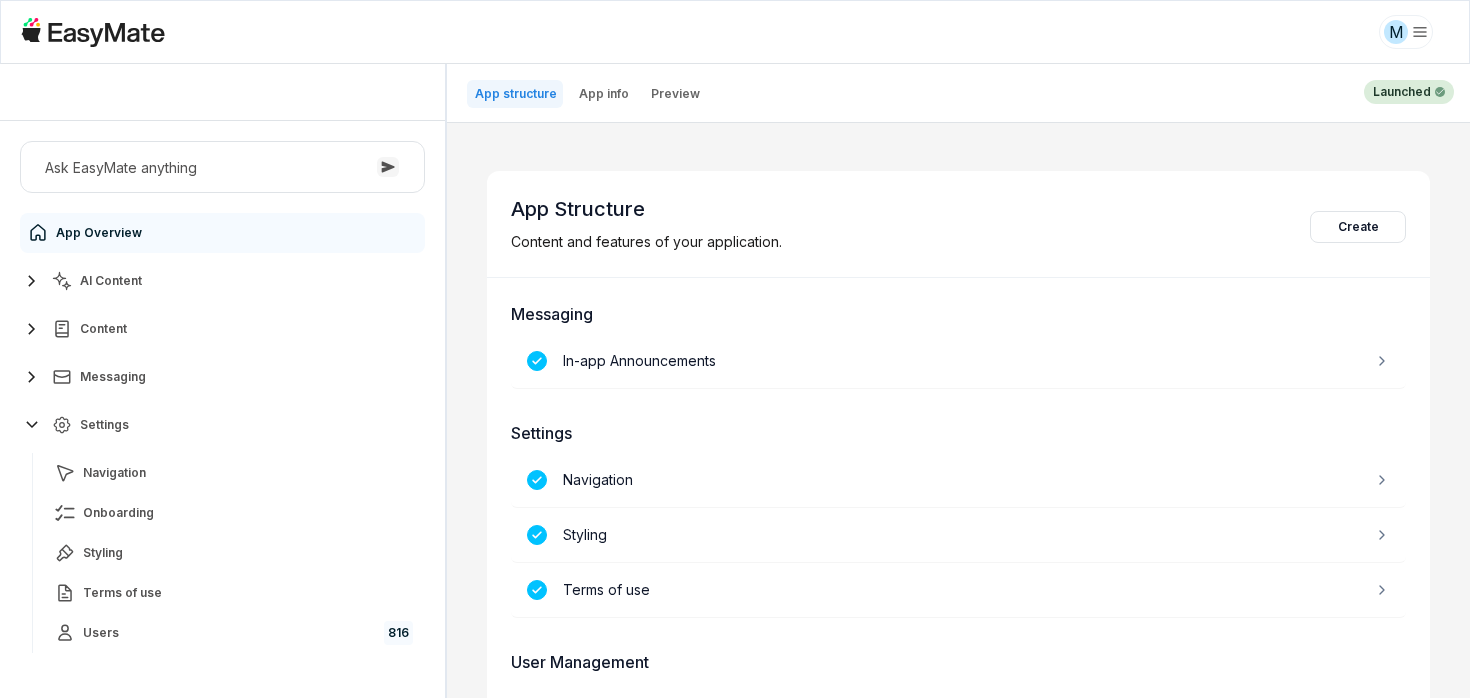 click on "AI Content" at bounding box center [222, 281] 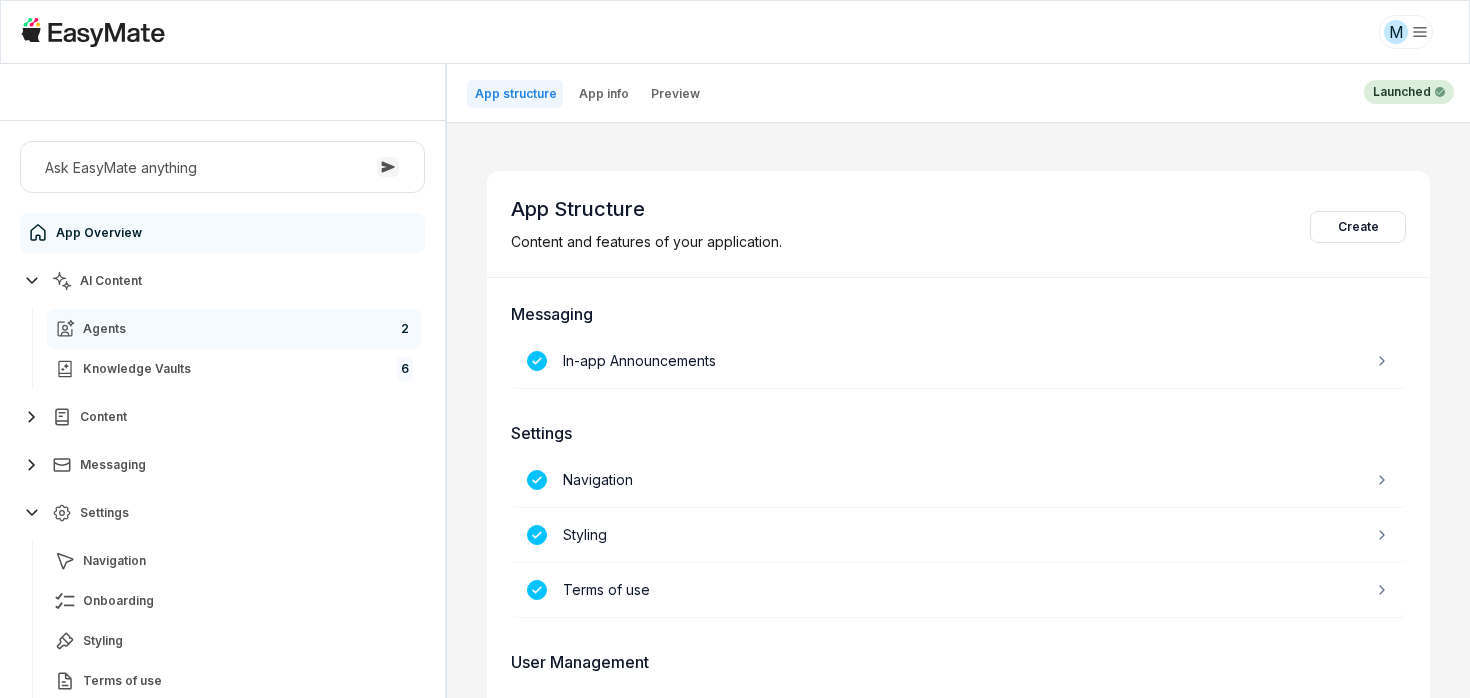 click on "Agents 2" at bounding box center (234, 329) 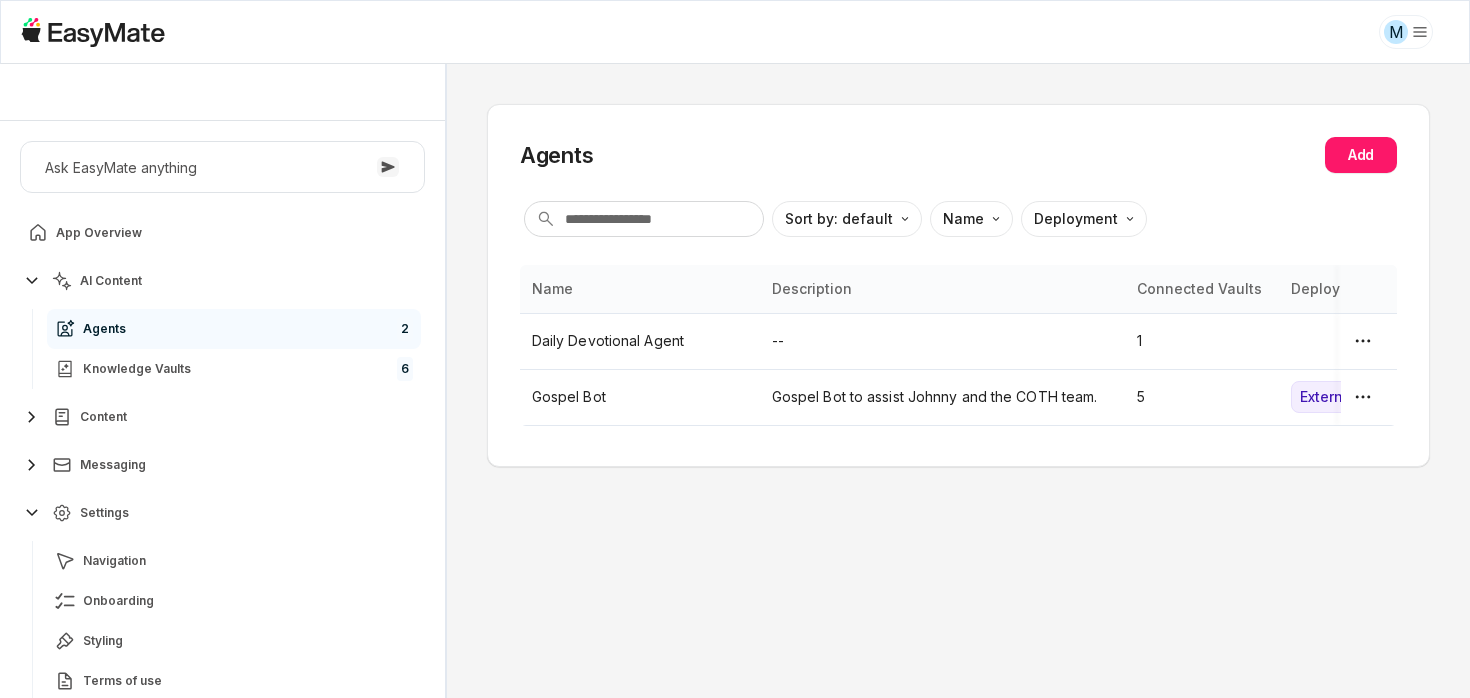 click on "Agents Add Sort by: default Direction Name Deployment Name Description Connected Vaults Deployment Daily Devotional Agent -- 1 Gospel Bot Gospel Bot to assist [FIRST] and the COTH team. 5 External" at bounding box center [958, 381] 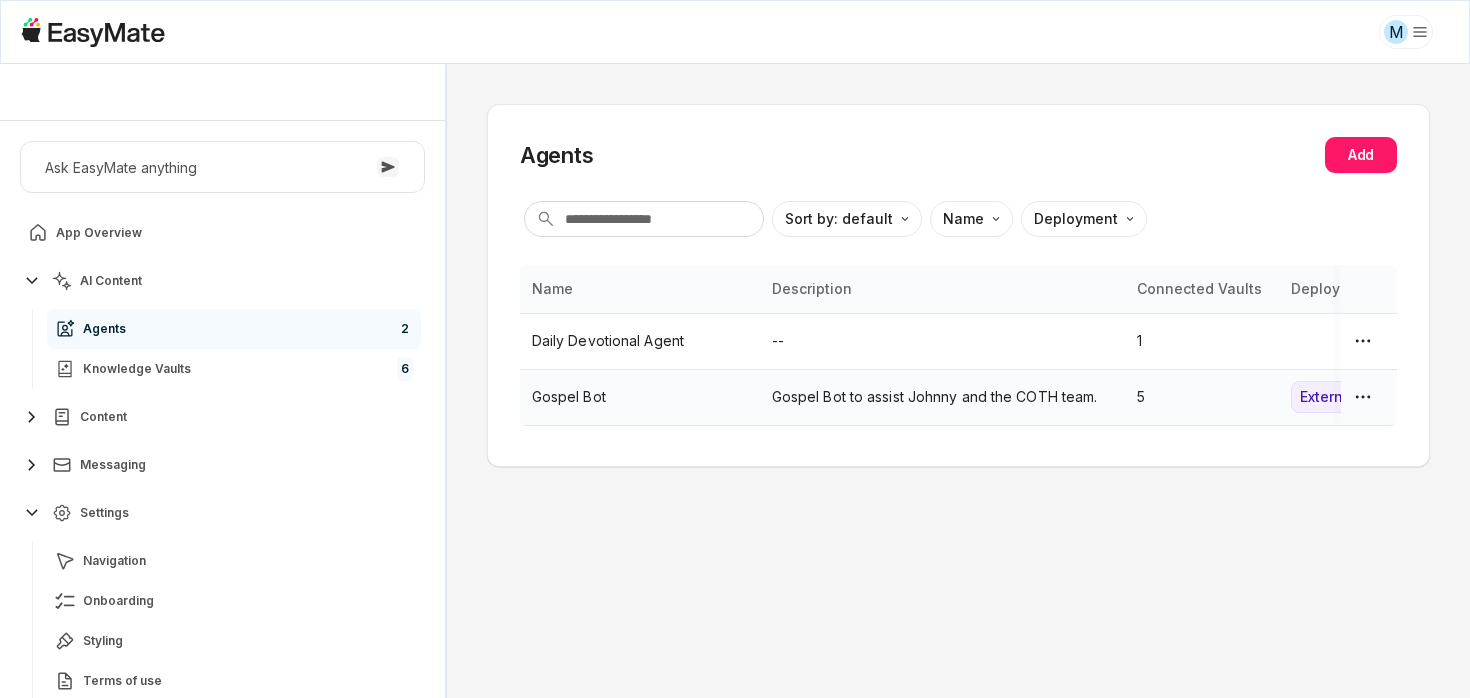 click on "Gospel Bot" at bounding box center [640, 397] 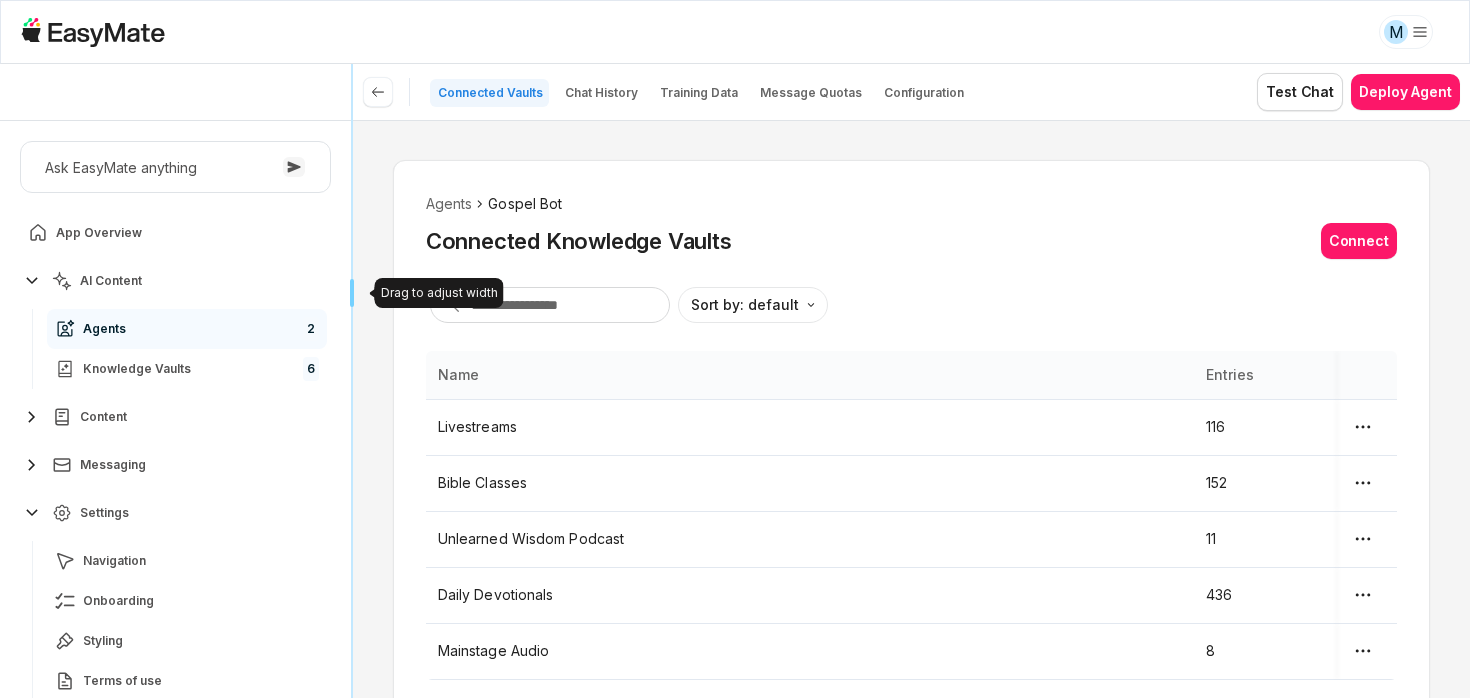 click on "Core of the Heart Ask EasyMate anything App Overview AI Content Agents 2 Knowledge Vaults 6 Content Messaging Settings Navigation Onboarding Styling Terms of use Users 816 B How can I help you today? Scroll to bottom Send Drag to adjust width Drag to adjust width Connected Vaults Chat History Training Data Message Quotas Configuration Test Chat Deploy Agent Agents Gospel Bot Connected Knowledge Vaults Connect Sort by: default Direction Name Entries Livestreams 116 Bible Classes 152 Unlearned Wisdom Podcast 11 Daily Devotionals 436 Mainstage Audio 8" at bounding box center [735, 381] 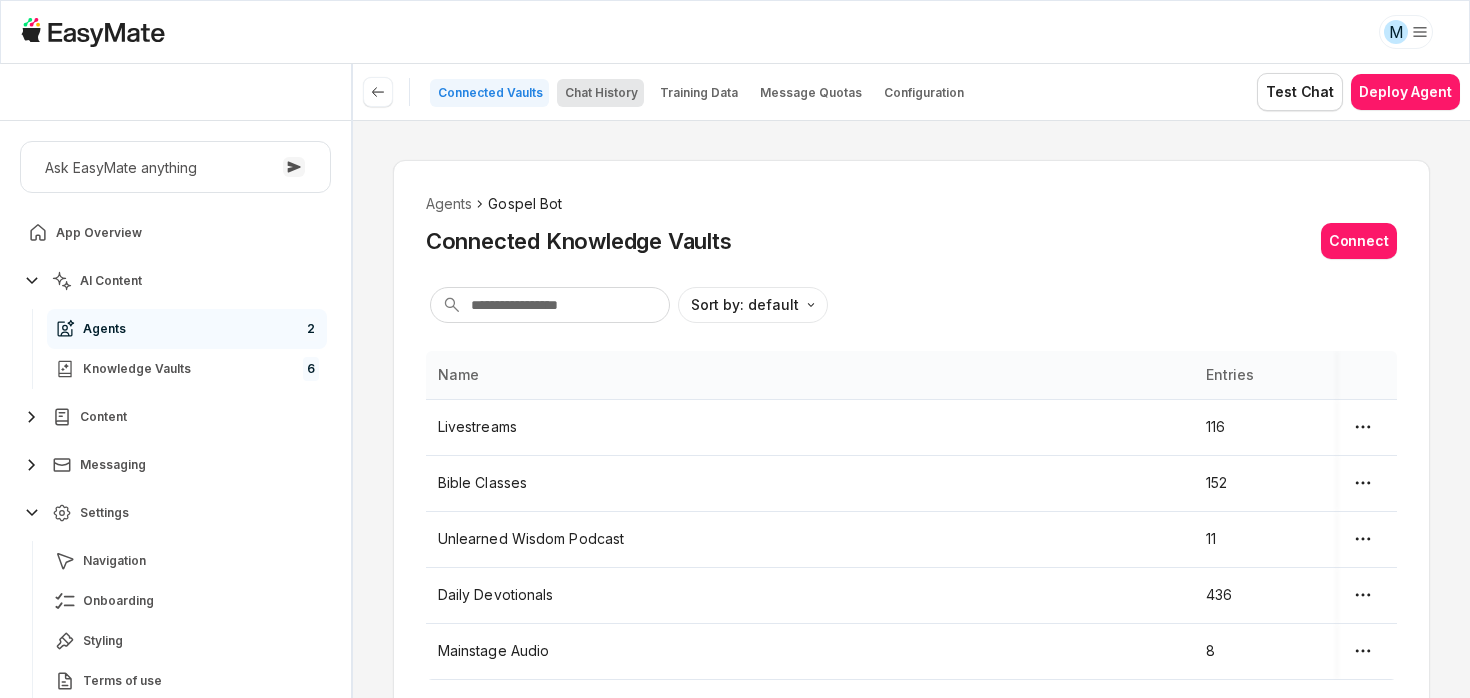 click on "Chat History" at bounding box center (600, 93) 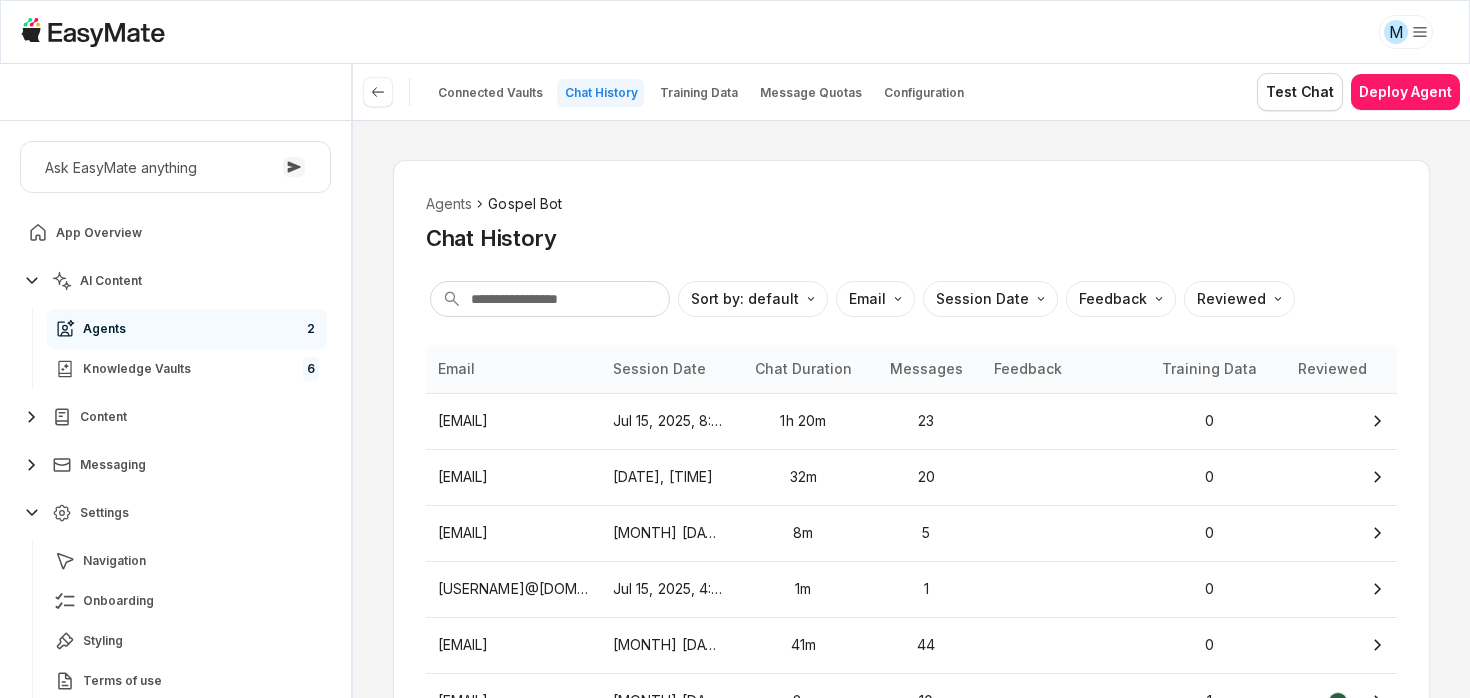 click on "Agents Gospel Bot Chat History Sort by: default Direction Email Session Date Feedback Reviewed Email Session Date Chat Duration Messages Feedback Training Data Reviewed [USERNAME]@[DOMAIN] Jul 15, 2025, 8:41 AM 1h 20m 23 0 [USERNAME]@[DOMAIN] Jul 15, 2025, 8:06 AM  32m 20 0 [USERNAME]@[DOMAIN] Jul 15, 2025, 7:11 AM  8m 5 0 [USERNAME]@[DOMAIN] Jul 15, 2025, 4:19 AM 1m 1 0 [USERNAME]@[DOMAIN] Jul 14, 2025, 7:08 AM  41m 44 0 [USERNAME]@[DOMAIN] Jul 14, 2025, 6:56 AM  8m 10 1 [USERNAME]@[DOMAIN] Jul 13, 2025, 4:05 AM 1m 1 0 [USERNAME]@[DOMAIN] Jul 11, 2025, 9:34 AM  34m 9 0 [USERNAME]@[DOMAIN] Jul 11, 2025, 7:59 AM  40m 6 0 [USERNAME]@[DOMAIN] Jul 11, 2025, 6:59 AM 1m 1 0 Items per page: 10 Prev 1 2 3 ... 8 9 10 Next" at bounding box center [911, 409] 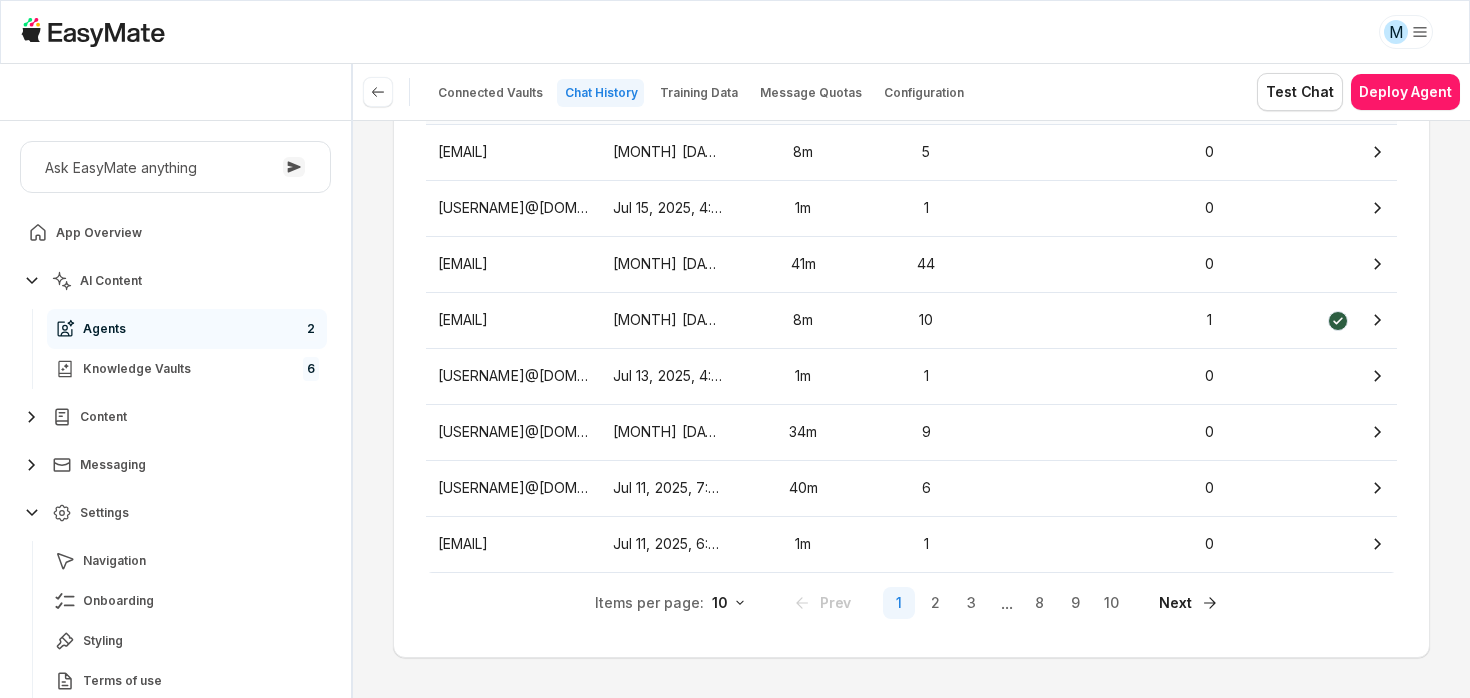 scroll, scrollTop: 386, scrollLeft: 0, axis: vertical 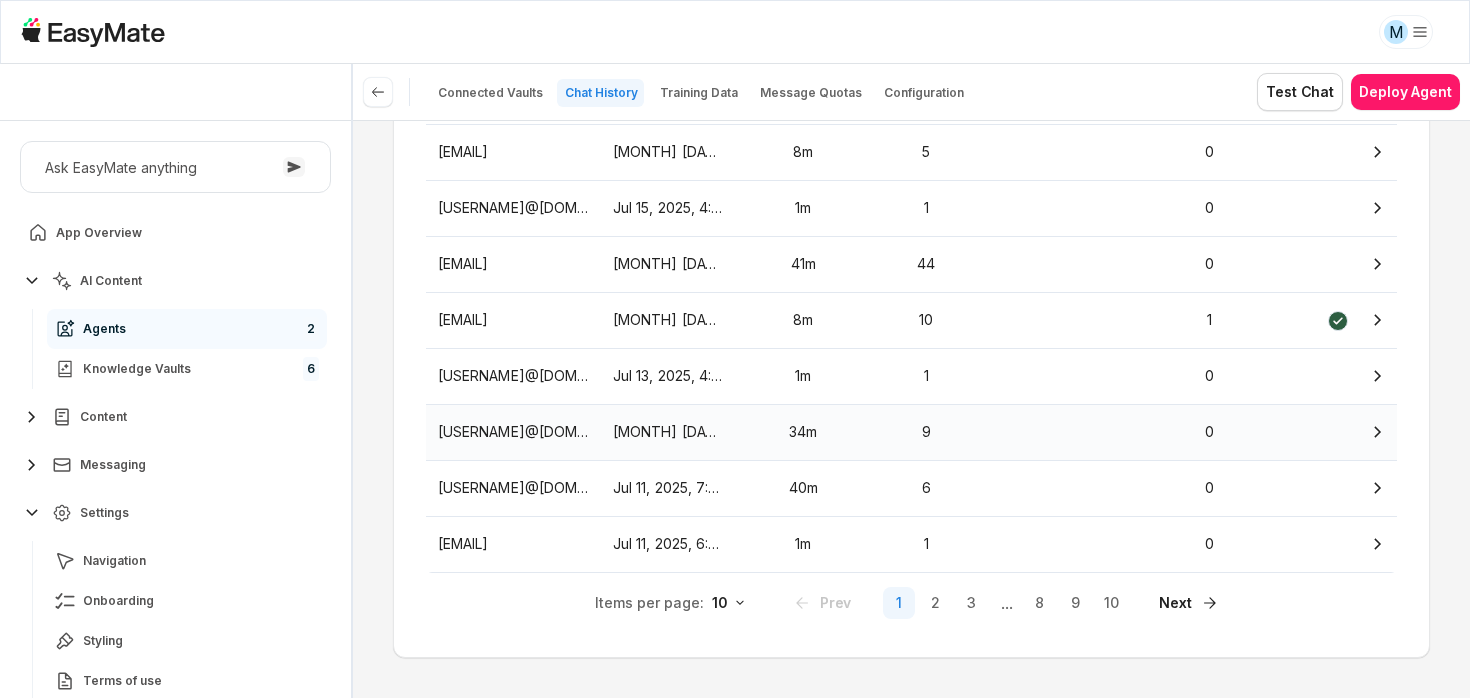 click on "[USERNAME]@[DOMAIN]" at bounding box center [513, 432] 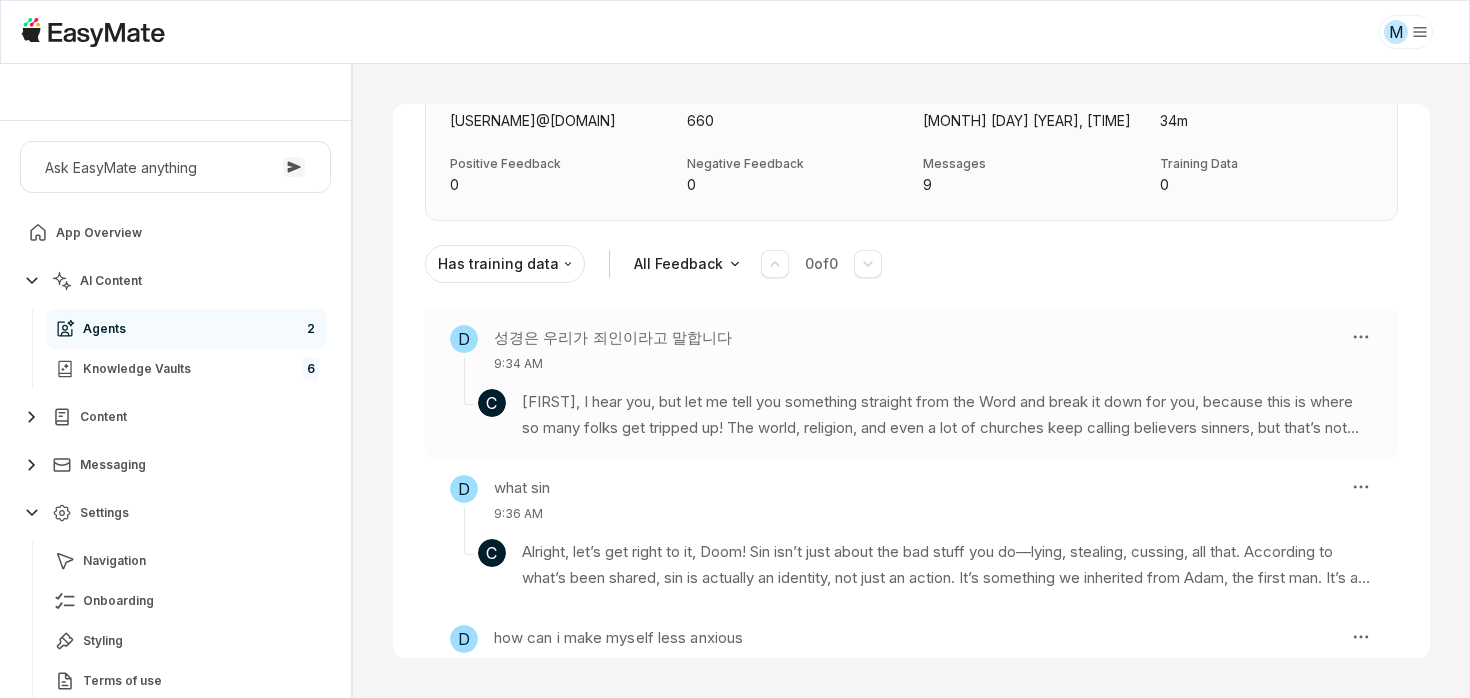 scroll, scrollTop: 259, scrollLeft: 0, axis: vertical 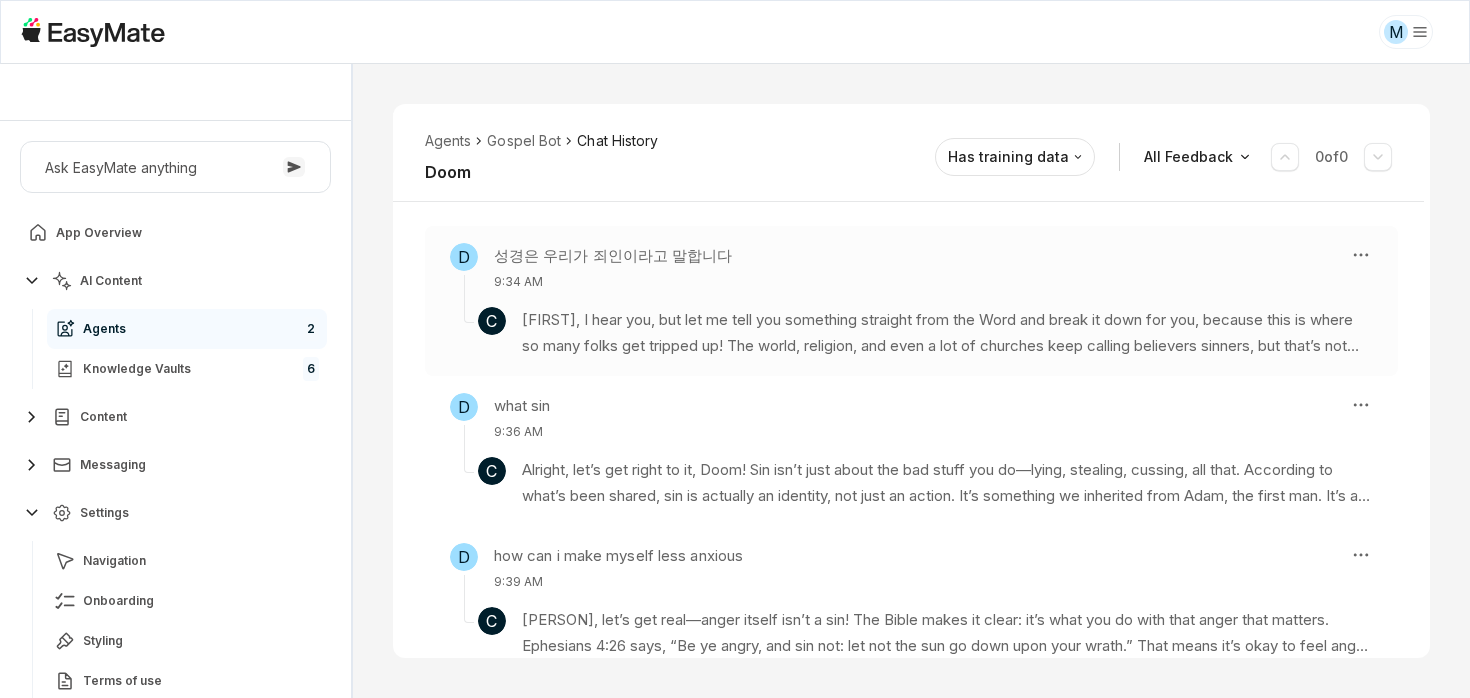 click on "[FIRST], I hear you, but let me tell you something straight from the Word and break it down for you, because this is where so many folks get tripped up! The world, religion, and even a lot of churches keep calling believers sinners, but that’s not what the gospel says about those who are in Christ. Listen, if you believe in what Jesus did—His death, His blood, His resurrection—then you are not a sinner anymore. You are righteous! That’s not my opinion, that’s what the gospel declares." at bounding box center (947, 333) 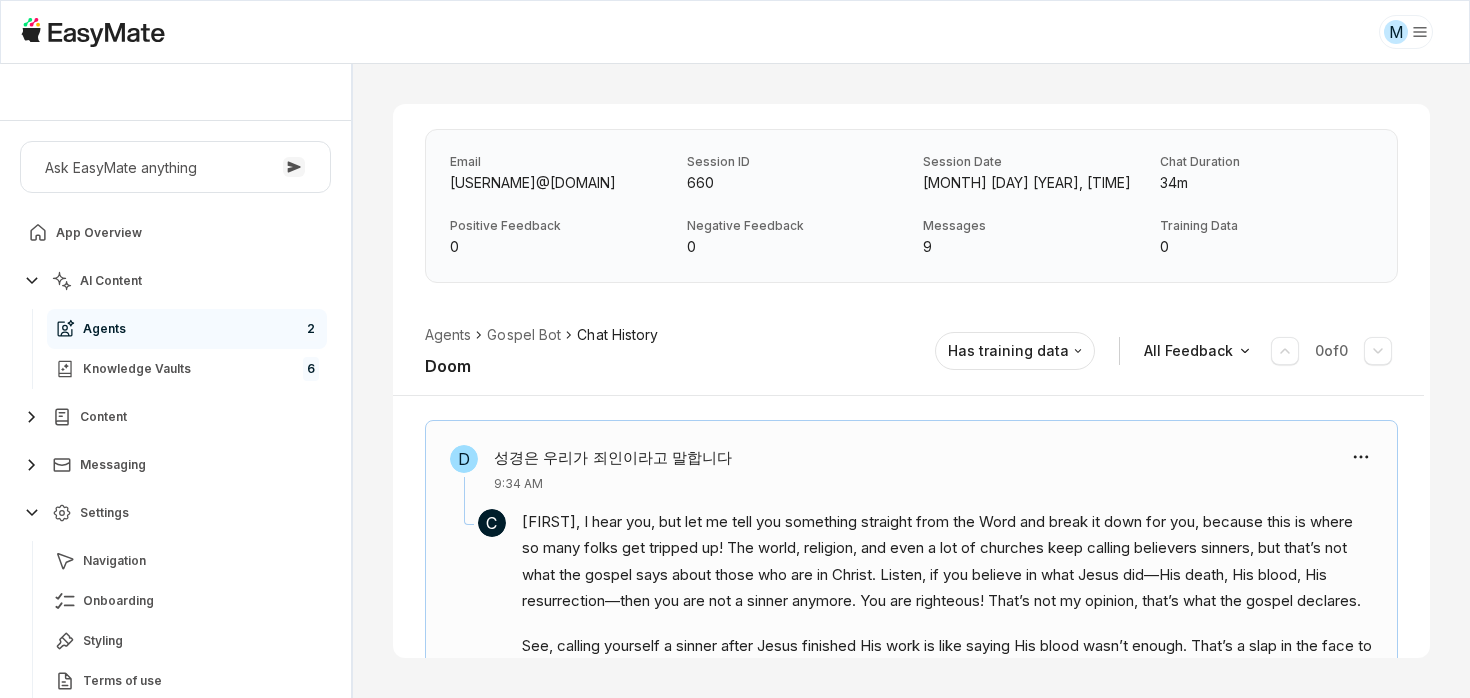 scroll, scrollTop: 0, scrollLeft: 0, axis: both 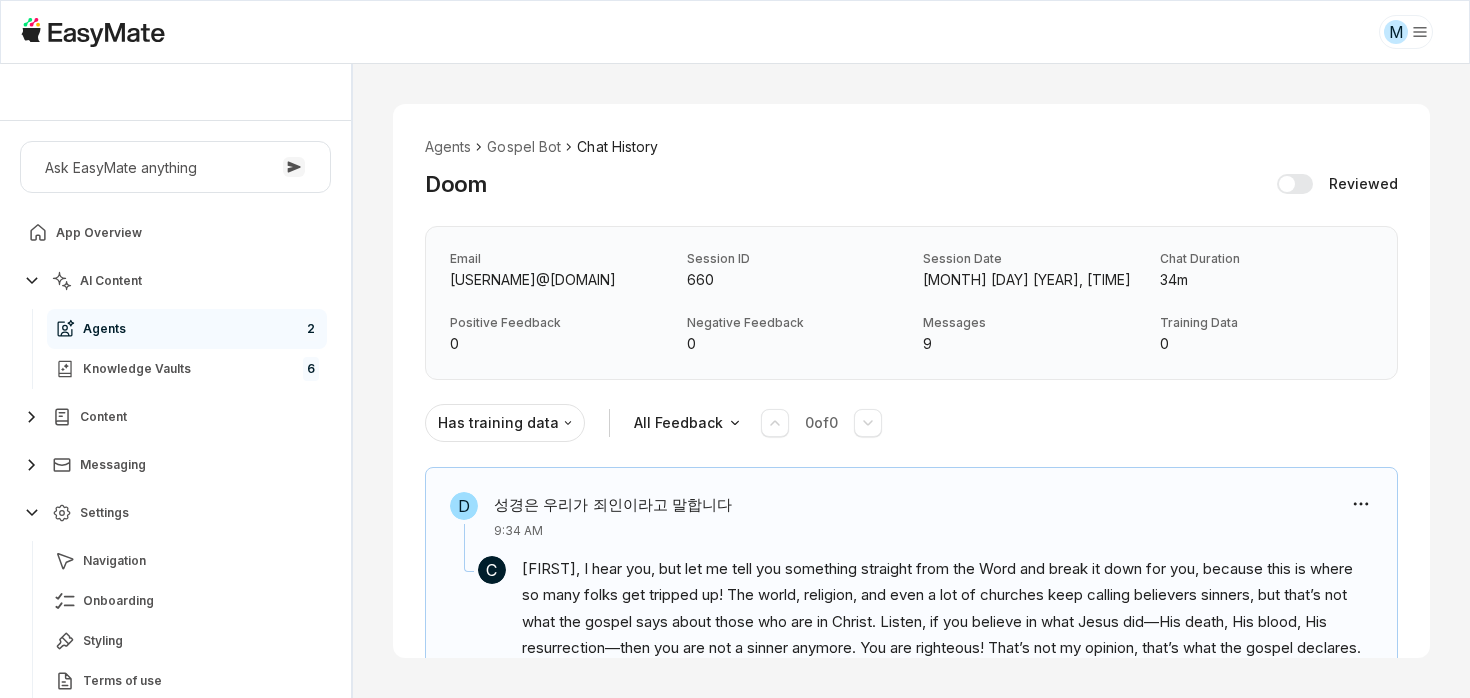 click on "[USERNAME]@[DOMAIN]" at bounding box center [556, 280] 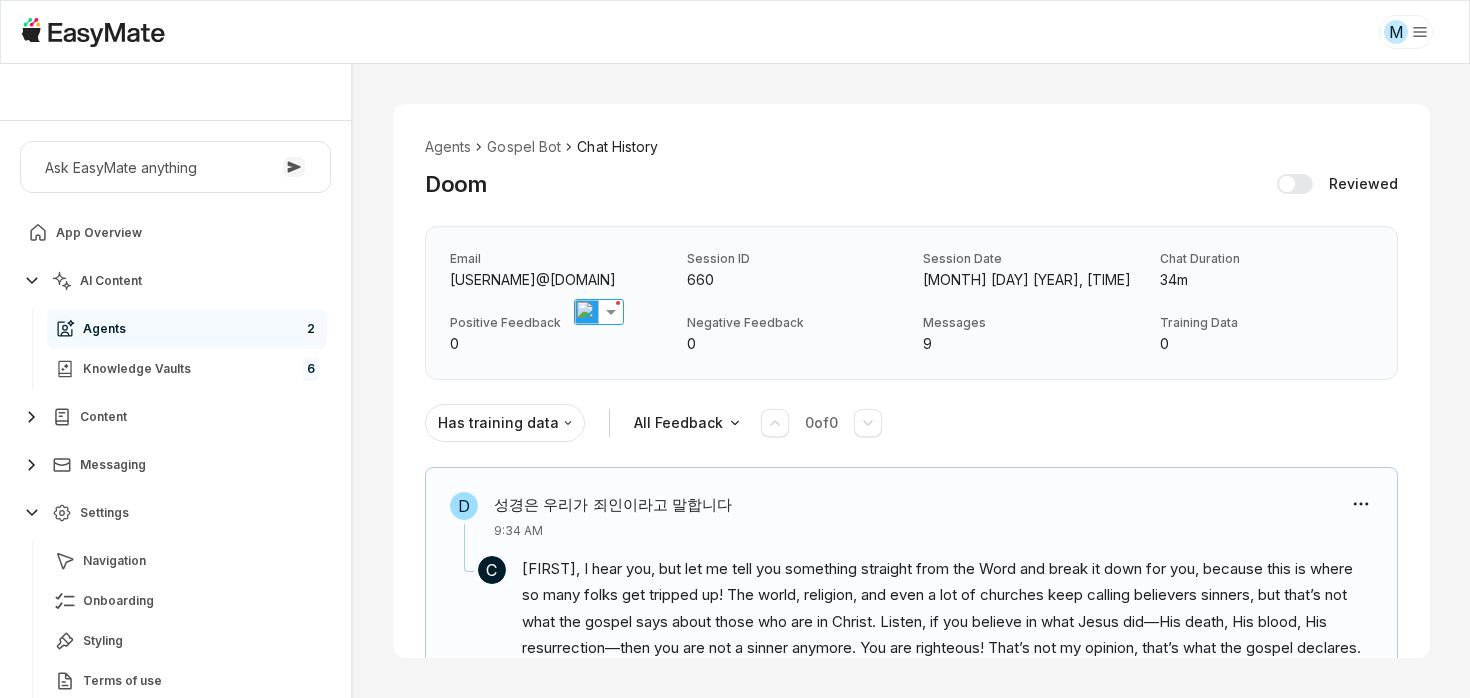 click on "[USERNAME]@[DOMAIN]" at bounding box center [556, 280] 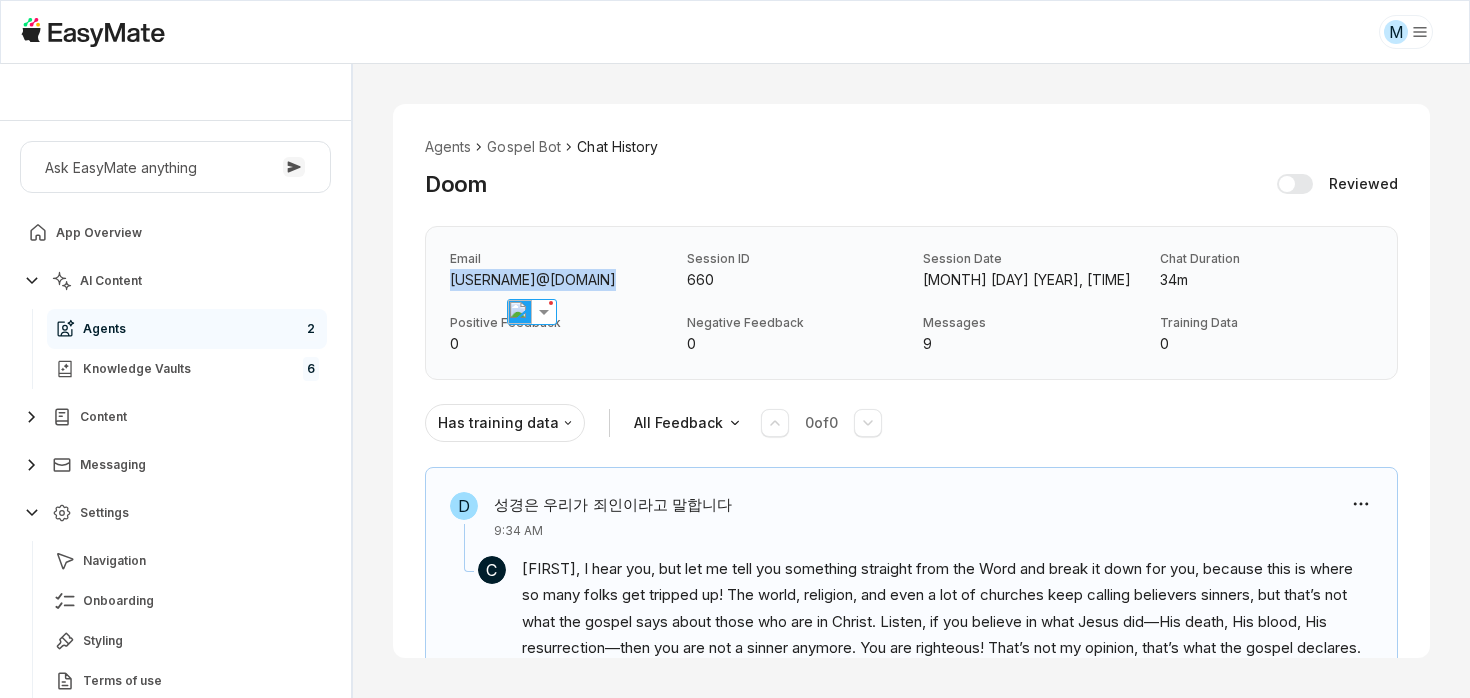 copy on "[USERNAME]@[DOMAIN]" 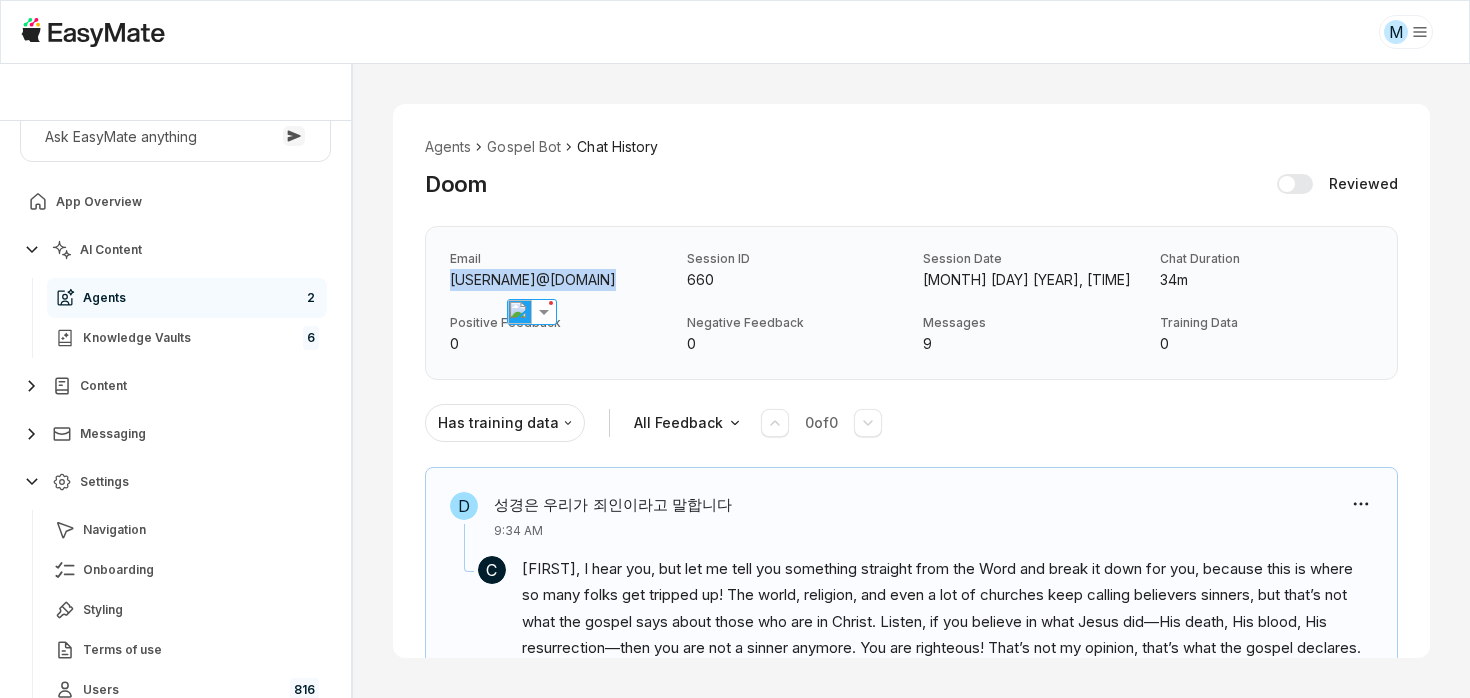 scroll, scrollTop: 17, scrollLeft: 0, axis: vertical 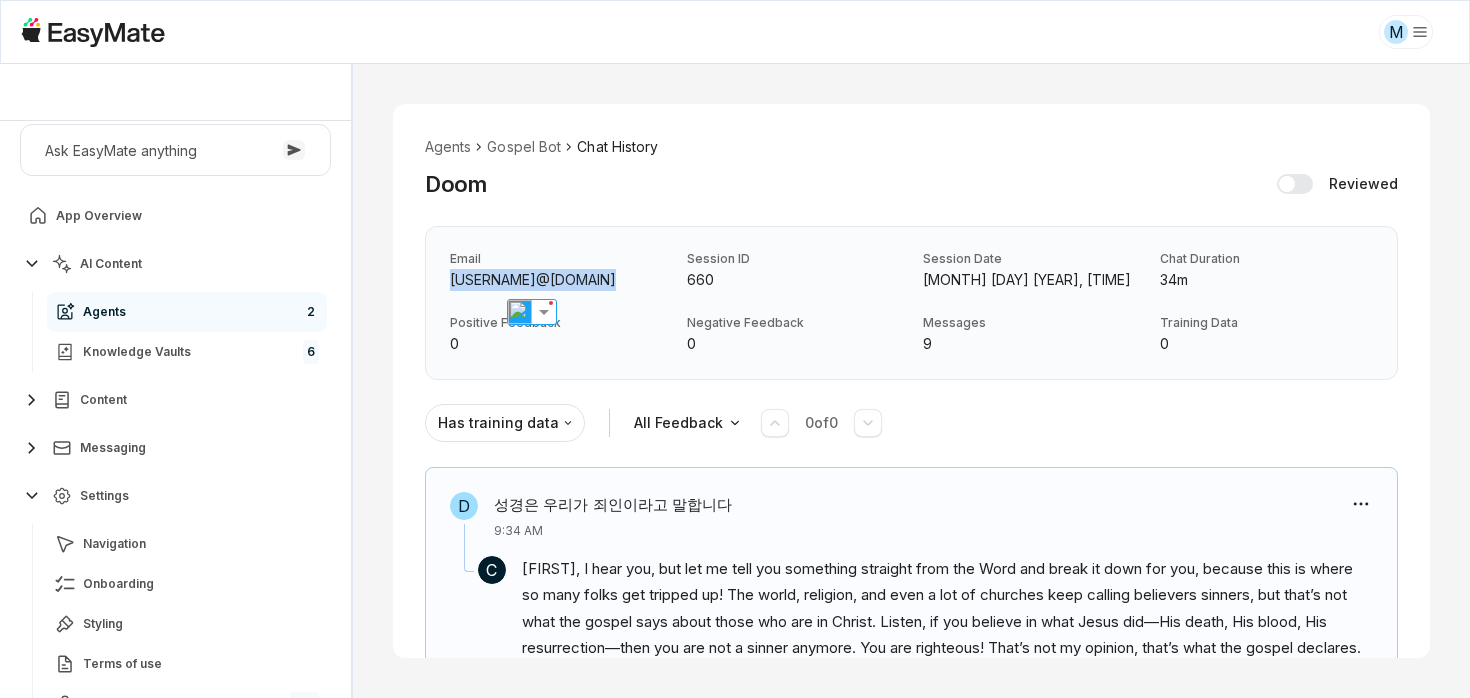 click on "[FIRST], you can’t let anyone drag you back into that old identity. If you’re in Christ, you are righteous, holy, and innocent by His blood. That’s the truth that sets you free! Knowledge Entries: Exodus 23.mp4 True Freedom From Sin (Woman Caught In Adultery Bible Study With [LAST] [LAST]).mp4 D what sin [TIME] C Knowledge Entries: Wanna Get To Heaven_ Bible Study For Beginners With [LAST] [LAST].mp4 daily_devotional_63107.txt D [TIME] C D [TIME]" at bounding box center [735, 349] 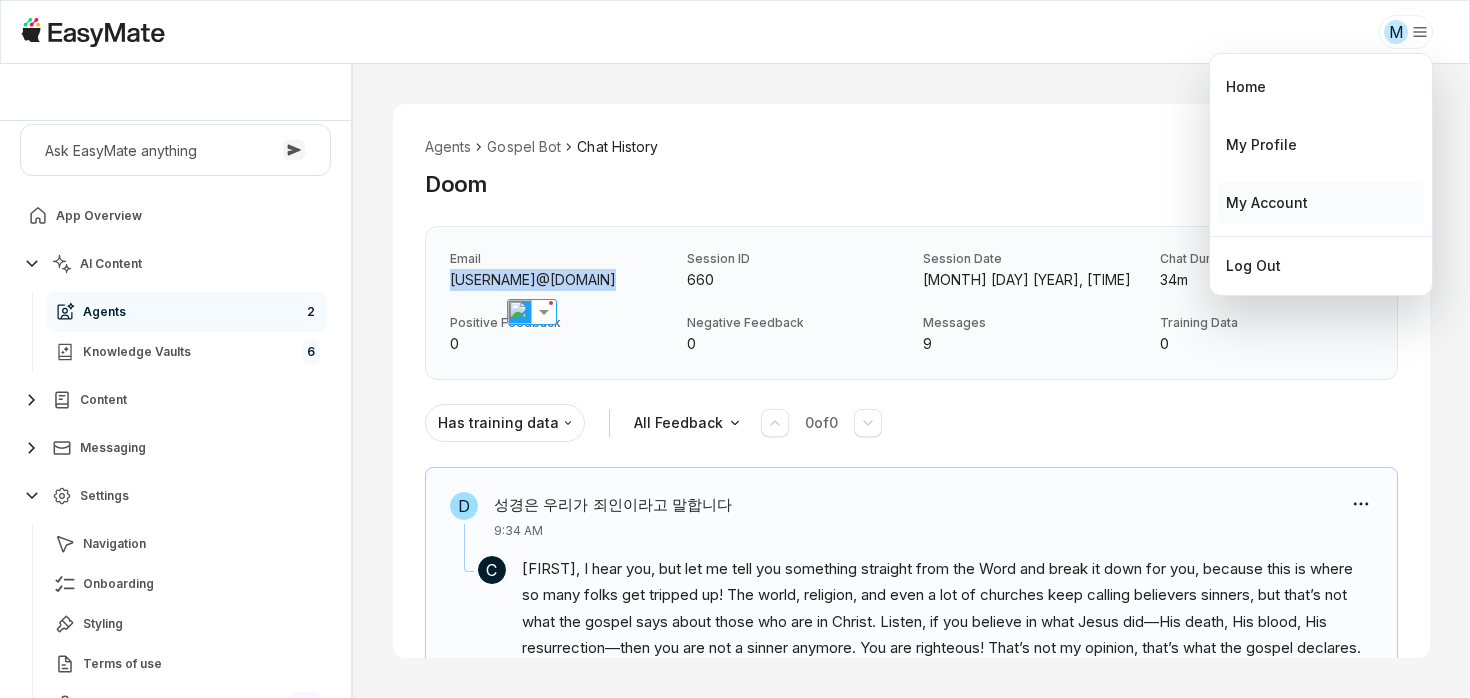 click on "My Account" at bounding box center [1267, 203] 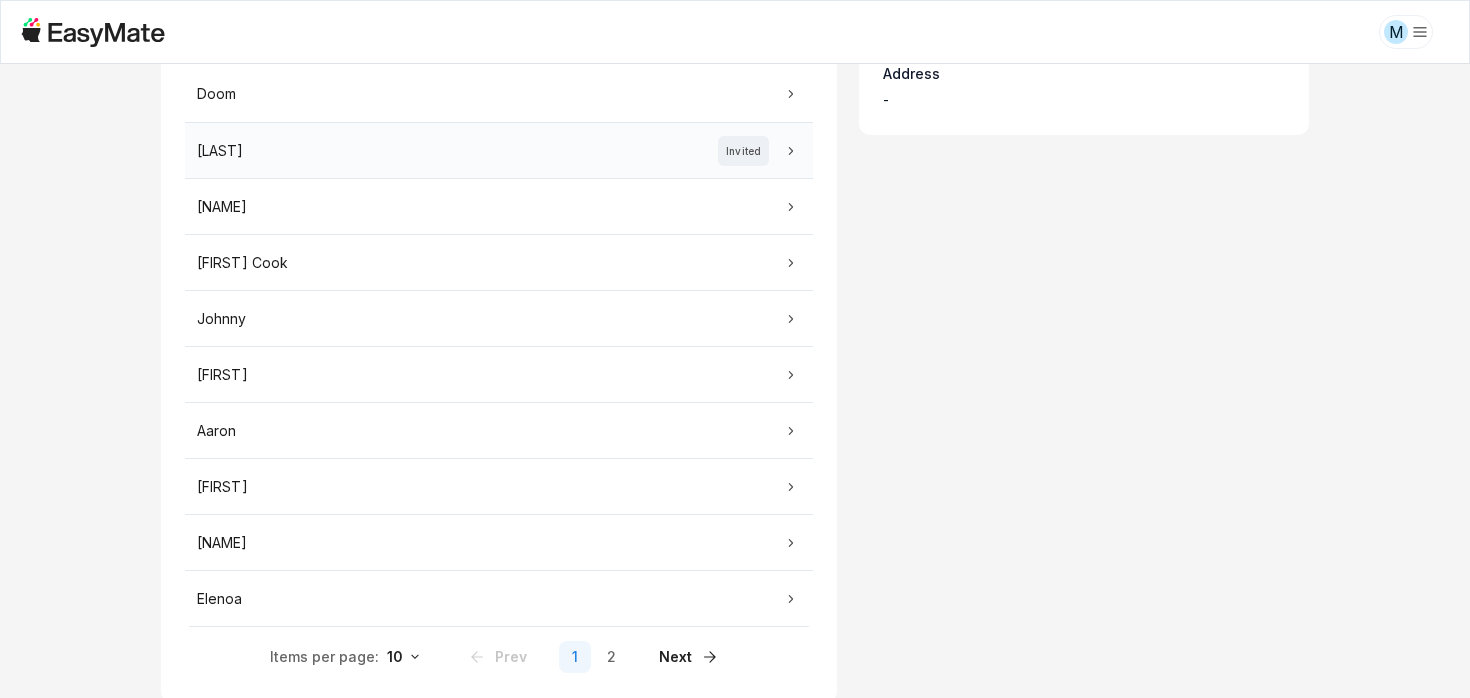 scroll, scrollTop: 307, scrollLeft: 0, axis: vertical 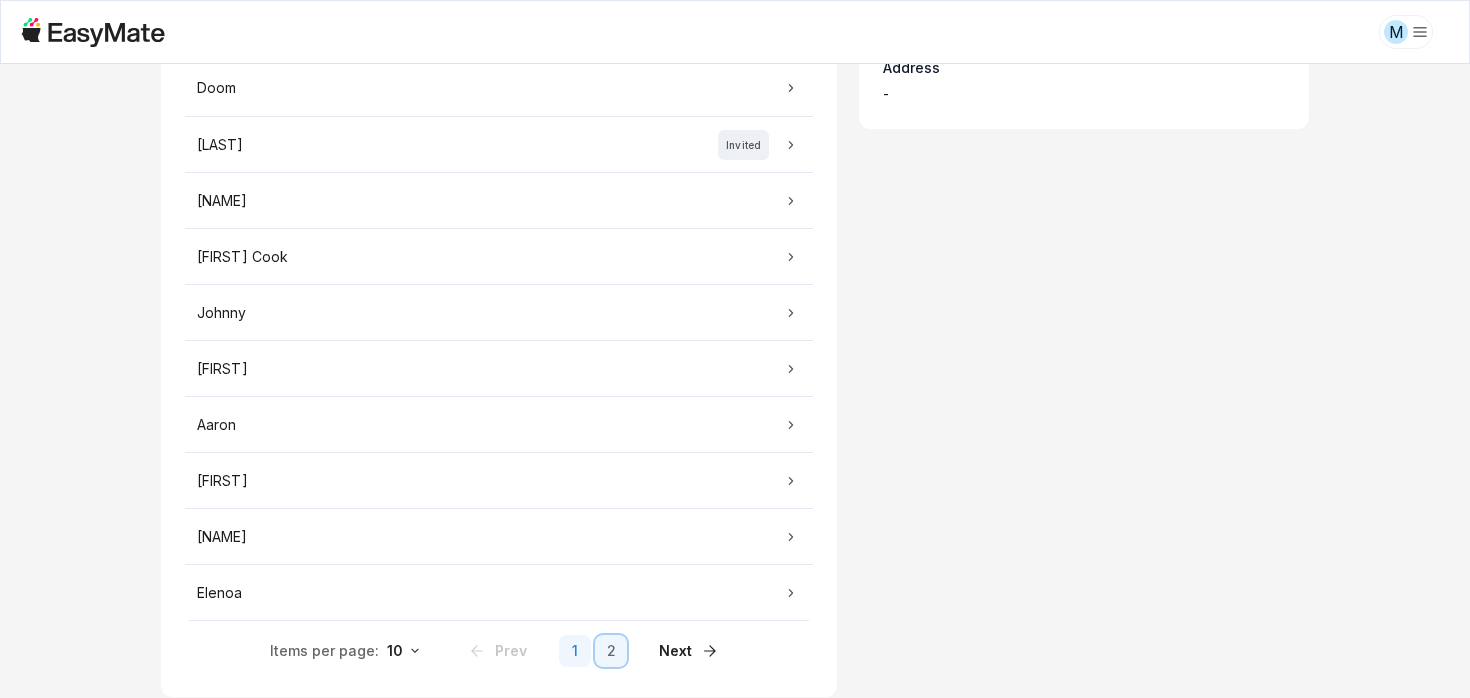 click on "2" at bounding box center (611, 651) 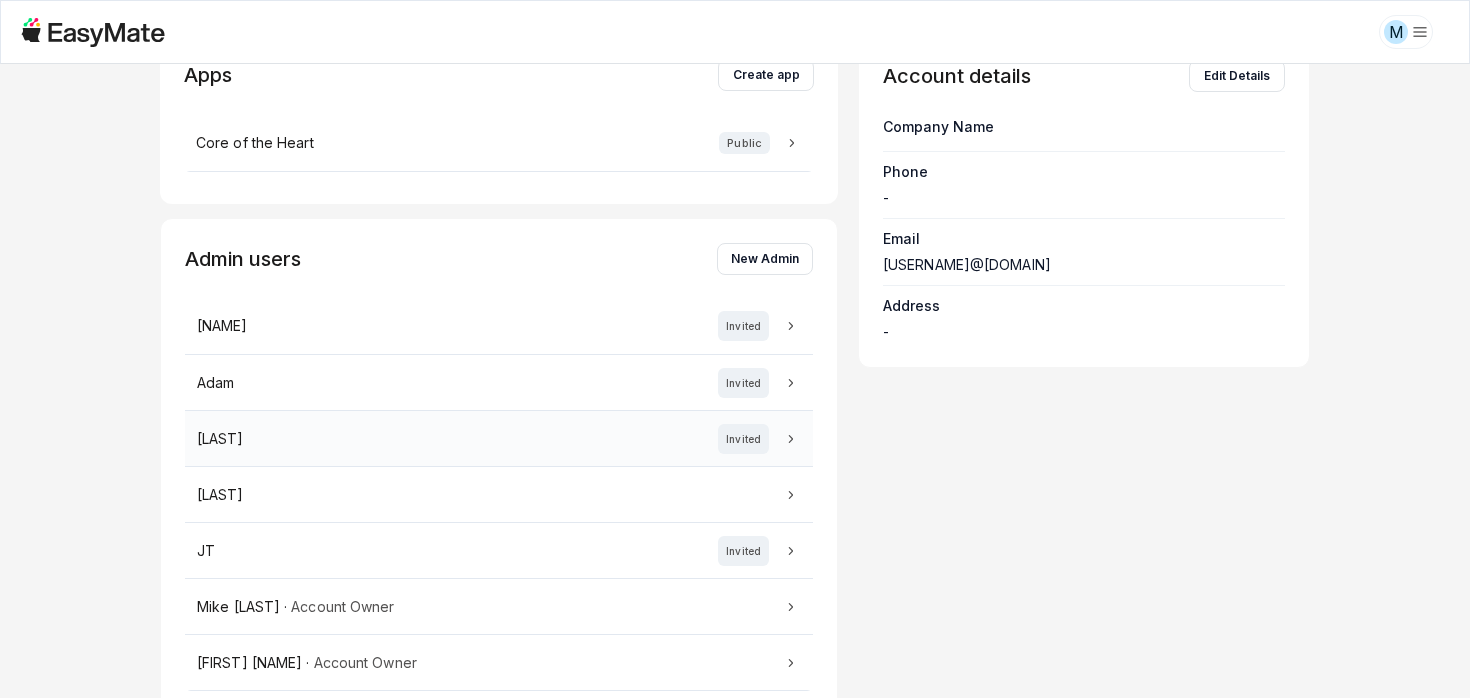 scroll, scrollTop: 139, scrollLeft: 0, axis: vertical 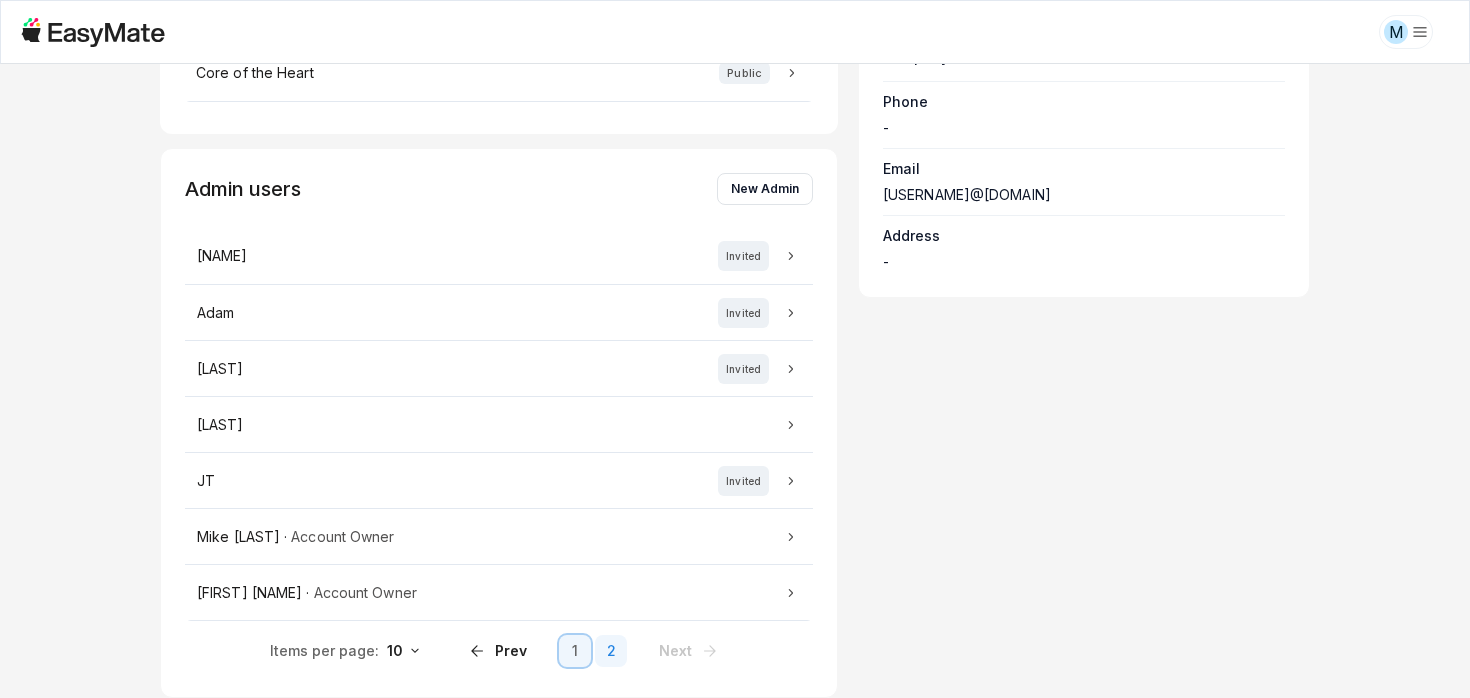 click on "1" at bounding box center [575, 651] 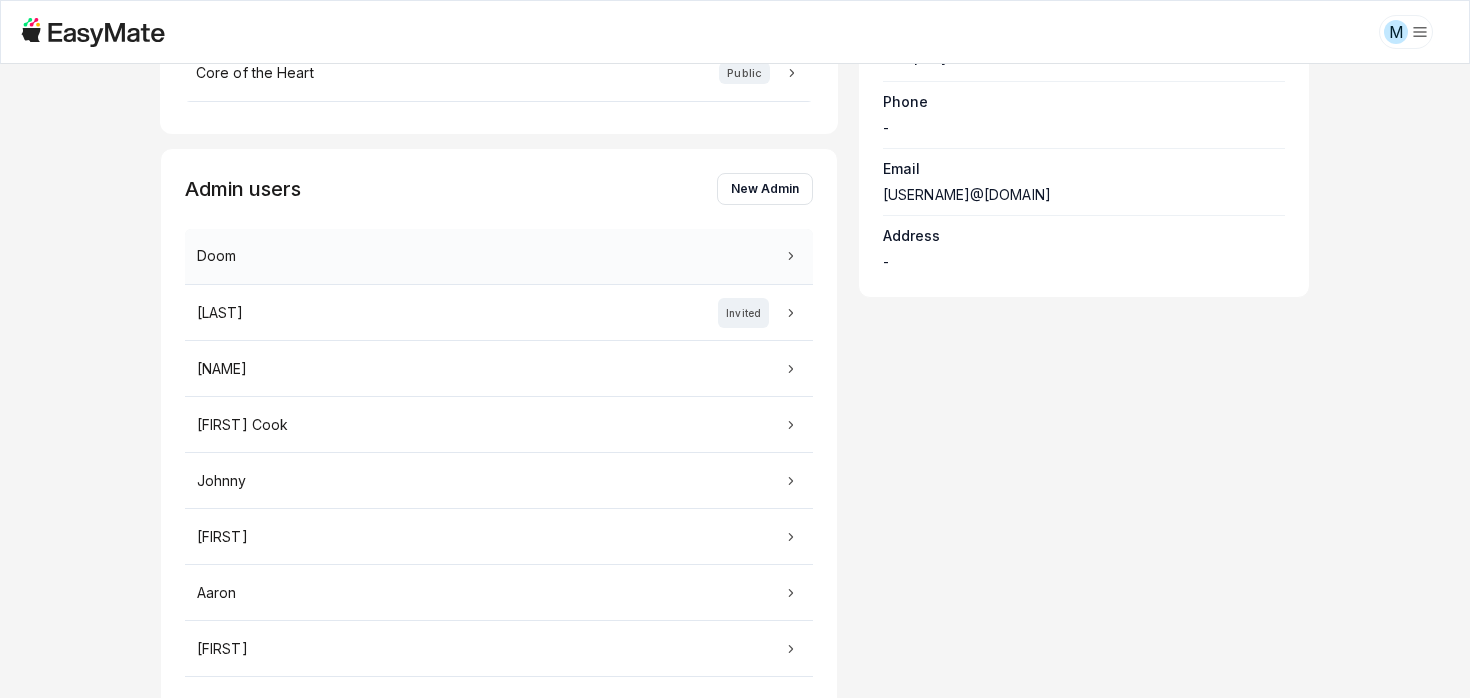 click on "Doom" at bounding box center (499, 257) 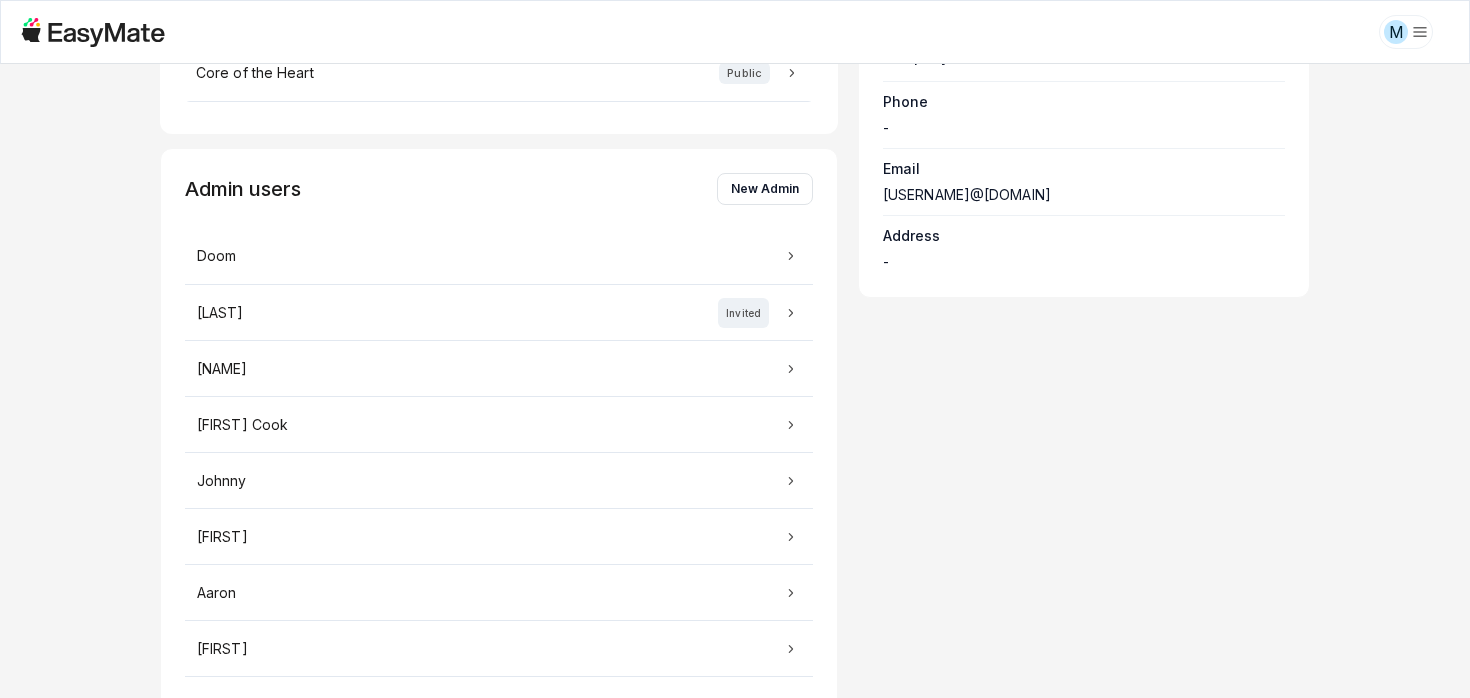 click on "Apps Create app Core of the Heart Public Admin users New Admin Doom [LAST] [LAST] [LAST] [LAST] [LAST] [LAST] [LAST] [LAST] Items per page: 10 Prev 1 2 Next Account details Edit Details Company Name Phone - Email [EMAIL] Address -" at bounding box center (735, 381) 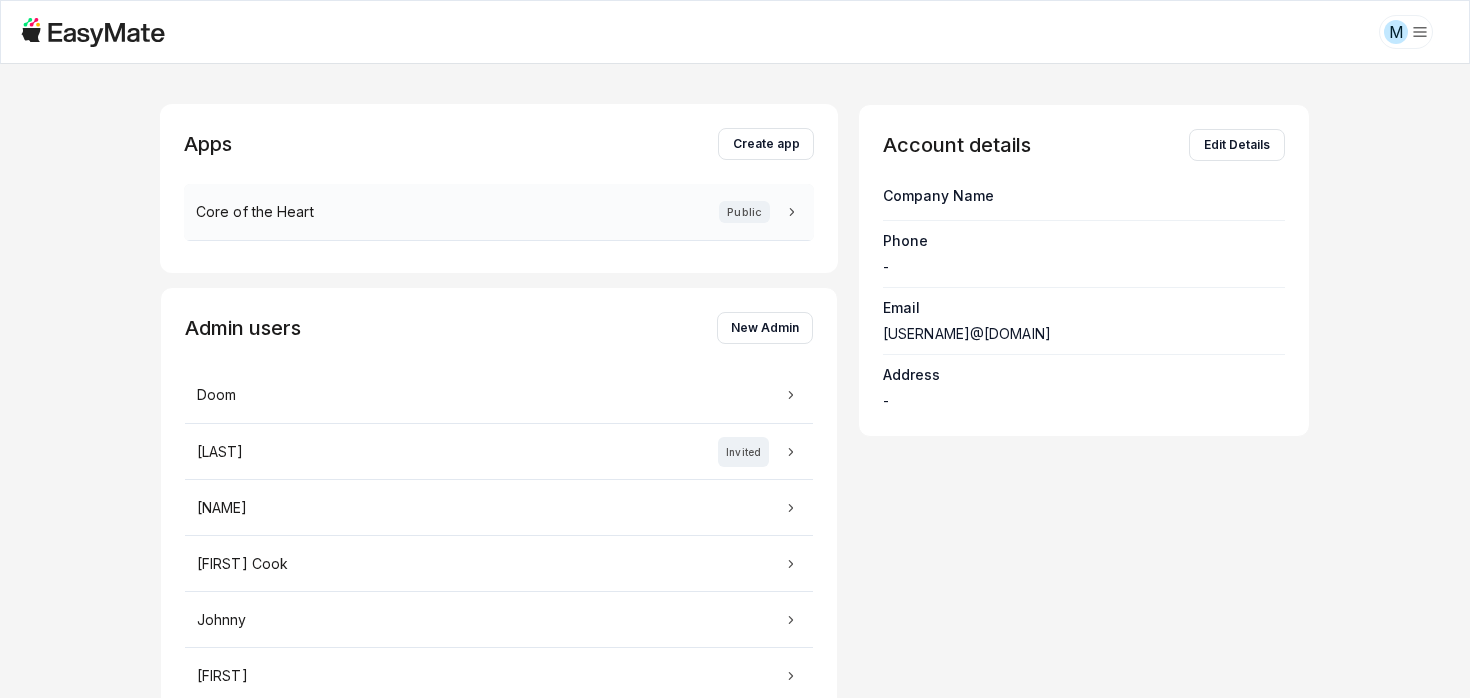 click on "Core of the Heart" at bounding box center [255, 212] 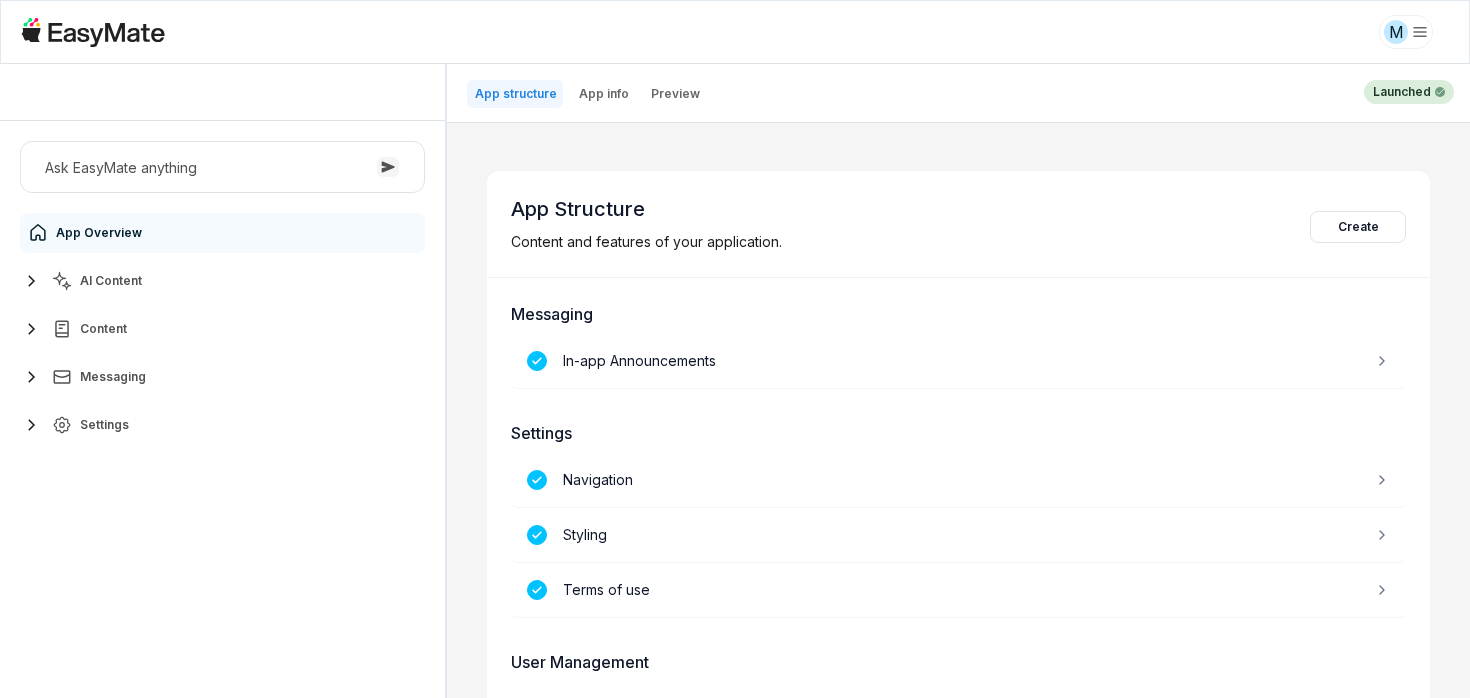 scroll, scrollTop: 0, scrollLeft: 0, axis: both 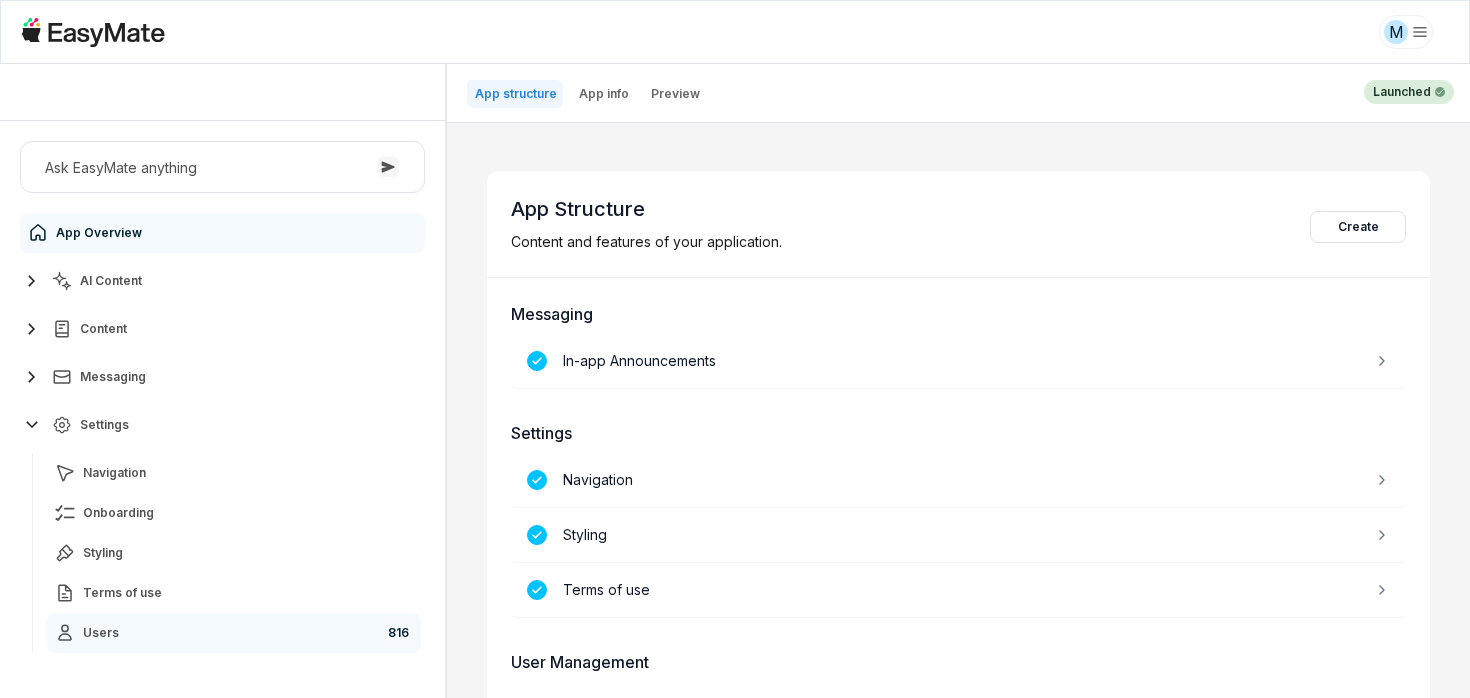 click on "Users 816" at bounding box center [234, 633] 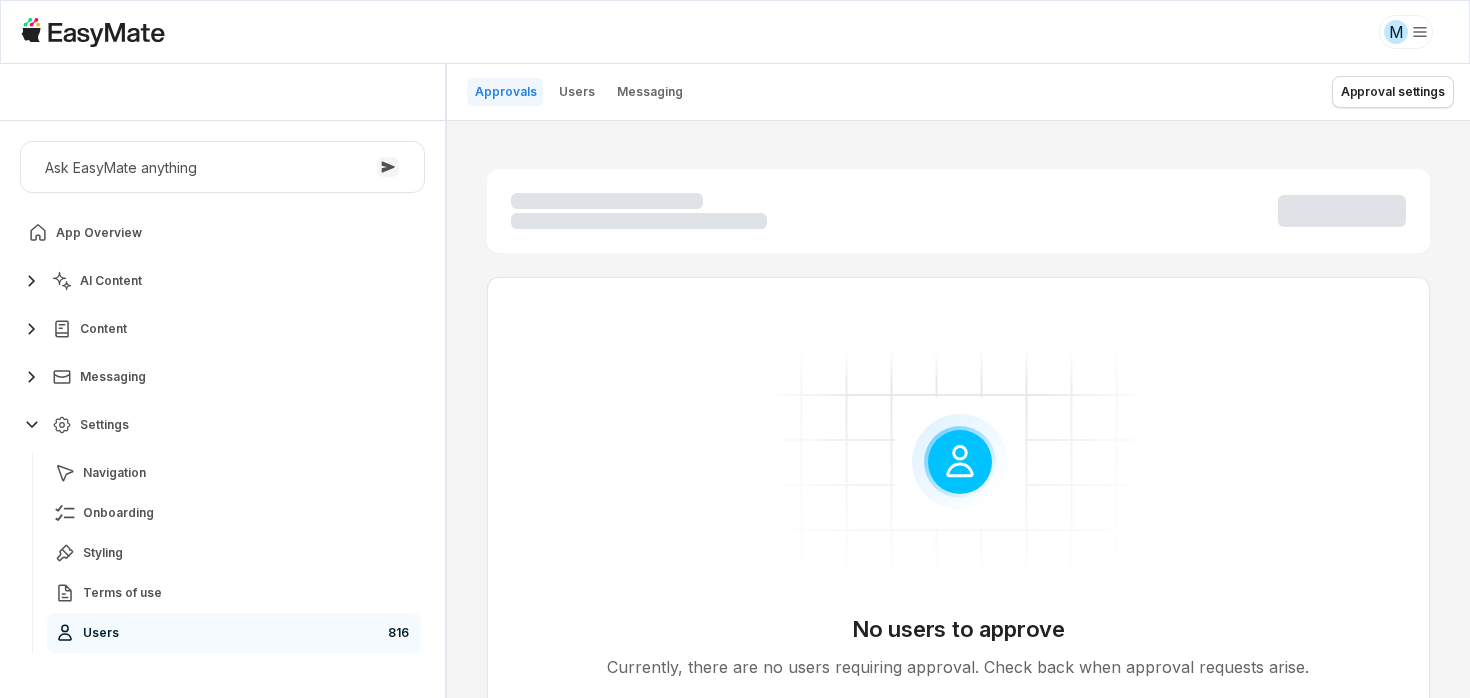 click on "No users to approve Currently, there are no users requiring approval. Check back when approval requests arise." at bounding box center (958, 409) 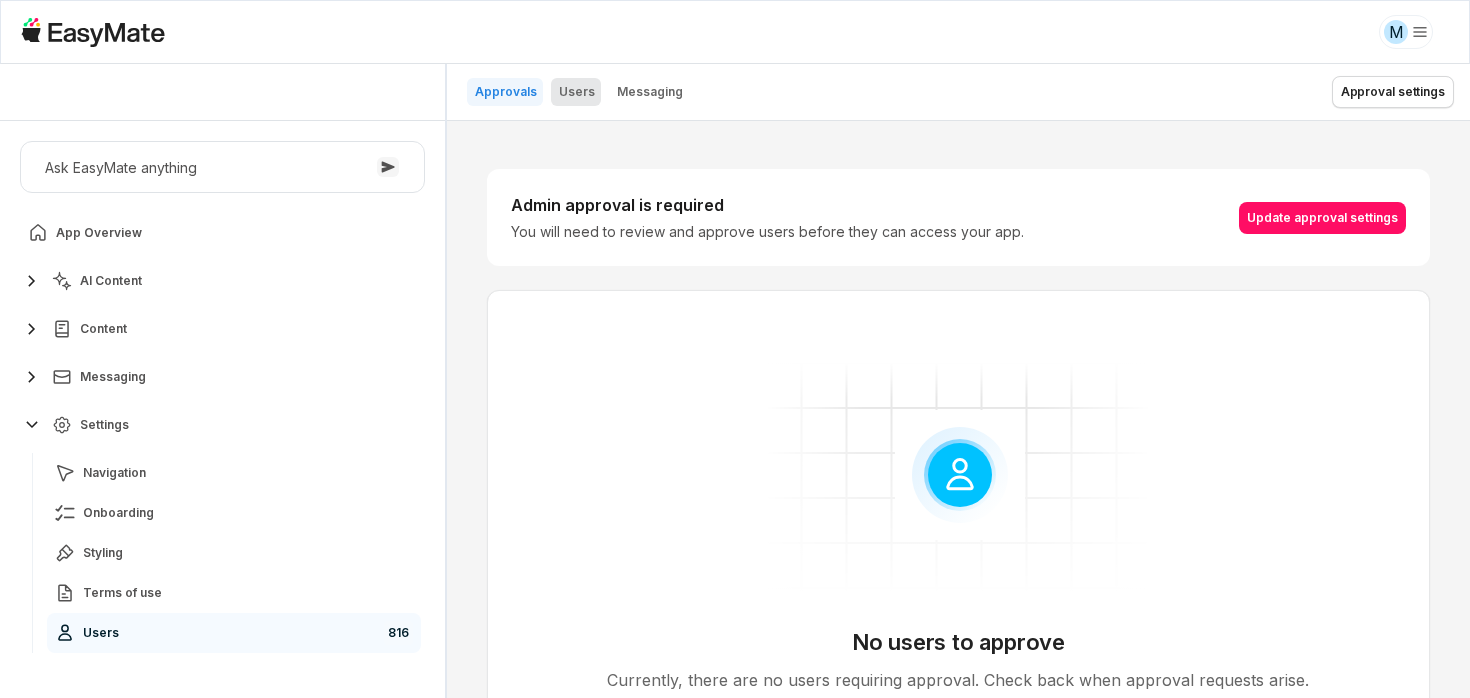 click on "Users" at bounding box center [576, 92] 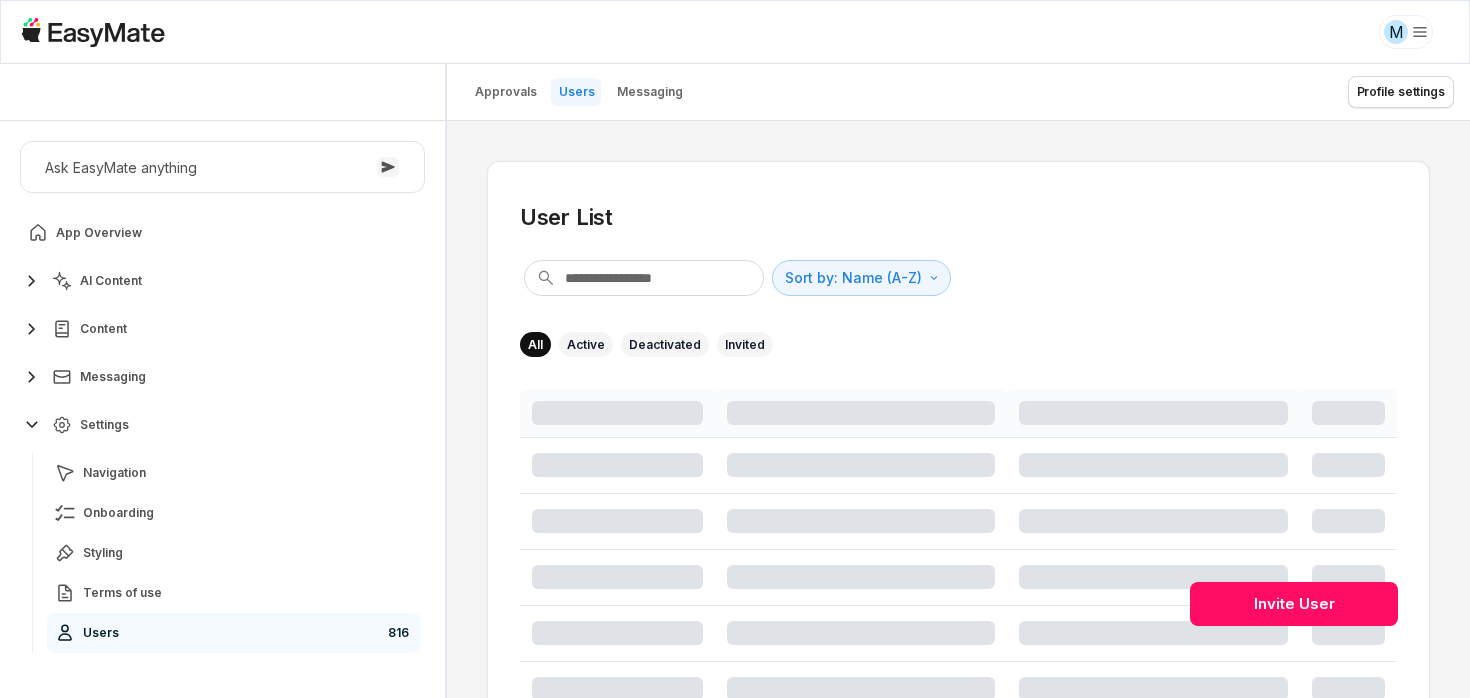 click on "User List Sort by:  Name (A-Z) Direction All Active Deactivated Invited Invite User" at bounding box center (958, 409) 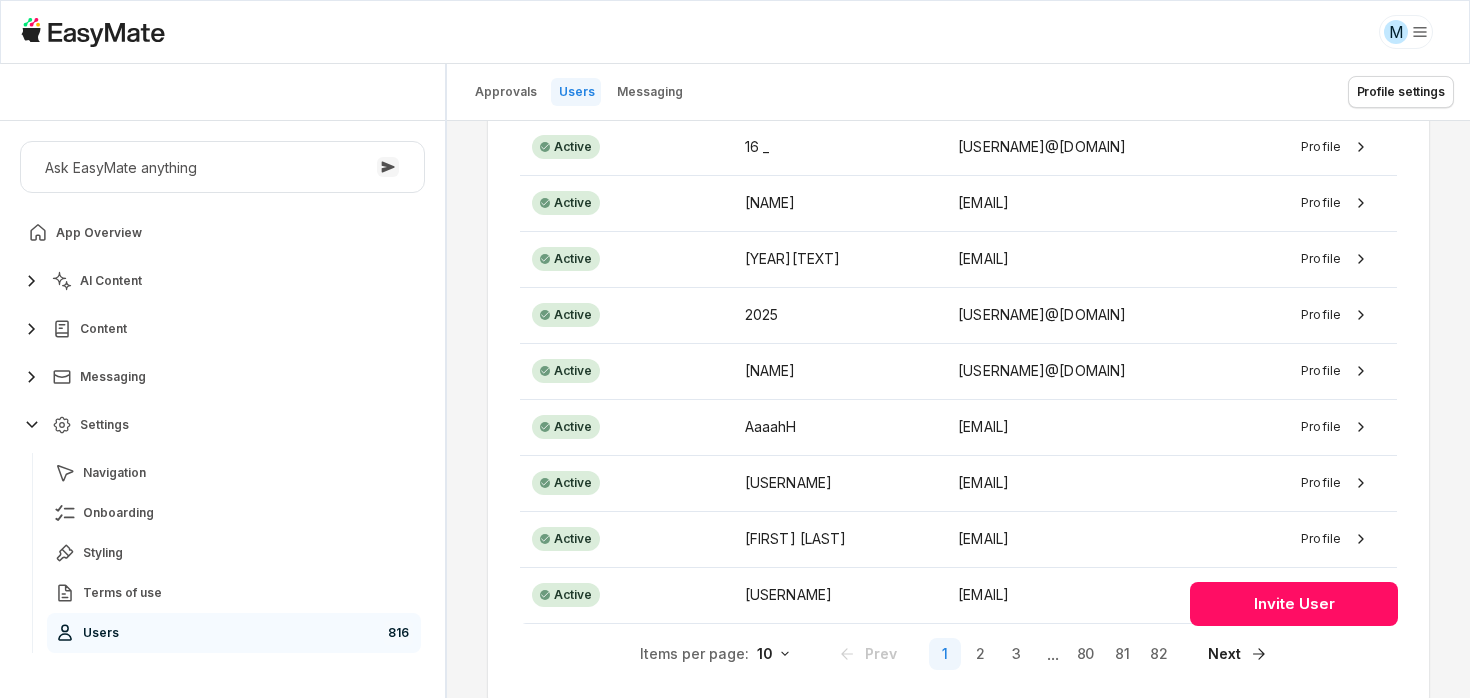 scroll, scrollTop: 424, scrollLeft: 0, axis: vertical 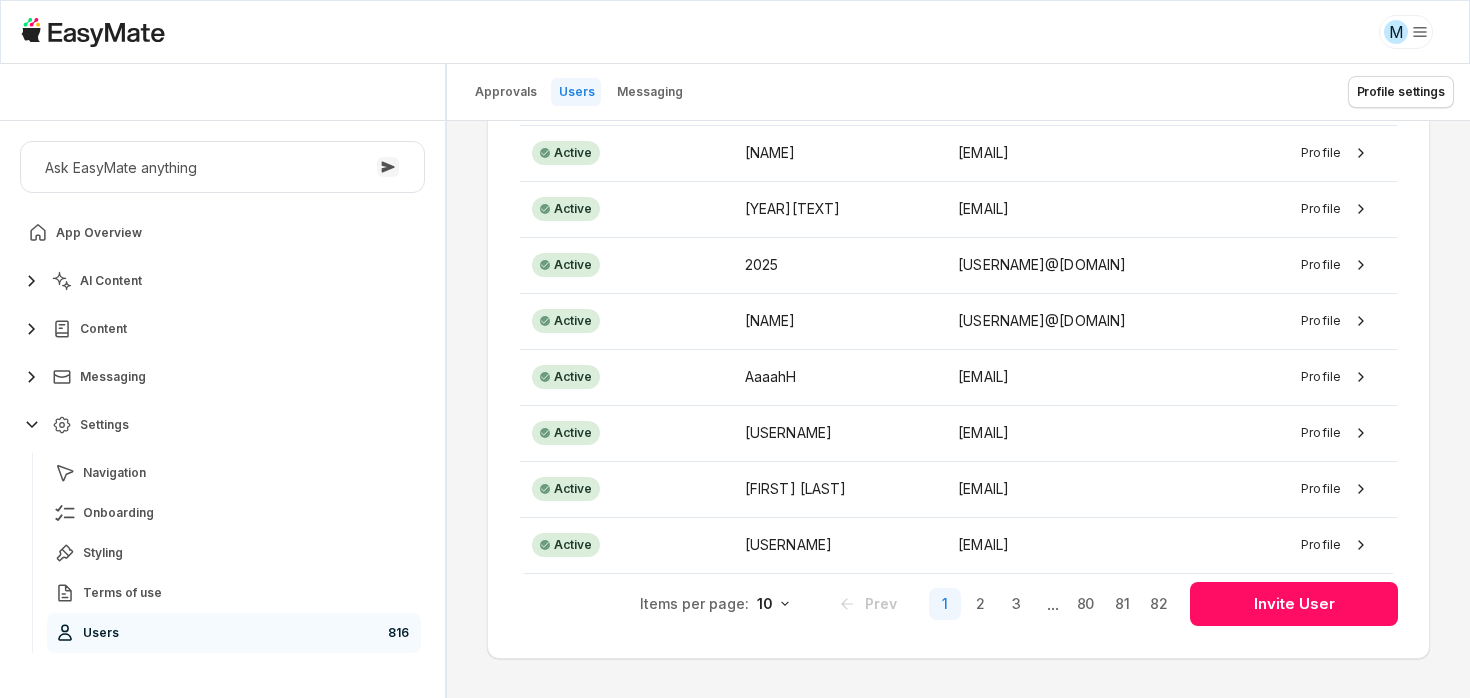 click on "User List Sort by:  Name (A-Z) Direction All Active Deactivated Invited Status Name Email Active 04GSX   [USERNAME]@[DOMAIN]   Profile Active 16 _   [USERNAME]@[DOMAIN]   Profile Active 18mariele   [USERNAME]@[DOMAIN]   Profile Active 2016LYFE   [USERNAME]@[DOMAIN]   Profile Active 2025   [USERNAME]@[DOMAIN]   Profile Active 2deepr   [USERNAME]@[DOMAIN]   Profile Active AaaahH   [USERNAME]@[DOMAIN]   Profile Active Aadeleon76   [USERNAME]@[DOMAIN]   Profile Active Aaron Ho   [USERNAME]@[DOMAIN]   Profile Active abbyleggo0   [USERNAME]@[DOMAIN]   Profile Items per page: 10 Prev 1 2 3 ... 80 81 82 Next Invite User" at bounding box center [958, 409] 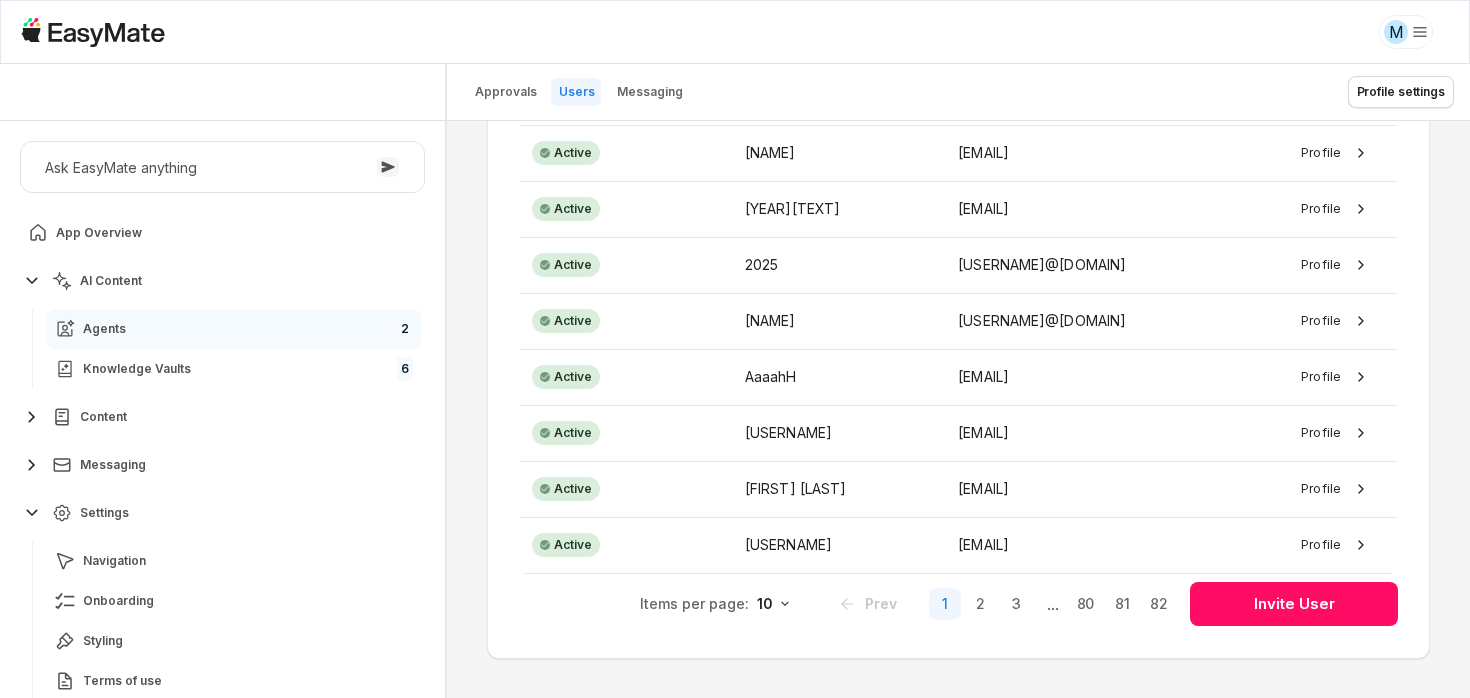click on "Agents 2" at bounding box center [234, 329] 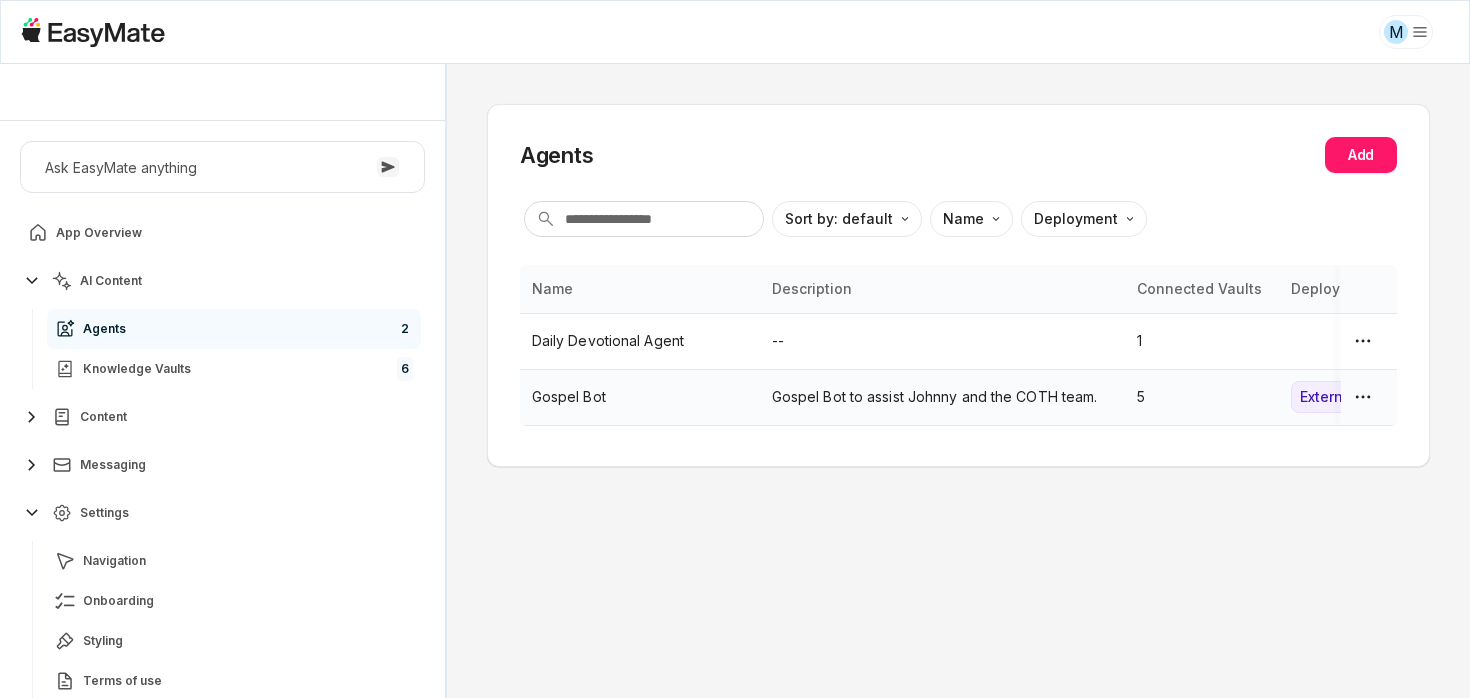 click on "Gospel Bot" at bounding box center (640, 397) 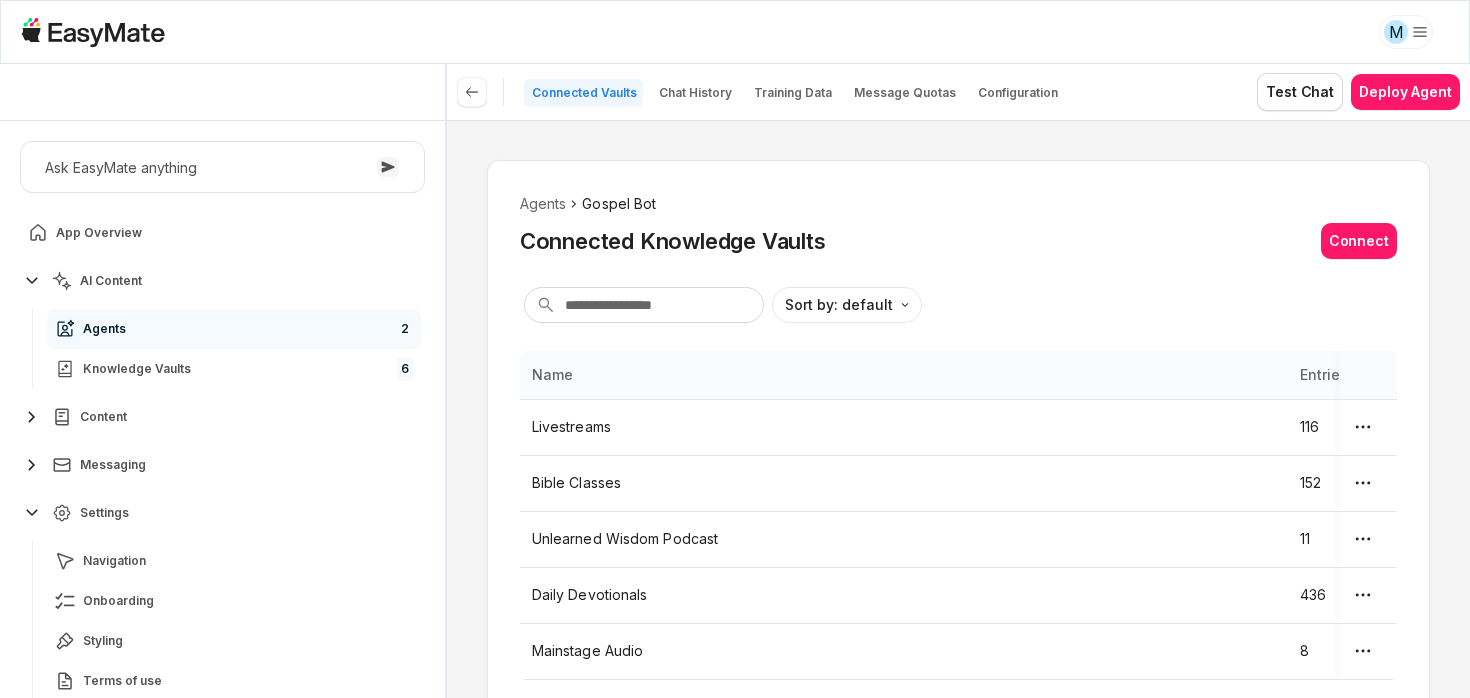 click on "Agents Gospel Bot Connected Knowledge Vaults Connect Sort by: default Direction Name Entries Livestreams 116 Bible Classes 152 Unlearned Wisdom Podcast 11 Daily Devotionals 436 Mainstage Audio 8" at bounding box center [958, 440] 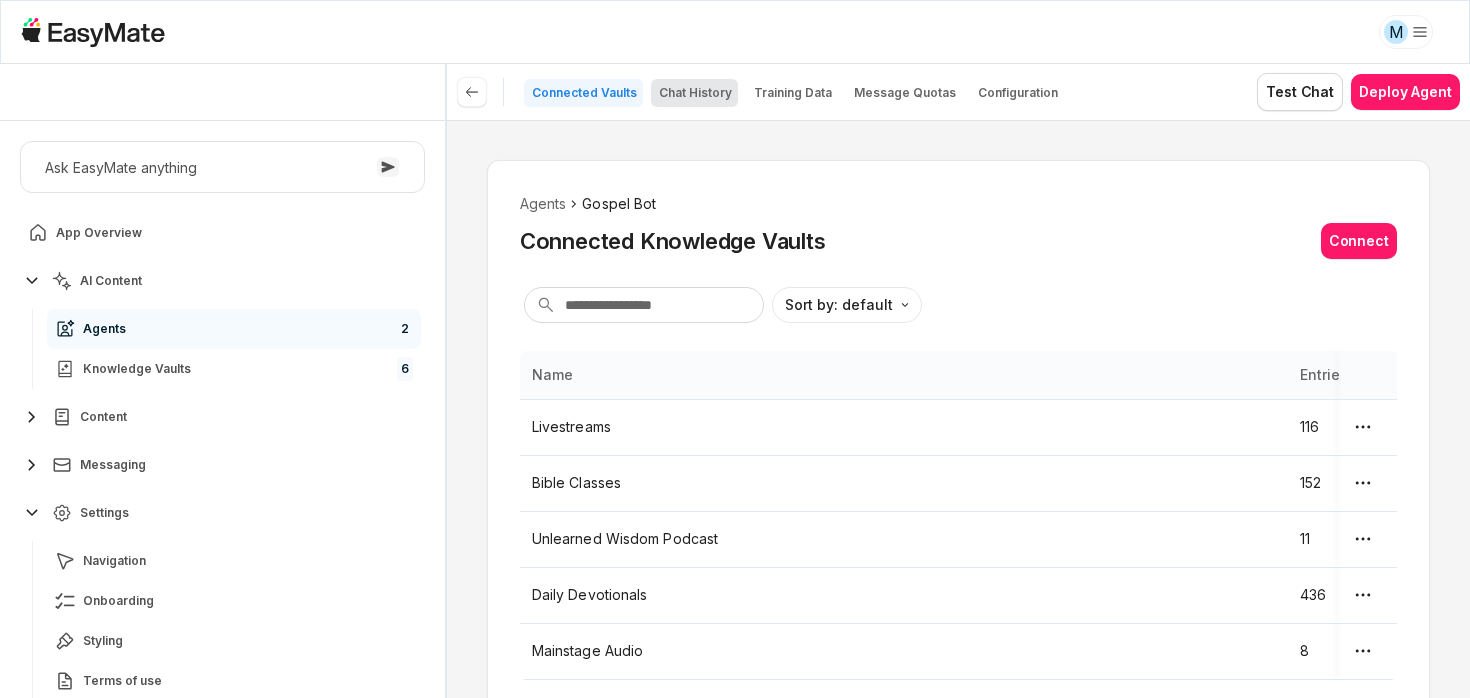 click on "Chat History" at bounding box center [695, 93] 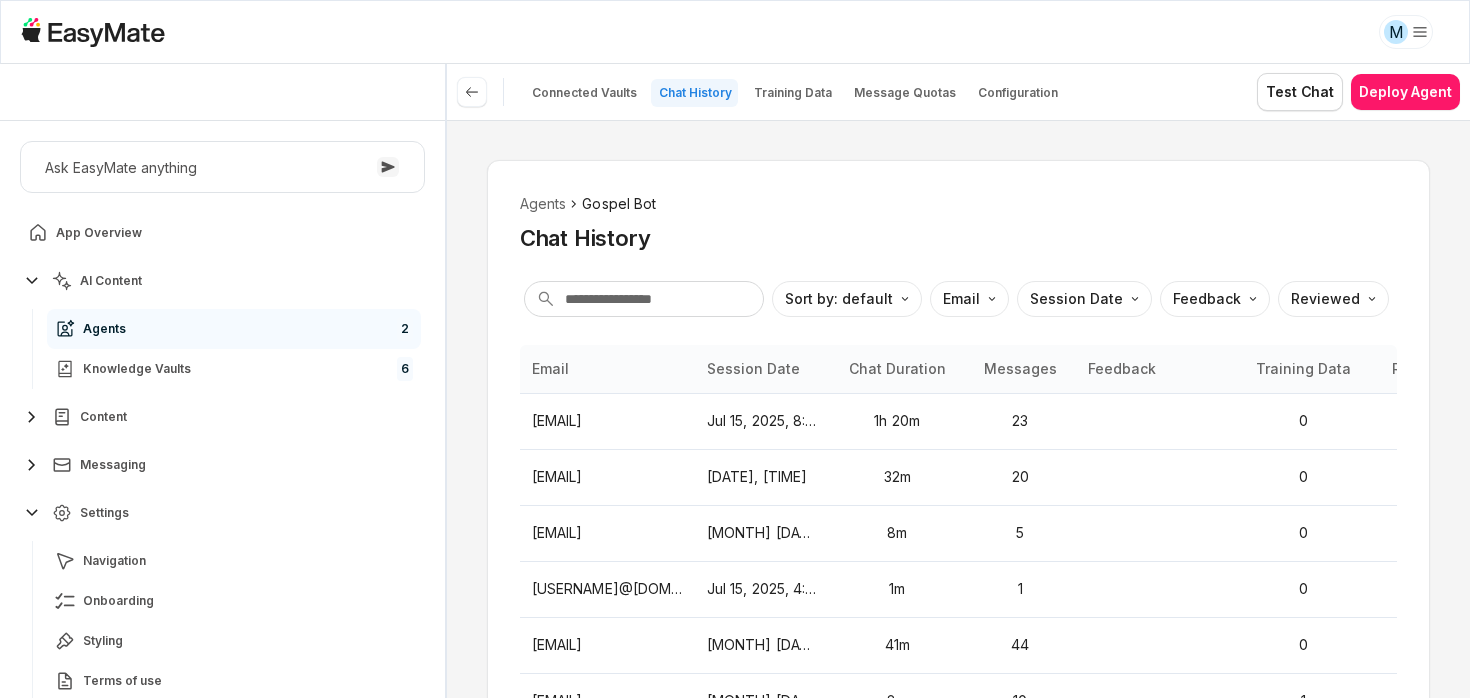 click on "Agents Gospel Bot Chat History Sort by: default Direction Email Session Date Feedback Reviewed Email Session Date Chat Duration Messages Feedback Training Data Reviewed [USERNAME]@[DOMAIN] Jul 15, 2025, 8:41 AM 1h 20m 23 0 [USERNAME]@[DOMAIN] Jul 15, 2025, 8:06 AM  32m 20 0 [USERNAME]@[DOMAIN] Jul 15, 2025, 7:11 AM  8m 5 0 [USERNAME]@[DOMAIN] Jul 15, 2025, 4:19 AM 1m 1 0 [USERNAME]@[DOMAIN] Jul 14, 2025, 7:08 AM  41m 44 0 [USERNAME]@[DOMAIN] Jul 14, 2025, 6:56 AM  8m 10 1 [USERNAME]@[DOMAIN] Jul 13, 2025, 4:05 AM 1m 1 0 [USERNAME]@[DOMAIN] Jul 11, 2025, 9:34 AM  34m 9 0 [USERNAME]@[DOMAIN] Jul 11, 2025, 7:59 AM  40m 6 0 [USERNAME]@[DOMAIN] Jul 11, 2025, 6:59 AM 1m 1 0 Items per page: 10 Prev 1 2 3 ... 8 9 10 Next" at bounding box center (958, 409) 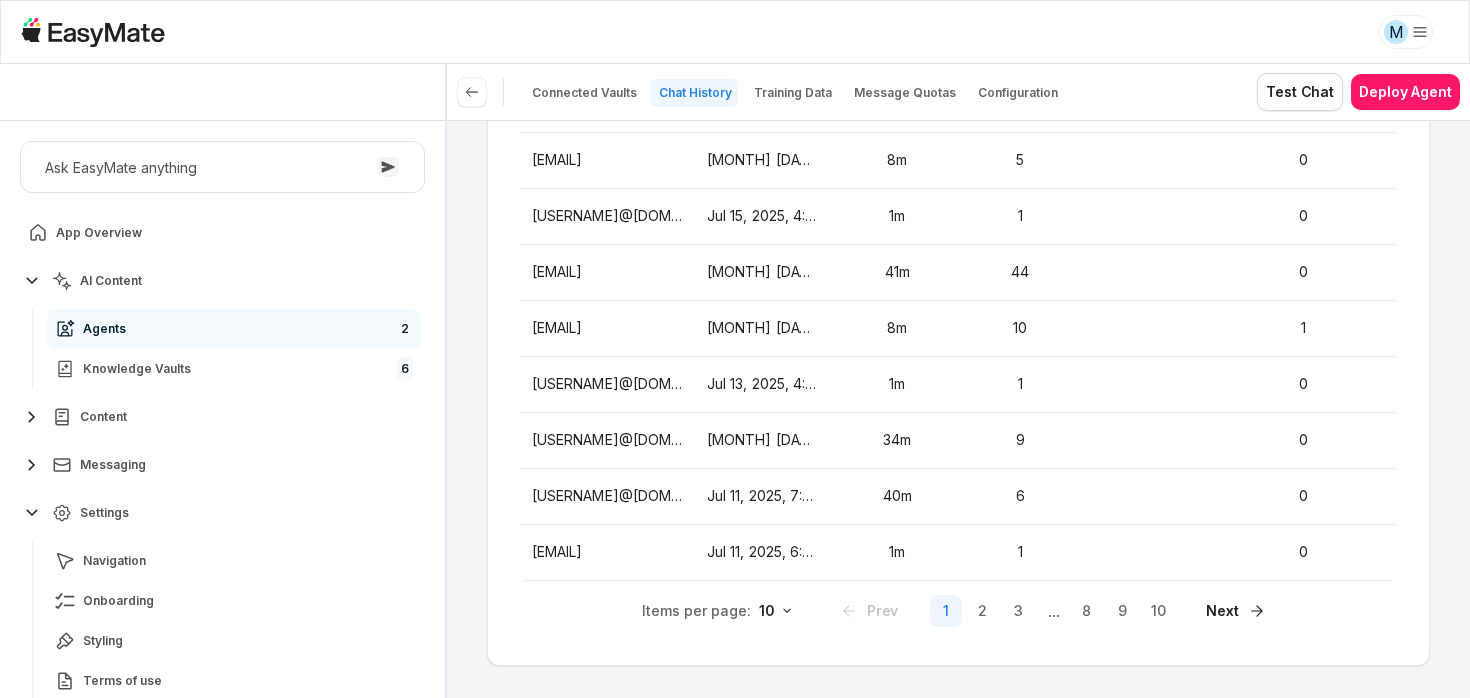 scroll, scrollTop: 375, scrollLeft: 0, axis: vertical 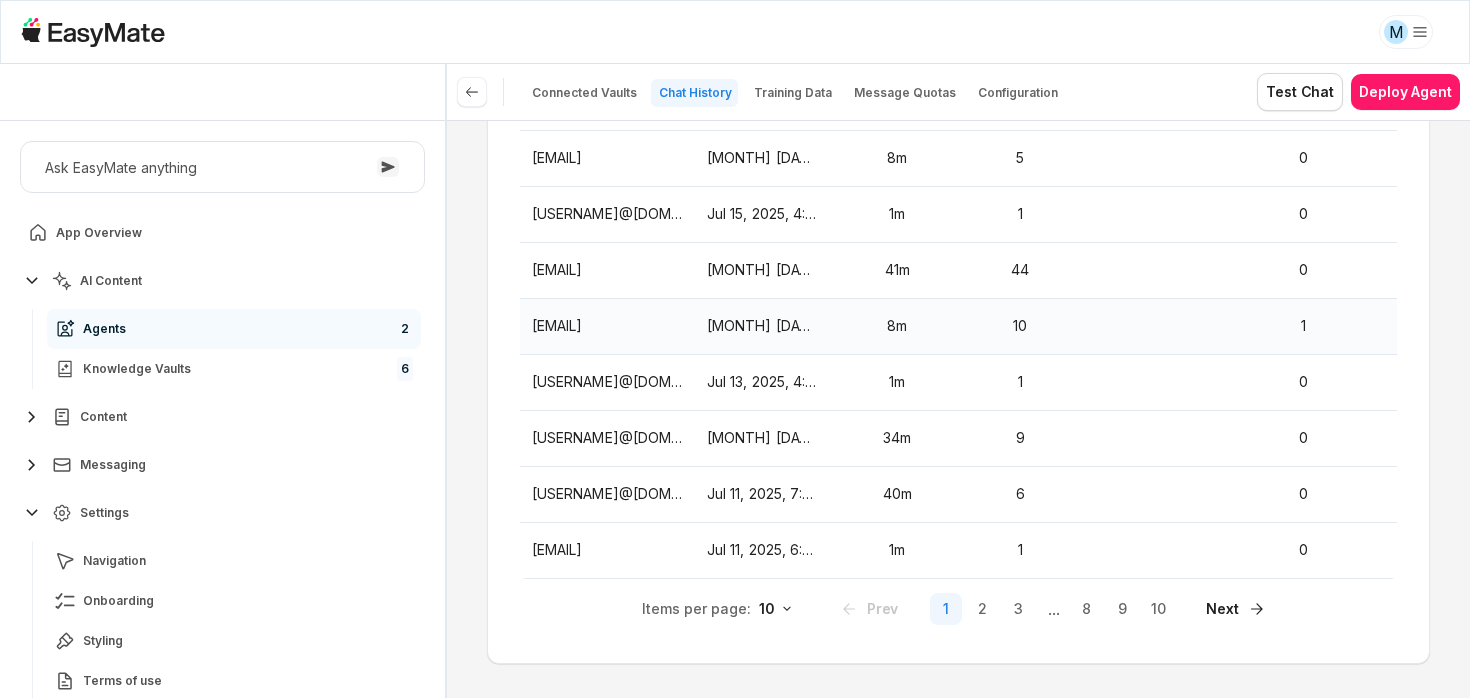 click on "[EMAIL]" at bounding box center [607, 326] 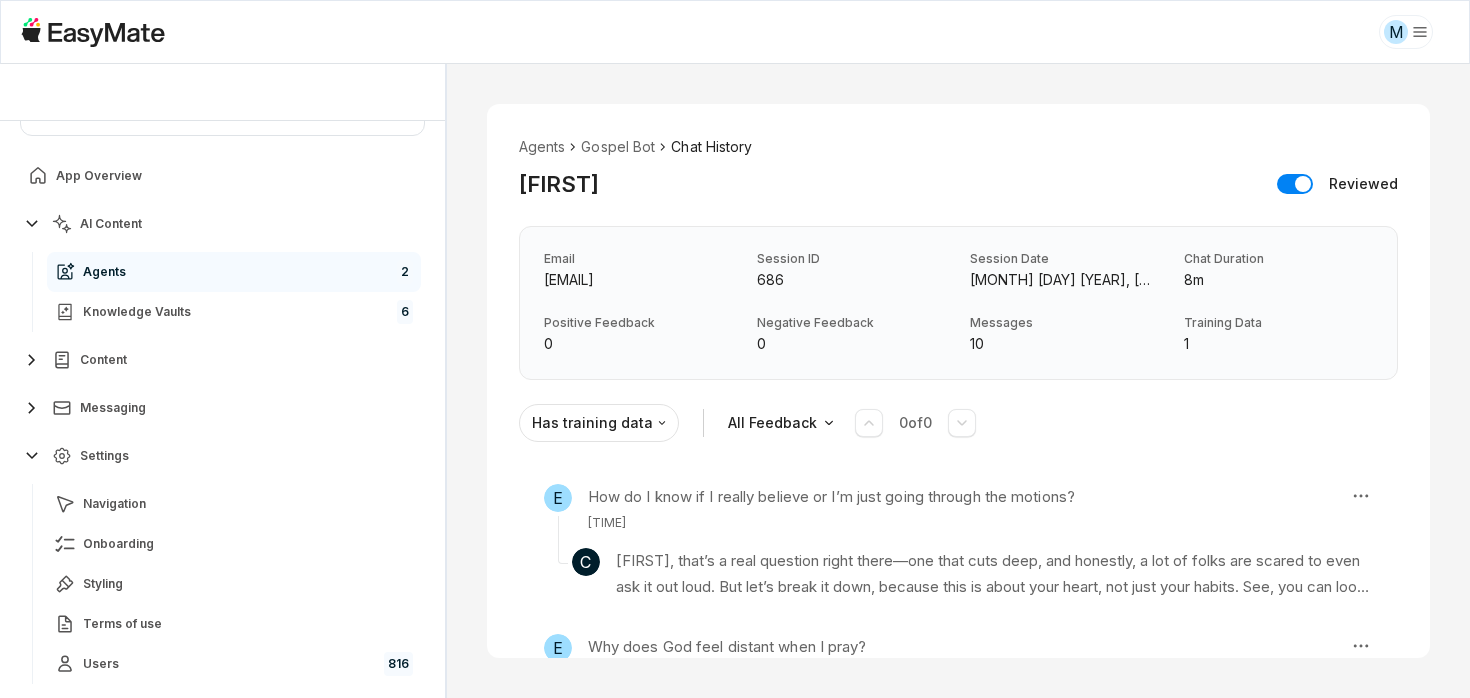 scroll, scrollTop: 71, scrollLeft: 0, axis: vertical 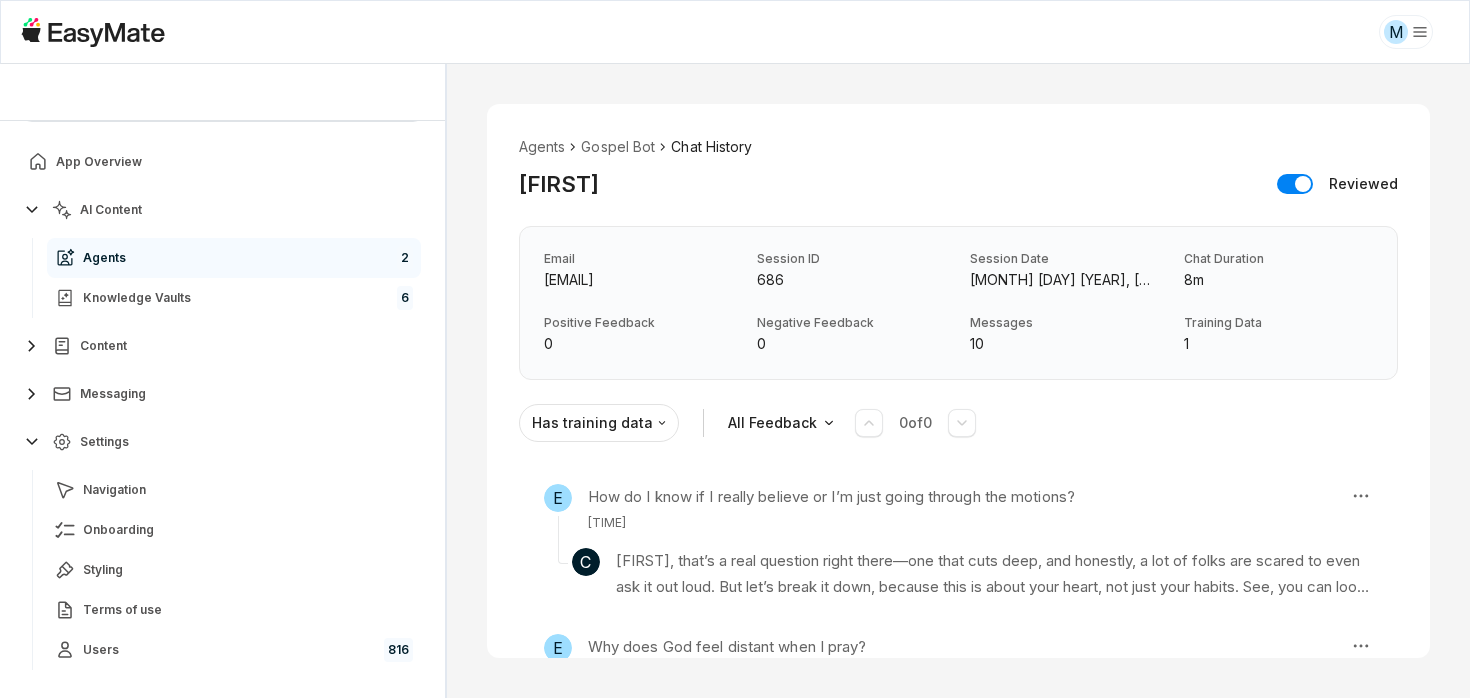 click on "Agents Gospel Bot Chat History [NAME] Reviewed Email [EMAIL] Session ID 686 Session Date Jul 15, 2025, 6:56 AM Chat Duration  8m Positive Feedback 0 Negative Feedback 0 Messages 10 Training Data 1 Has training data All Feedback 0  of  0 E How do I know if I really believe or I’m just going through the motions? 6:57 AM C [NAME], that’s a real question right there—one that cuts deep, and honestly, a lot of folks are scared to even ask it out loud. But let’s break it down, because this is about your heart, not just your habits. See, you can look the part, say the right things, serve at church, even give money, but if your heart isn’t surrendered—if you’re just trying to look good or check boxes—then you’re just going through the motions. That’s what happened with Ananias and Sapphira: they did the right-looking thing, but their hearts weren’t truly surrendered. They wanted validation, not transformation.
Knowledge Entries: 2025-05-22 14-13-25.mp4 E 6:57 AM C
E C" at bounding box center [958, 381] 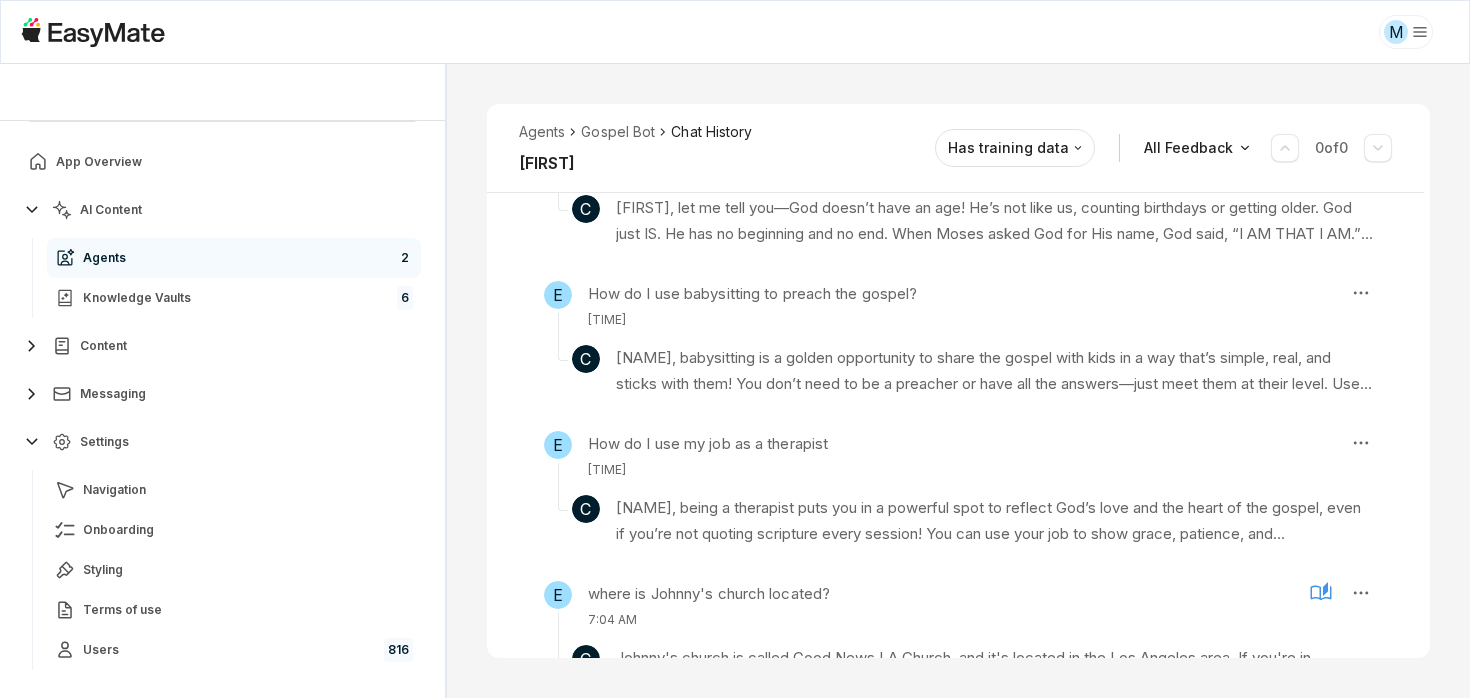 scroll, scrollTop: 1272, scrollLeft: 0, axis: vertical 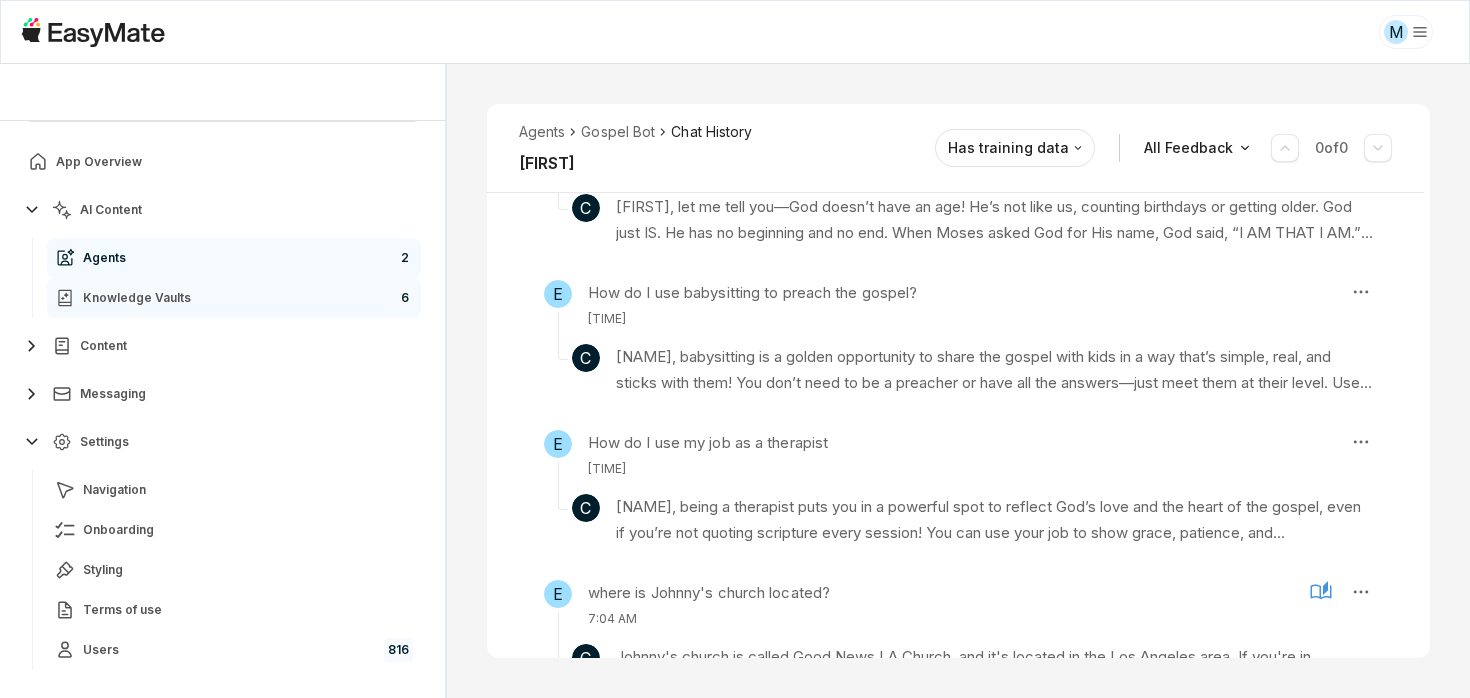click on "Knowledge Vaults 6" at bounding box center (234, 298) 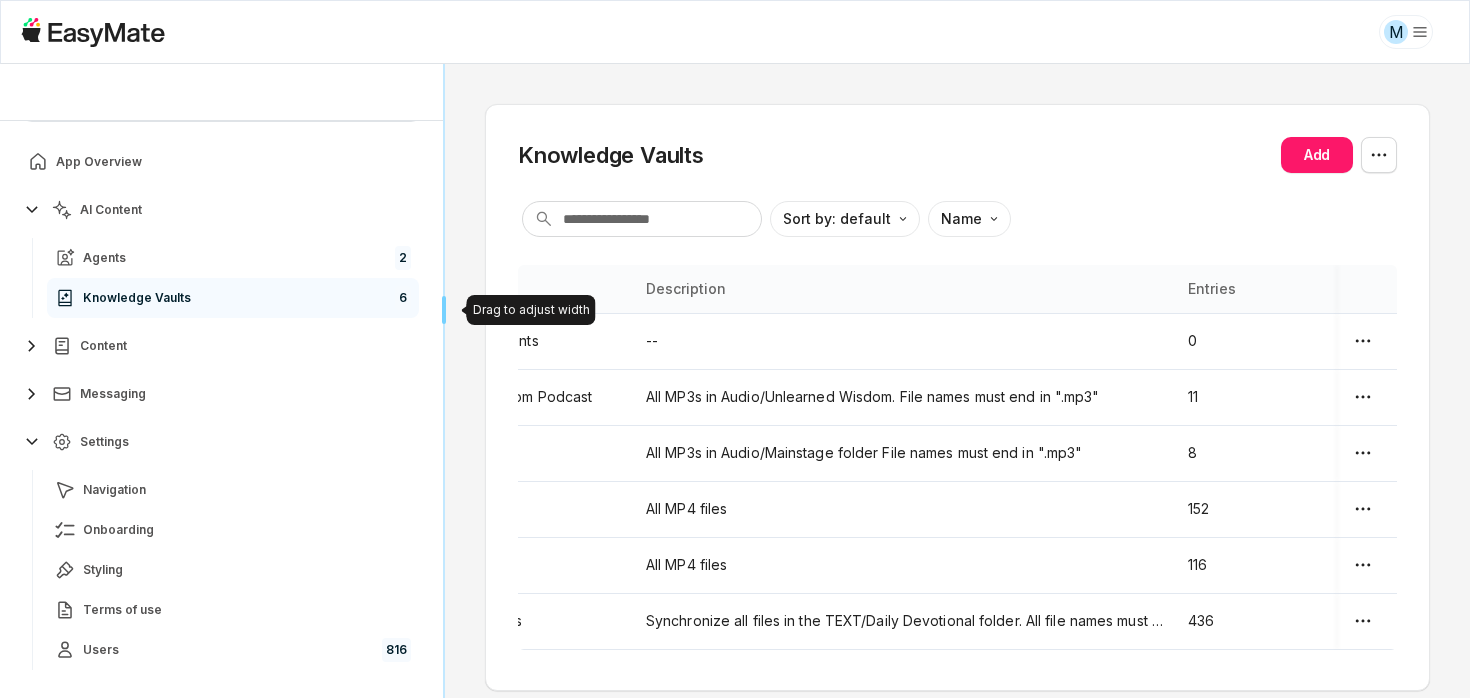 scroll, scrollTop: 0, scrollLeft: 51, axis: horizontal 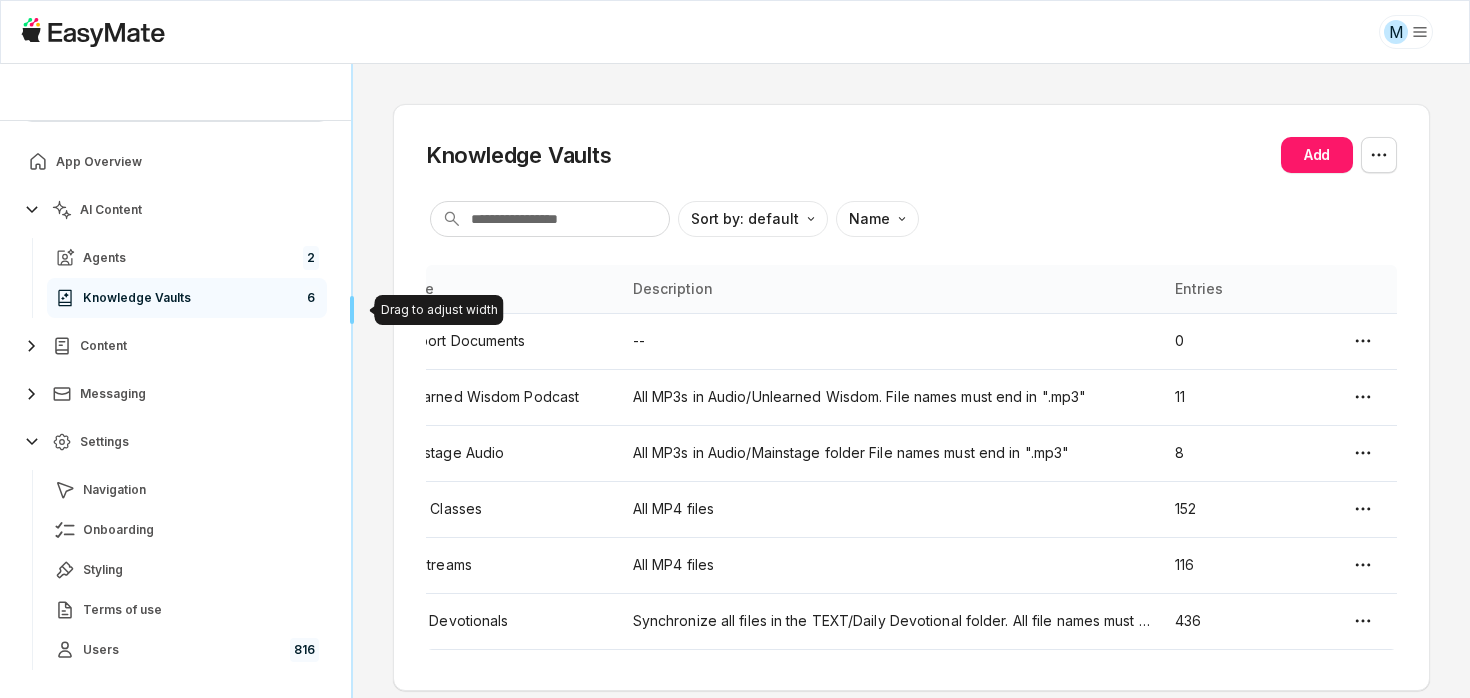 click on "M Core of the Heart Ask EasyMate anything App Overview AI Content Agents 2 Knowledge Vaults 6 Content Messaging Settings Navigation Onboarding Styling Terms of use Users 816 B How can I help you today? Scroll to bottom Send Knowledge Vaults Add Sort by: default Direction Name Name Description Entries Support Documents -- 0 Unlearned Wisdom Podcast All MP3s in Audio/Unlearned Wisdom.
File names must end in ".mp3" 11 Mainstage Audio All MP3s in Audio/Mainstage folder
File names must end in ".mp3" 8 Bible Classes All MP4 files 152 Livestreams All MP4 files 116 Daily Devotionals Synchronize all files in the TEXT/Daily Devotional folder.
All file names must end in ".txt" 436" at bounding box center (735, 381) 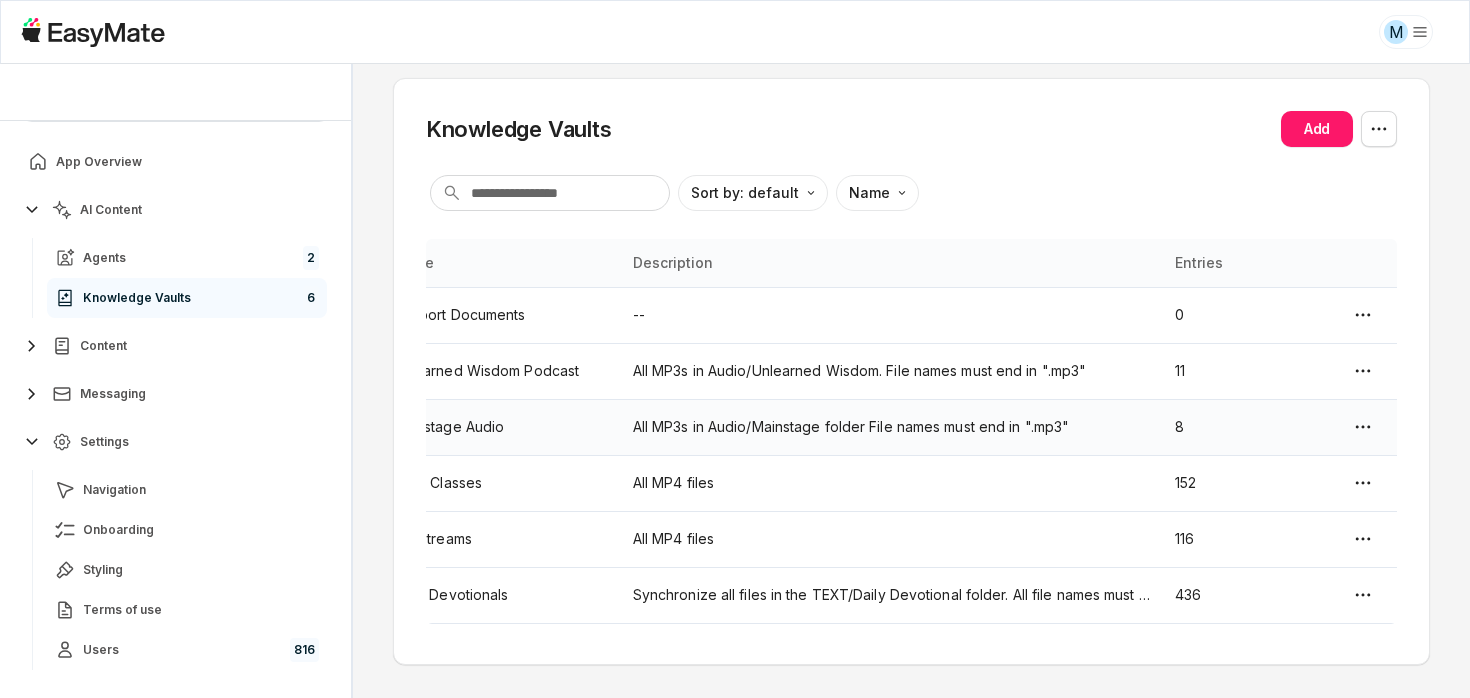scroll, scrollTop: 38, scrollLeft: 0, axis: vertical 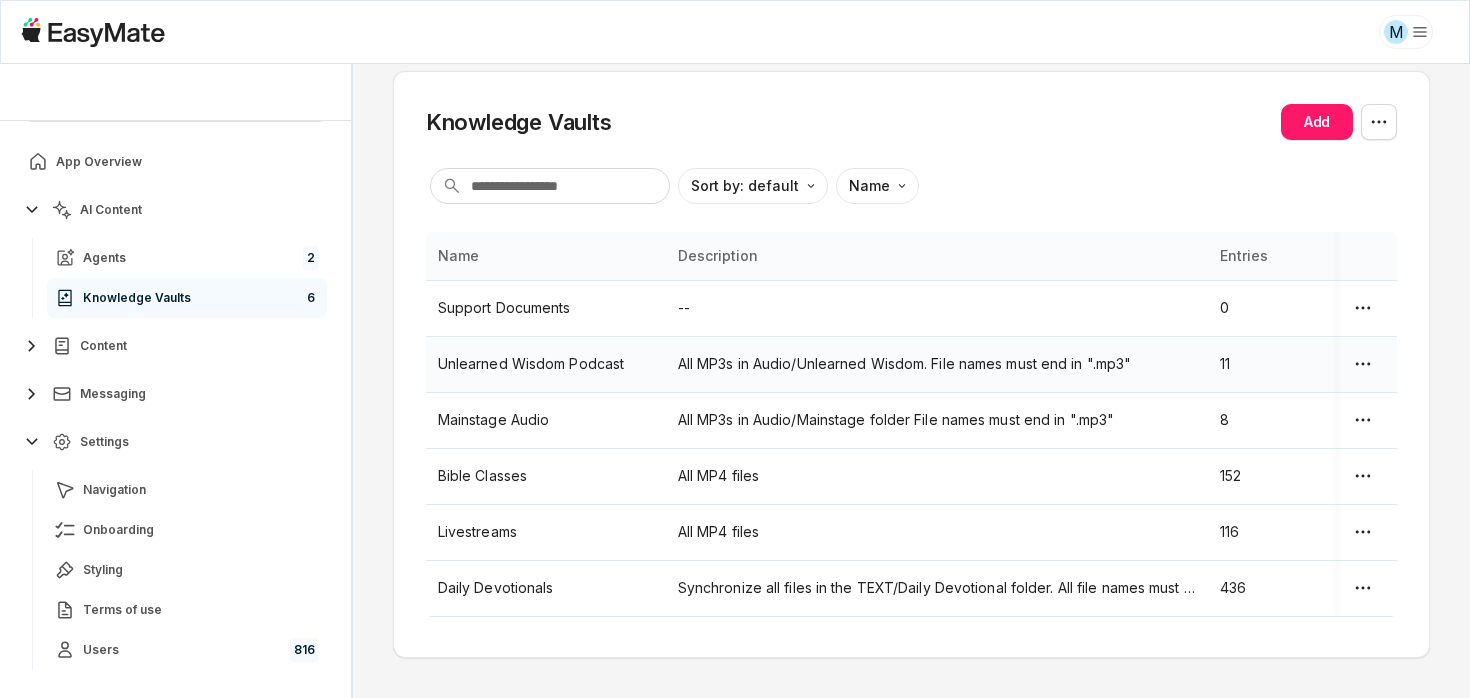 click on "Unlearned Wisdom Podcast" at bounding box center (546, 364) 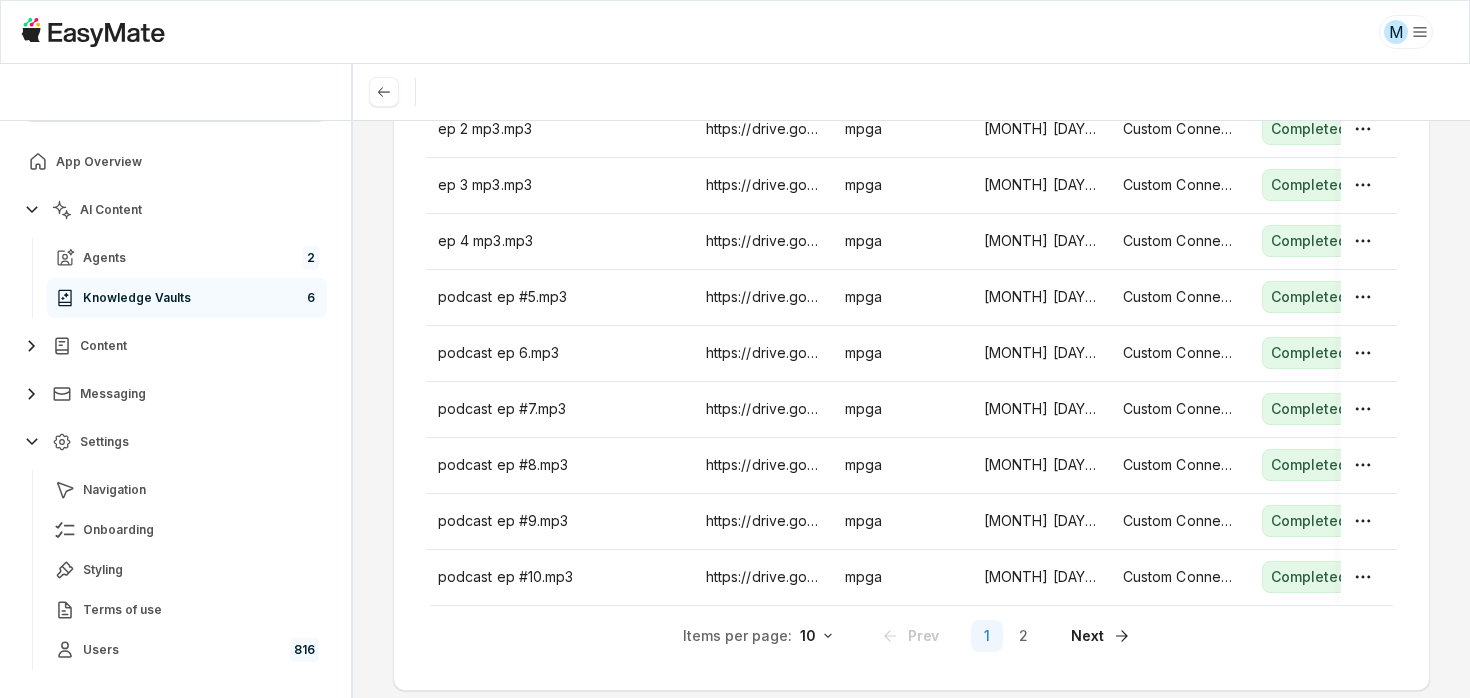 scroll, scrollTop: 392, scrollLeft: 0, axis: vertical 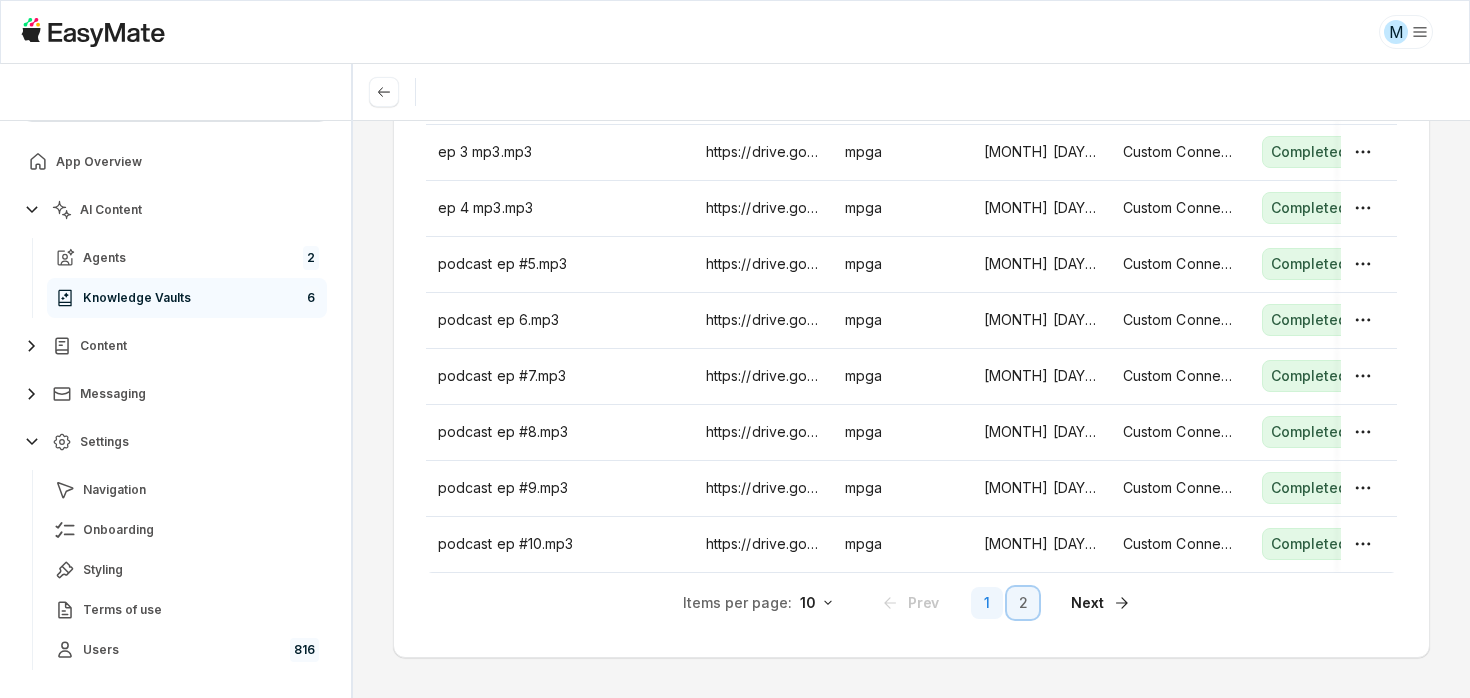 click on "2" at bounding box center (1023, 603) 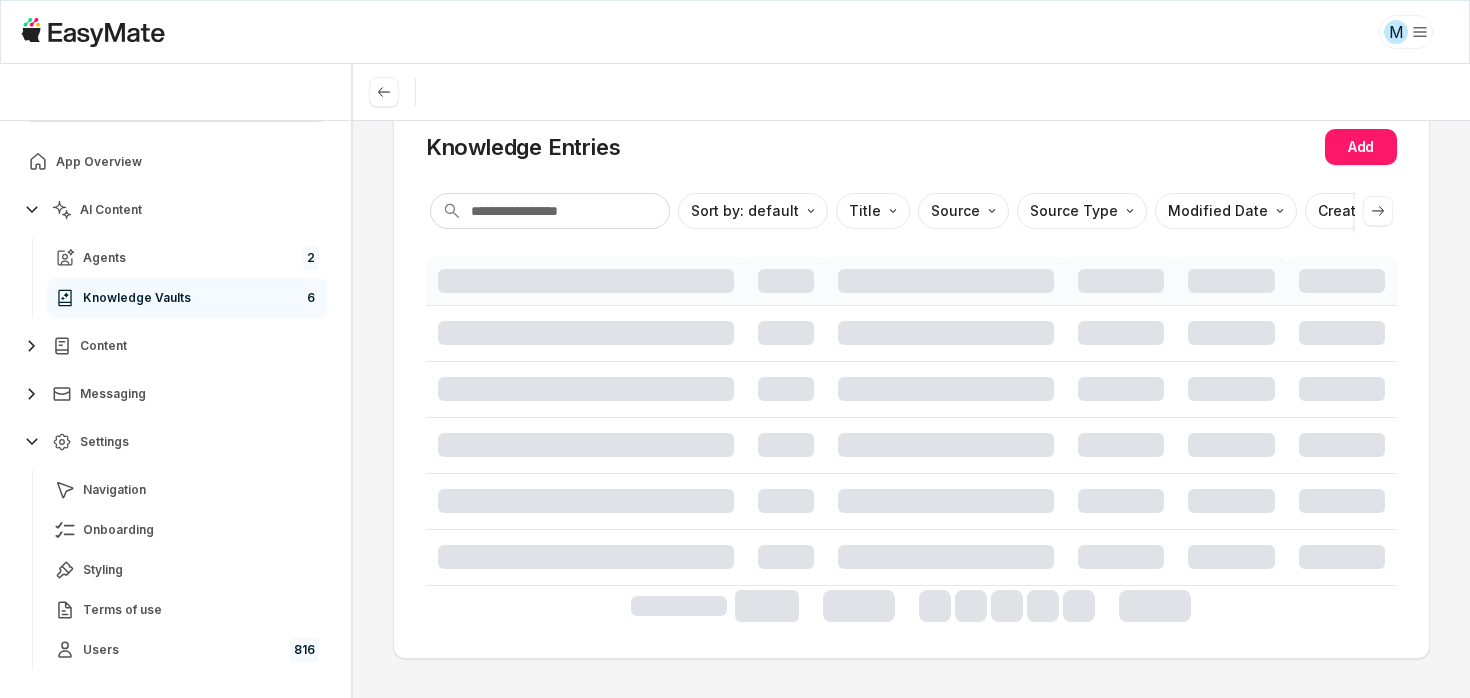 scroll, scrollTop: 0, scrollLeft: 0, axis: both 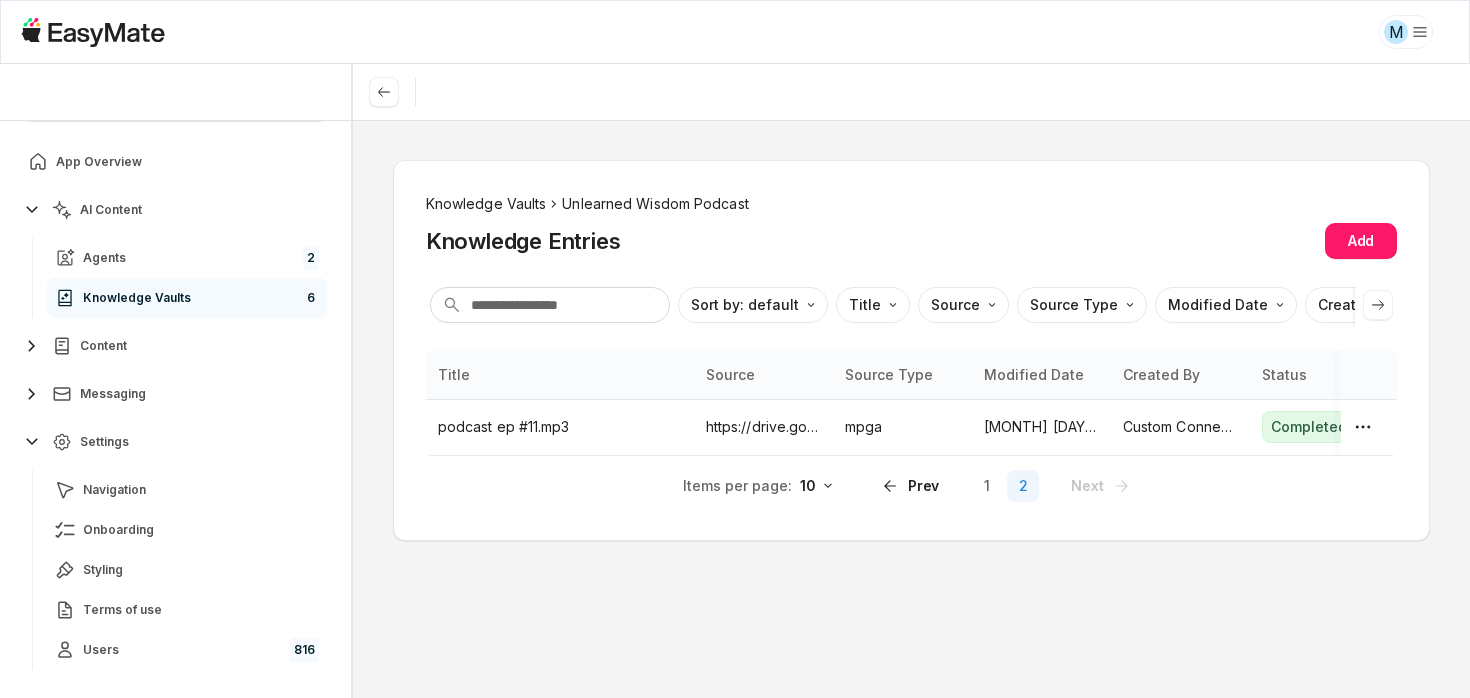 click on "Knowledge Vaults" at bounding box center (486, 204) 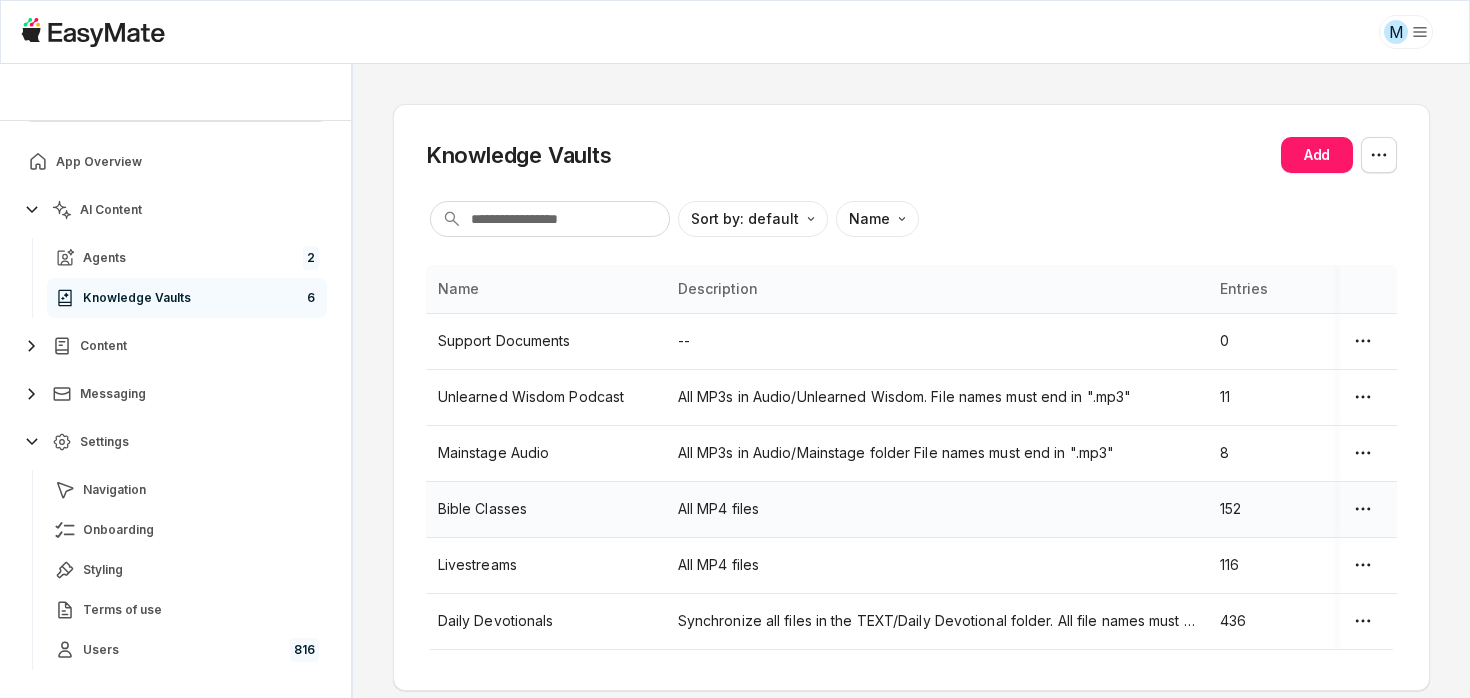 click on "All MP4 files" at bounding box center [937, 509] 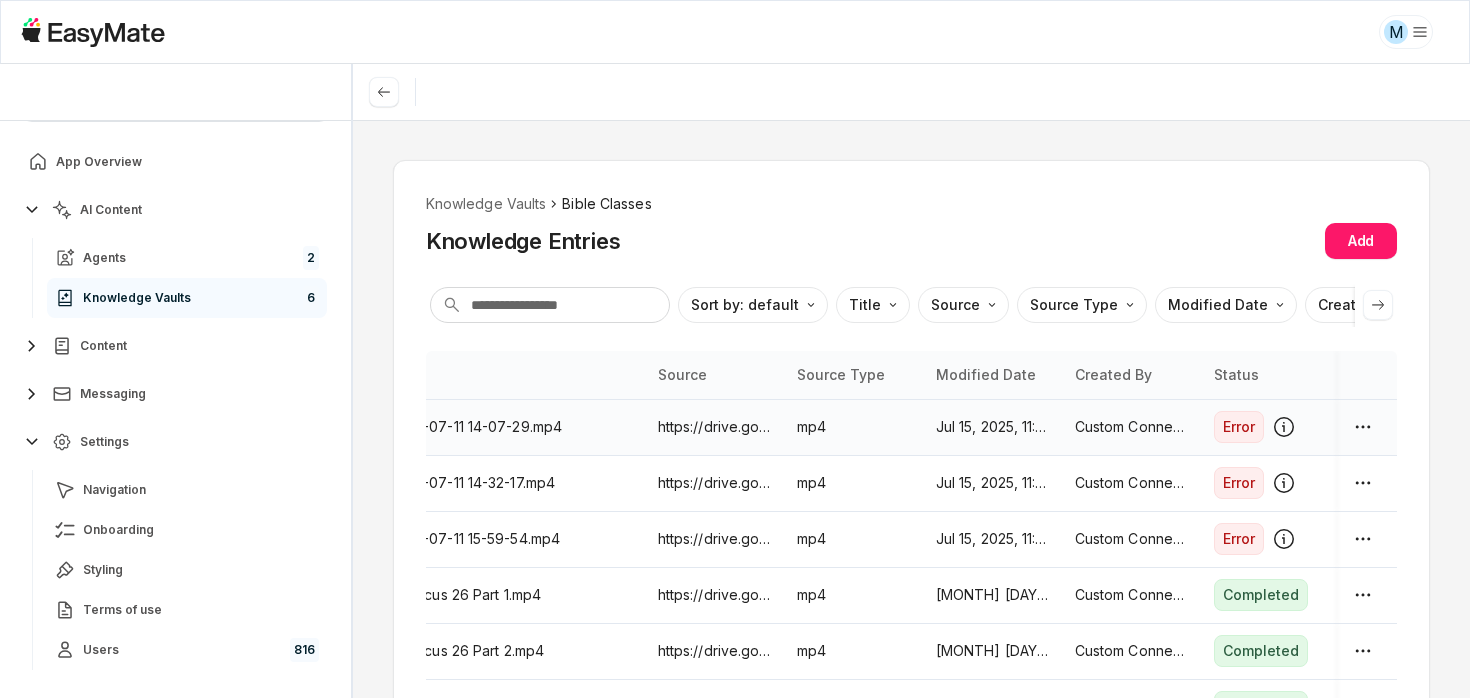 scroll, scrollTop: 0, scrollLeft: 59, axis: horizontal 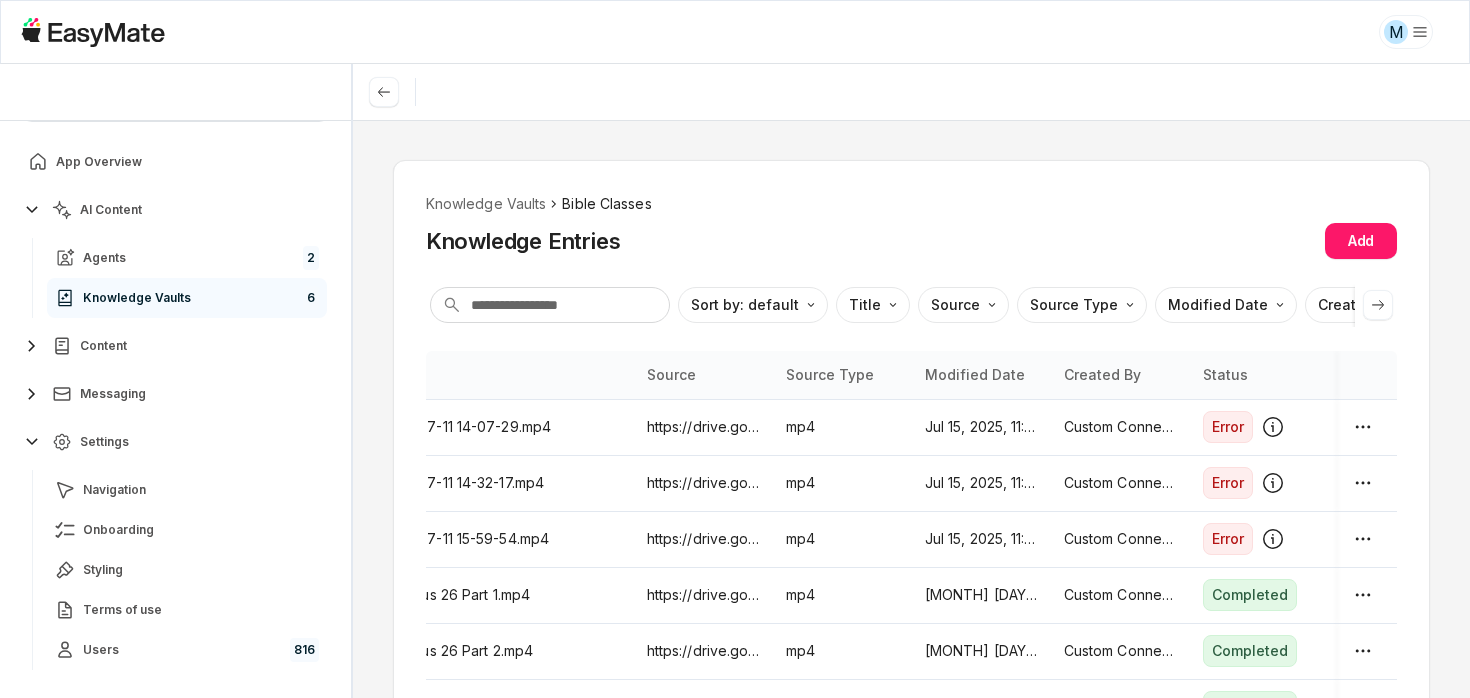 click at bounding box center [1378, 305] 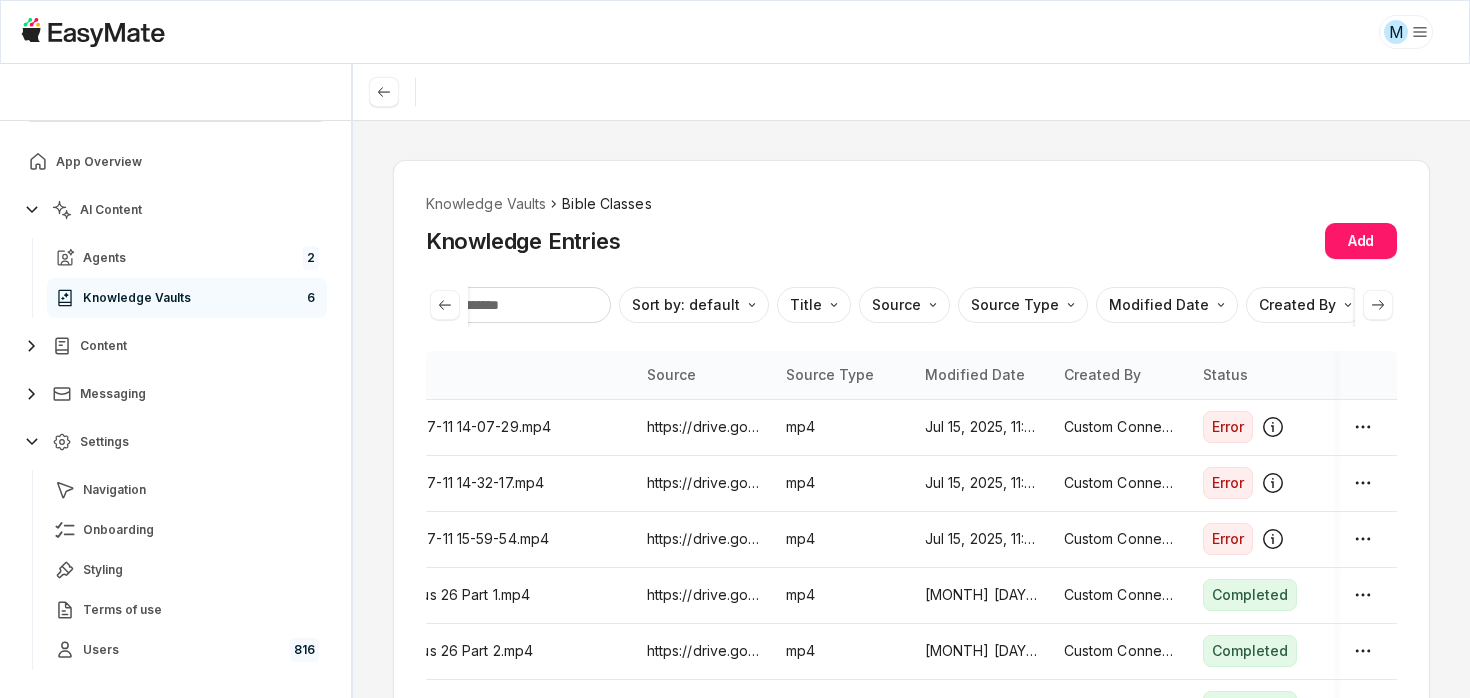 click on "Knowledge Entries Add" at bounding box center [911, 241] 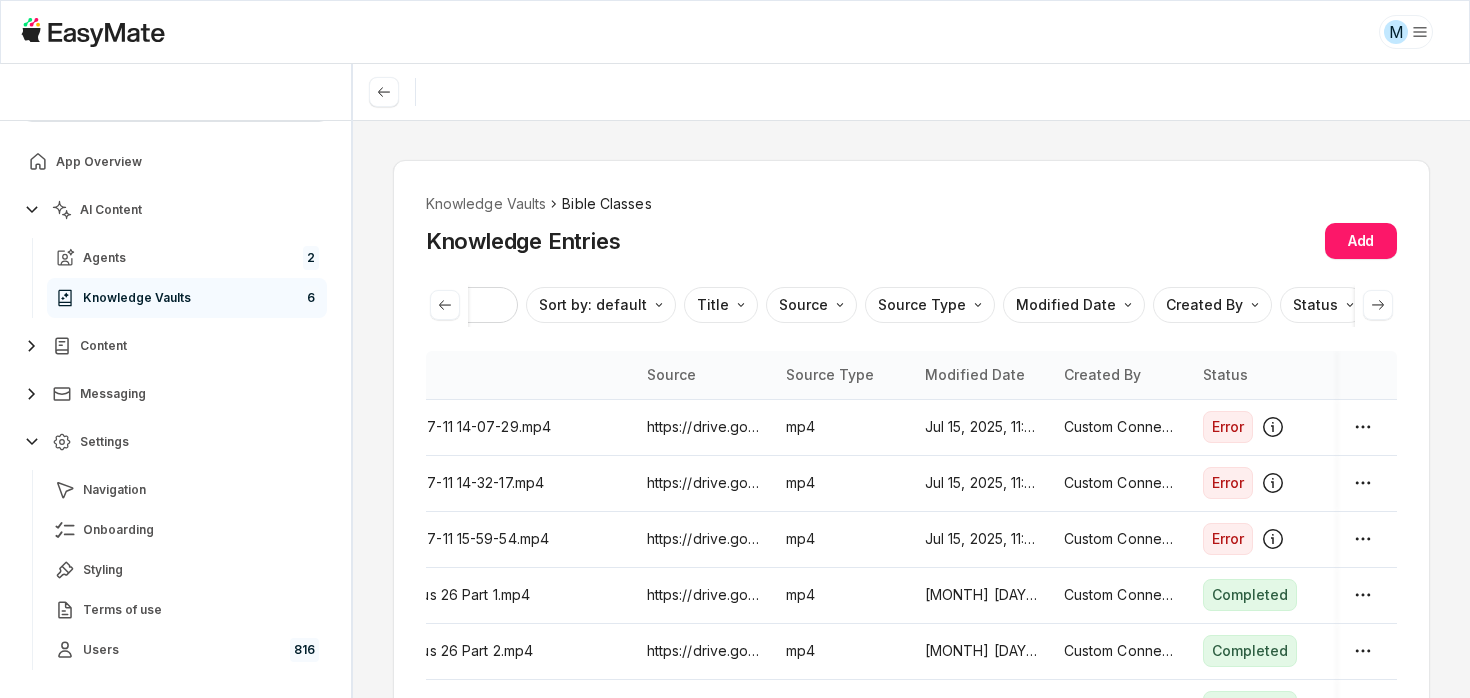 click 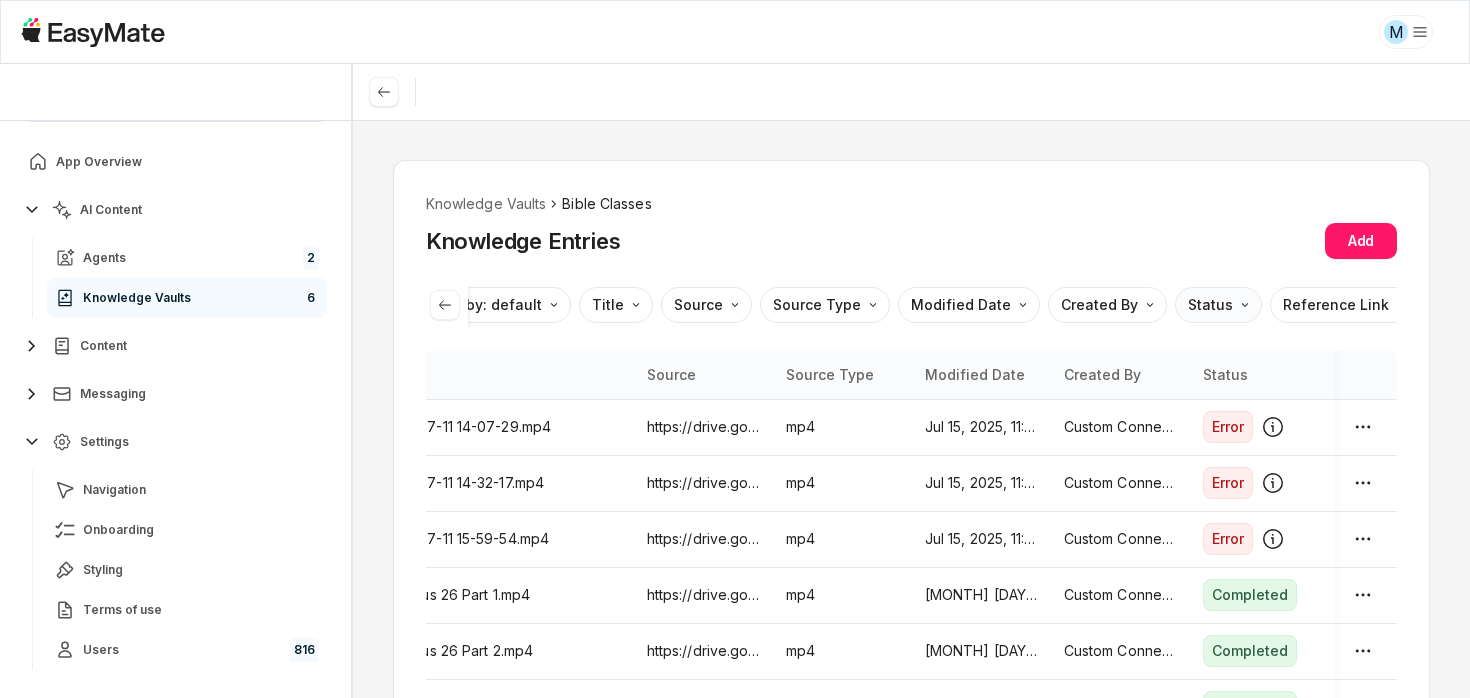click on "M Core of the Heart Ask EasyMate anything App Overview AI Content Agents 2 Knowledge Vaults 6 Content Messaging Settings Navigation Onboarding Styling Terms of use Users 816 B How can I help you today? Scroll to bottom Send Knowledge Vaults Bible Classes Knowledge Entries Add Sort by: default Direction Title Source Source Type Modified Date Created By Status Reference Link Title Source Source Type Modified Date Created By Status 2025-07-11 14-07-29.mp4 https://drive.google.com/file/d/1A12dNnMz_62zrXJzhNRHi-k7T682nfsl/view?usp=drivesdk mp4 Jul 15, 2025, 11:08 AM Custom Connector Error 2025-07-11 14-32-17.mp4 https://drive.google.com/file/d/1_u_NYZz0qv8A7wYnX_MkDg3oJnihAvmt/view?usp=drivesdk mp4 Jul 15, 2025, 11:08 AM Custom Connector Error 2025-07-11 15-59-54.mp4 https://drive.google.com/file/d/1RtLkf78v5Kb9xiNYhL5Dhyq3p7SsVtlO/view?usp=drivesdk mp4 Jul 15, 2025, 11:08 AM Custom Connector Error Leviticus 26 Part 1.mp4 mp4 Jul 6, 2025, 11:02 AM Custom Connector Completed mp4 mp4 10" at bounding box center [735, 349] 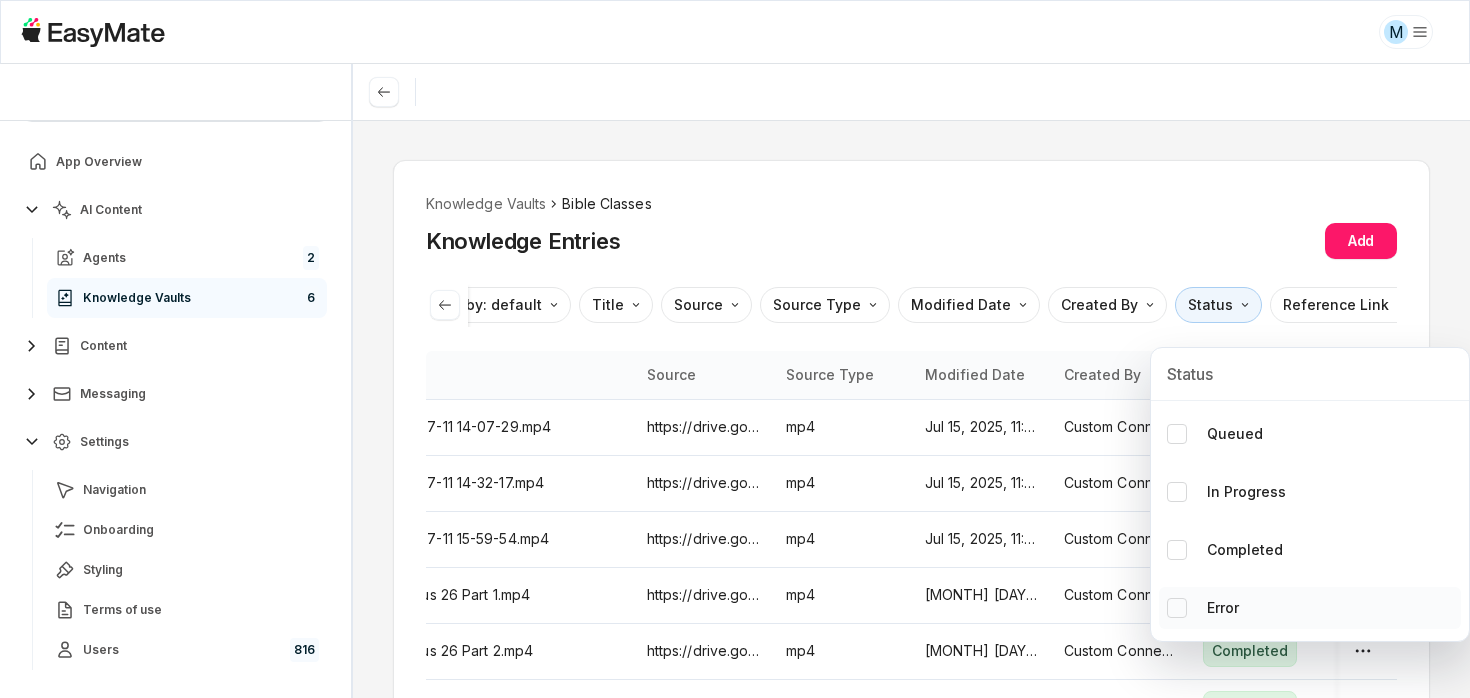 click on "Error" at bounding box center [1203, 608] 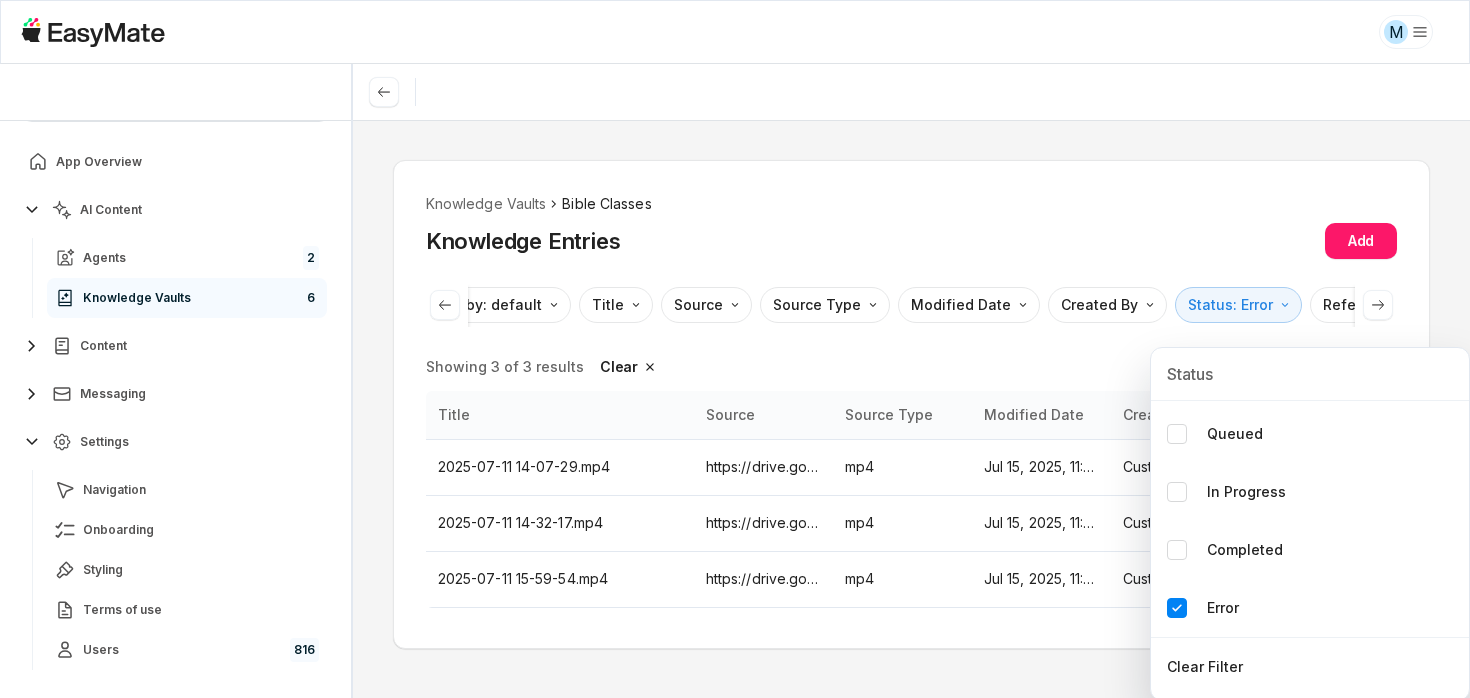 click on "M Core of the Heart Ask EasyMate anything App Overview AI Content Agents 2 Knowledge Vaults 6 Content Messaging Settings Navigation Onboarding Styling Terms of use Users 816 B How can I help you today? Scroll to bottom Send Knowledge Vaults Bible Classes Knowledge Entries Add Sort by: default Direction Title Source Source Type Modified Date Created By Status: Error Reference Link Showing 3 of 3 results Clear Title Source Source Type Modified Date Created By Status 2025-07-11 14-07-29.mp4 https://drive.google.com/file/d/1A12dNnMz_62zrXJzhNRHi-k7T682nfsl/view?usp=drivesdk mp4 Jul 15, 2025, 11:08 AM Custom Connector Error 2025-07-11 14-32-17.mp4 https://drive.google.com/file/d/1_u_NYZz0qv8A7wYnX_MkDg3oJnihAvmt/view?usp=drivesdk mp4 Jul 15, 2025, 11:08 AM Custom Connector Error 2025-07-11 15-59-54.mp4 https://drive.google.com/file/d/1RtLkf78v5Kb9xiNYhL5Dhyq3p7SsVtlO/view?usp=drivesdk mp4 Jul 15, 2025, 11:08 AM Custom Connector Error * Status   Queued In Progress Completed Error" at bounding box center [735, 349] 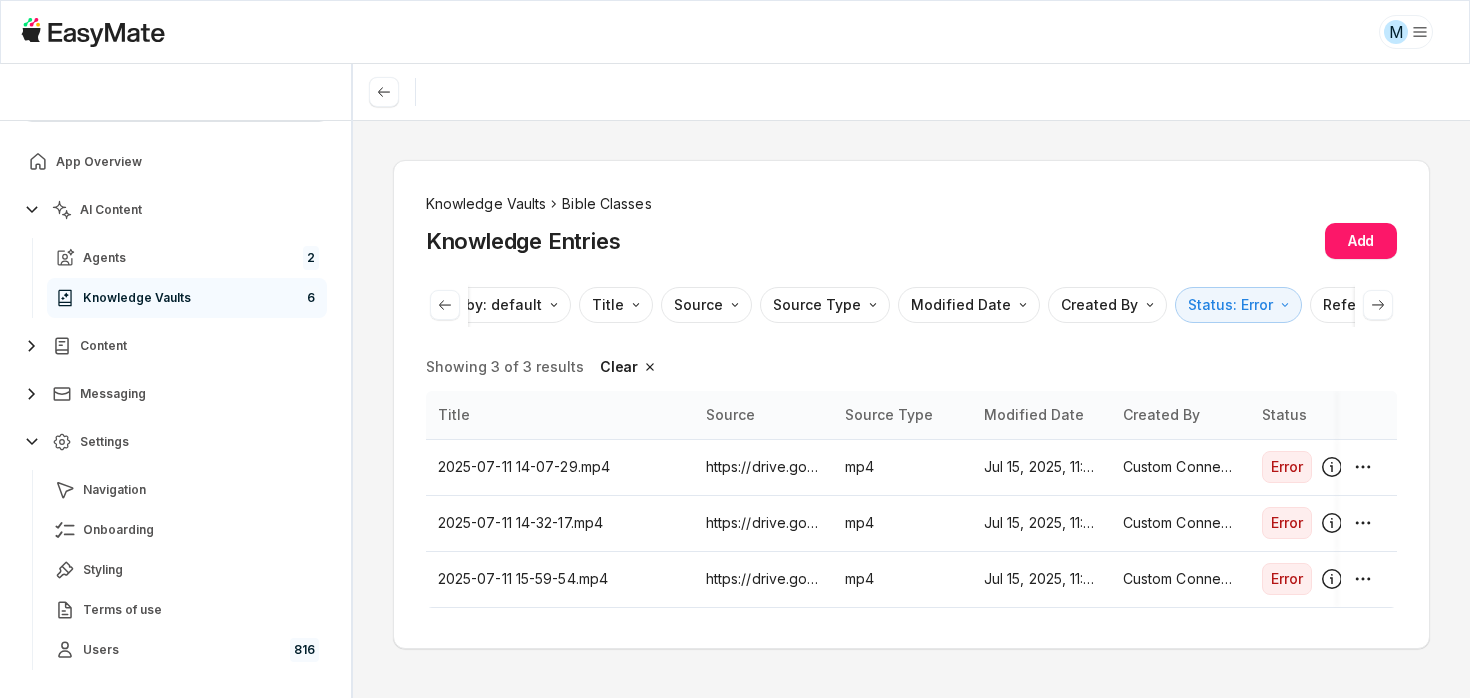 click on "Knowledge Vaults" at bounding box center [486, 204] 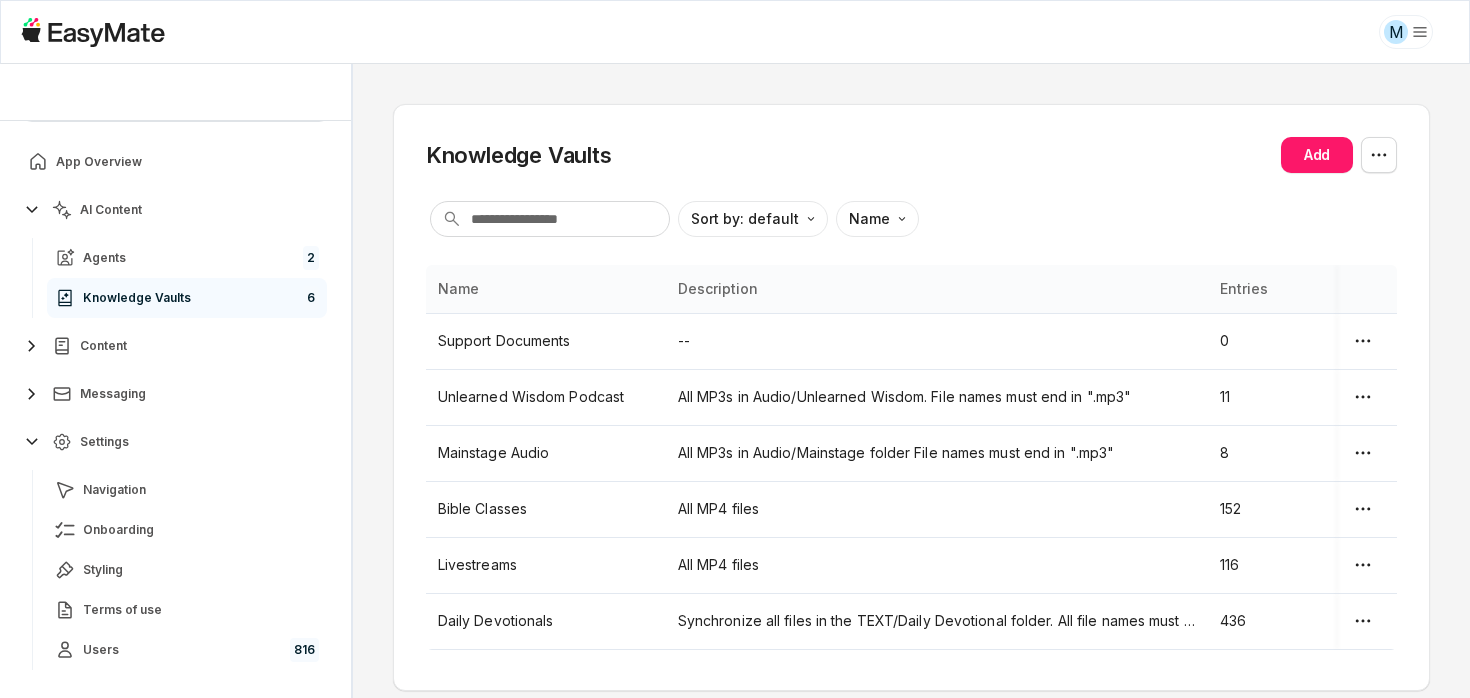 click on "Knowledge Vaults Add Sort by: default Direction Name Name Description Entries Support Documents -- 0 Unlearned Wisdom Podcast All MP3s in Audio/Unlearned Wisdom.
File names must end in ".mp3" 11 Mainstage Audio All MP3s in Audio/Mainstage folder
File names must end in ".mp3" 8 Bible Classes All MP4 files 152 Livestreams All MP4 files 116 Daily Devotionals Synchronize all files in the TEXT/Daily Devotional folder.
All file names must end in ".txt" 436" at bounding box center (911, 381) 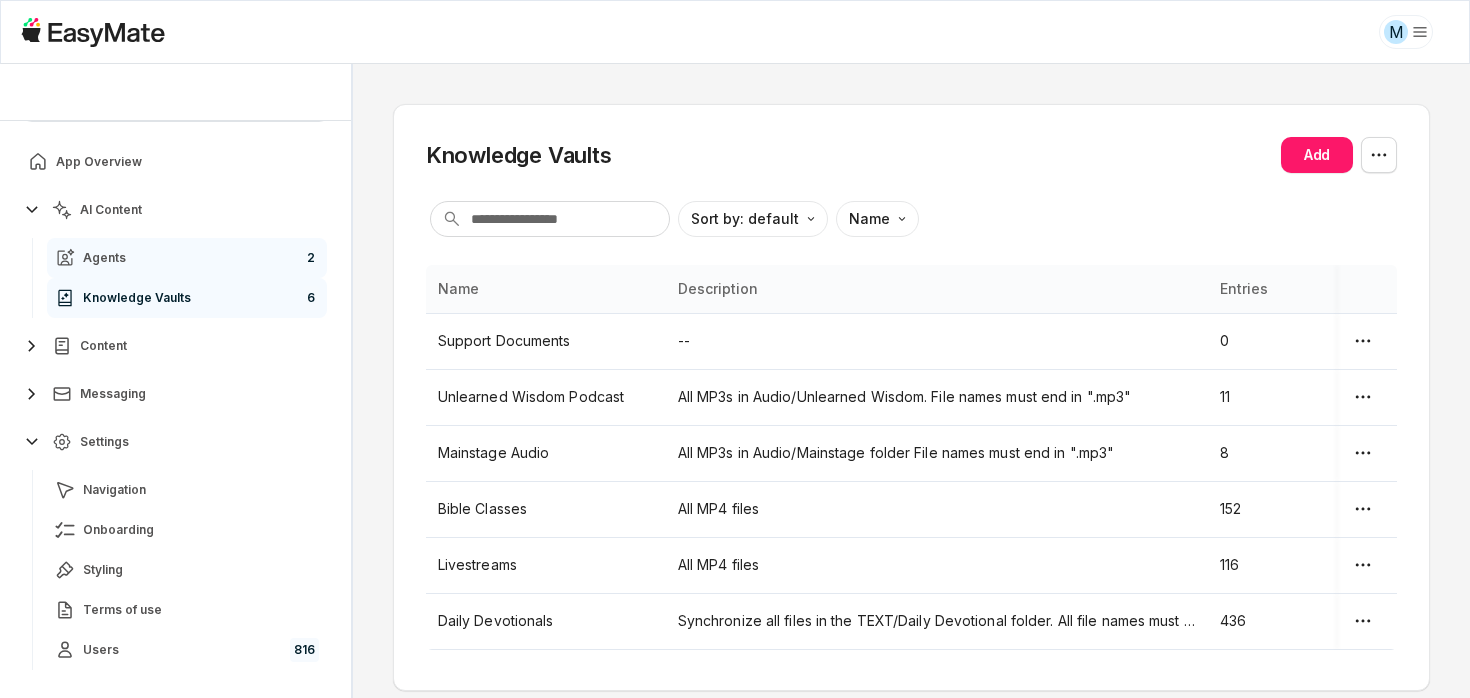 click on "Agents 2" at bounding box center (187, 258) 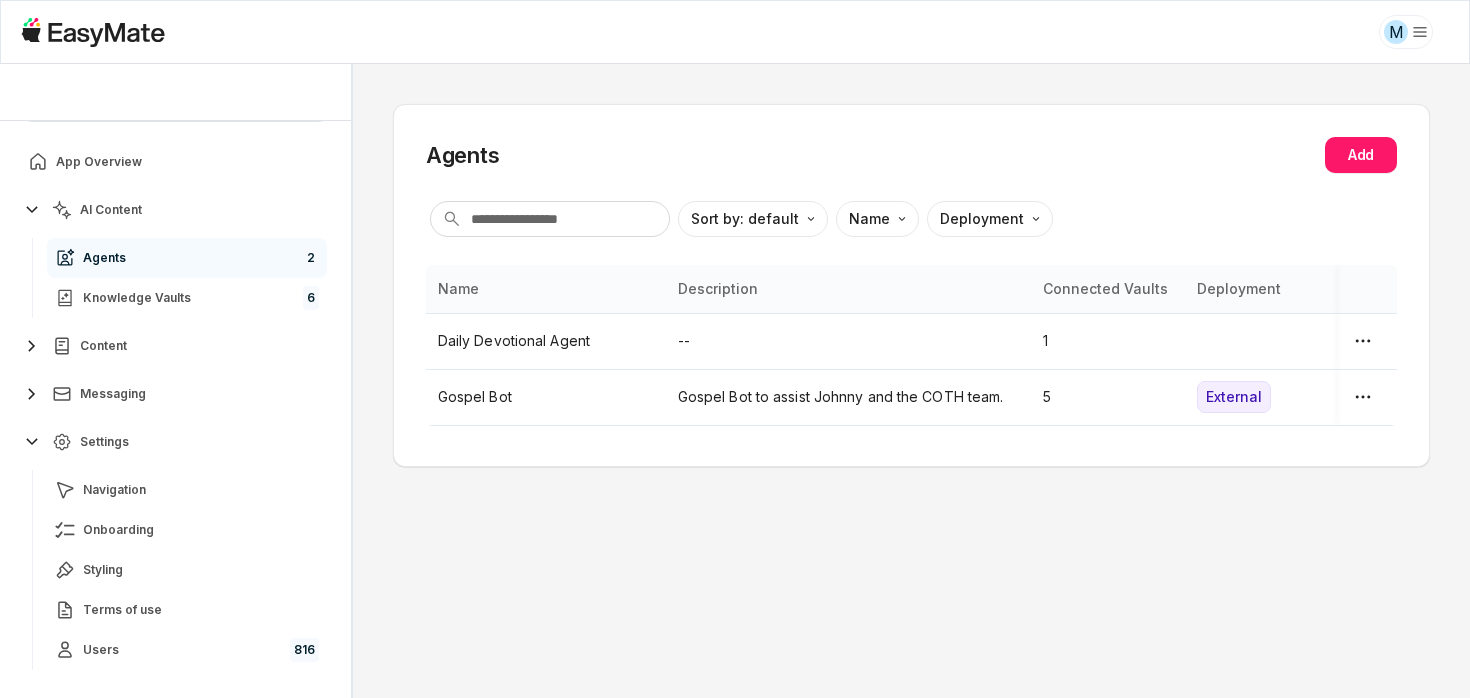 click on "Agents Add Sort by: default Direction Name Deployment Name Description Connected Vaults Deployment Daily Devotional Agent -- 1 Gospel Bot Gospel Bot to assist [FIRST] and the COTH team. 5 External" at bounding box center (911, 381) 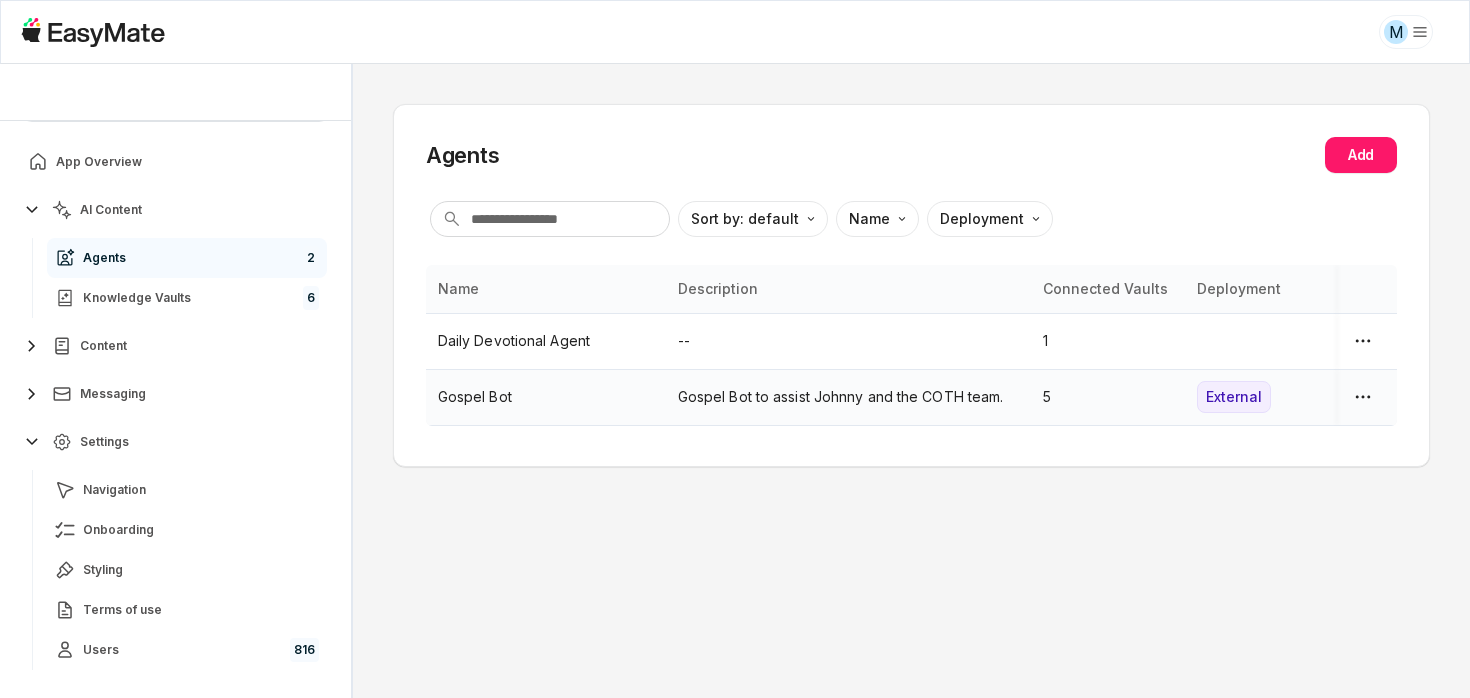 click on "Gospel Bot" at bounding box center [546, 397] 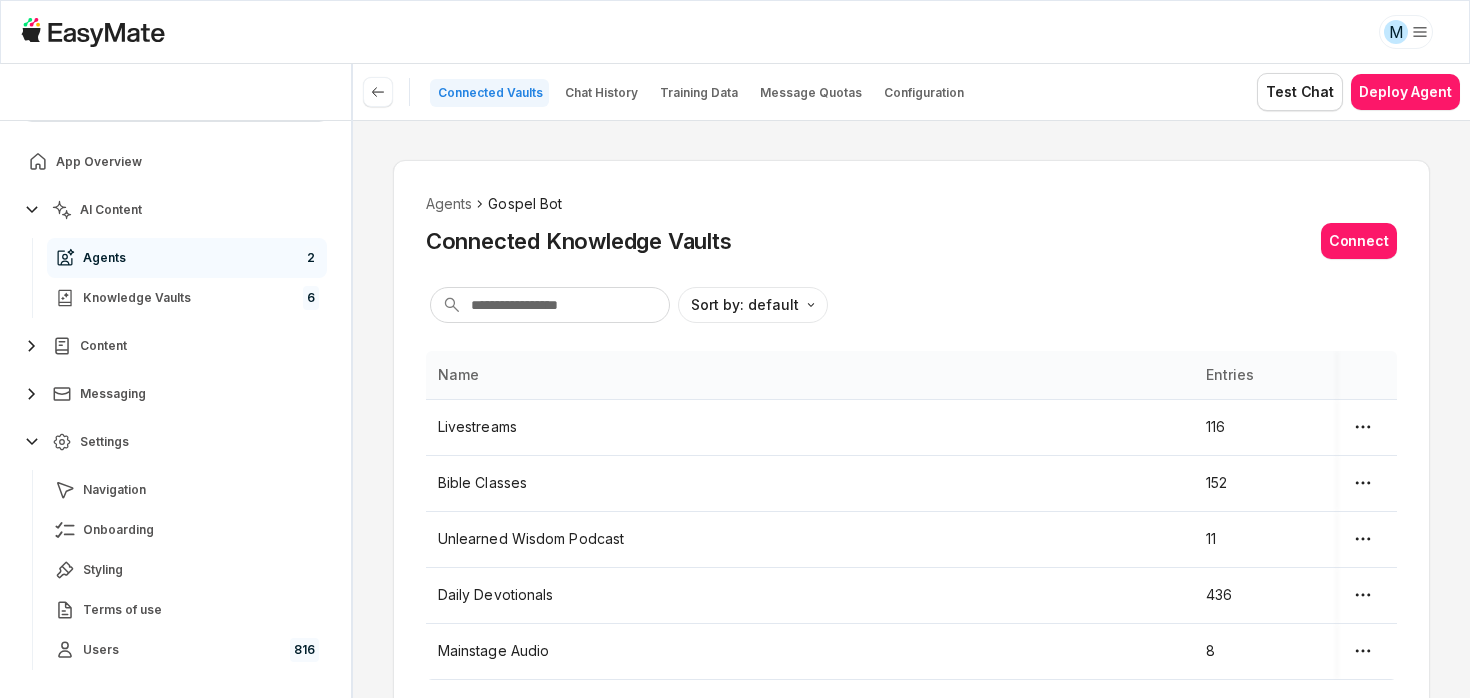 click on "Agents Gospel Bot Connected Knowledge Vaults Connect Sort by: default Direction Name Entries Livestreams 116 Bible Classes 152 Unlearned Wisdom Podcast 11 Daily Devotionals 436 Mainstage Audio 8" at bounding box center [911, 440] 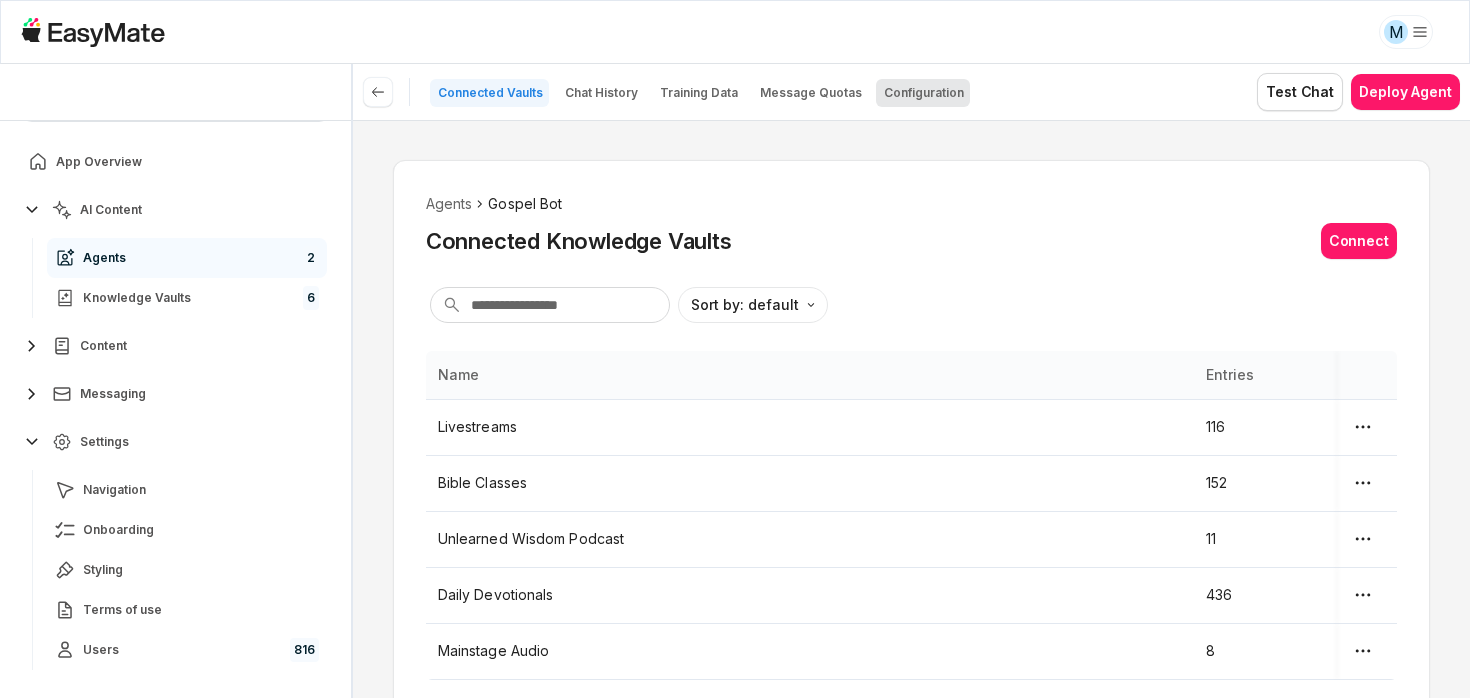 click on "Configuration" at bounding box center [924, 93] 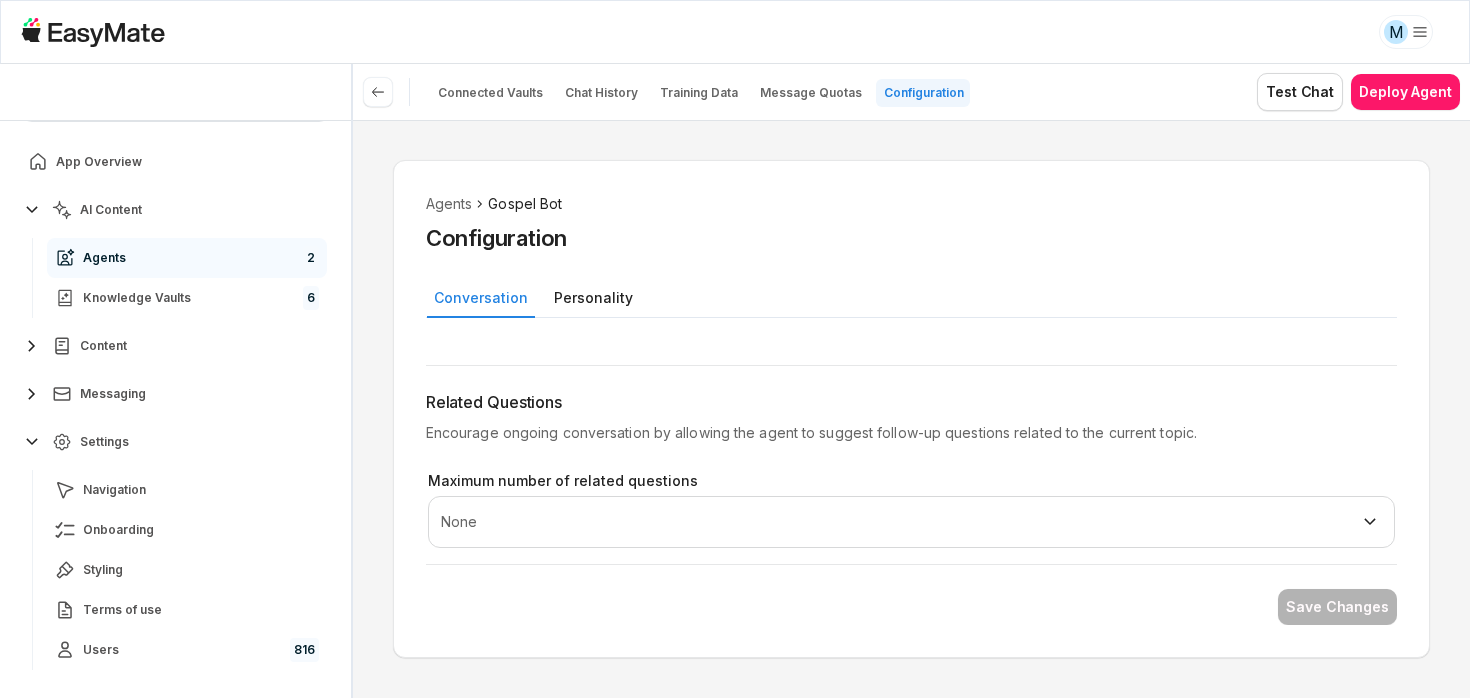 scroll, scrollTop: 404, scrollLeft: 0, axis: vertical 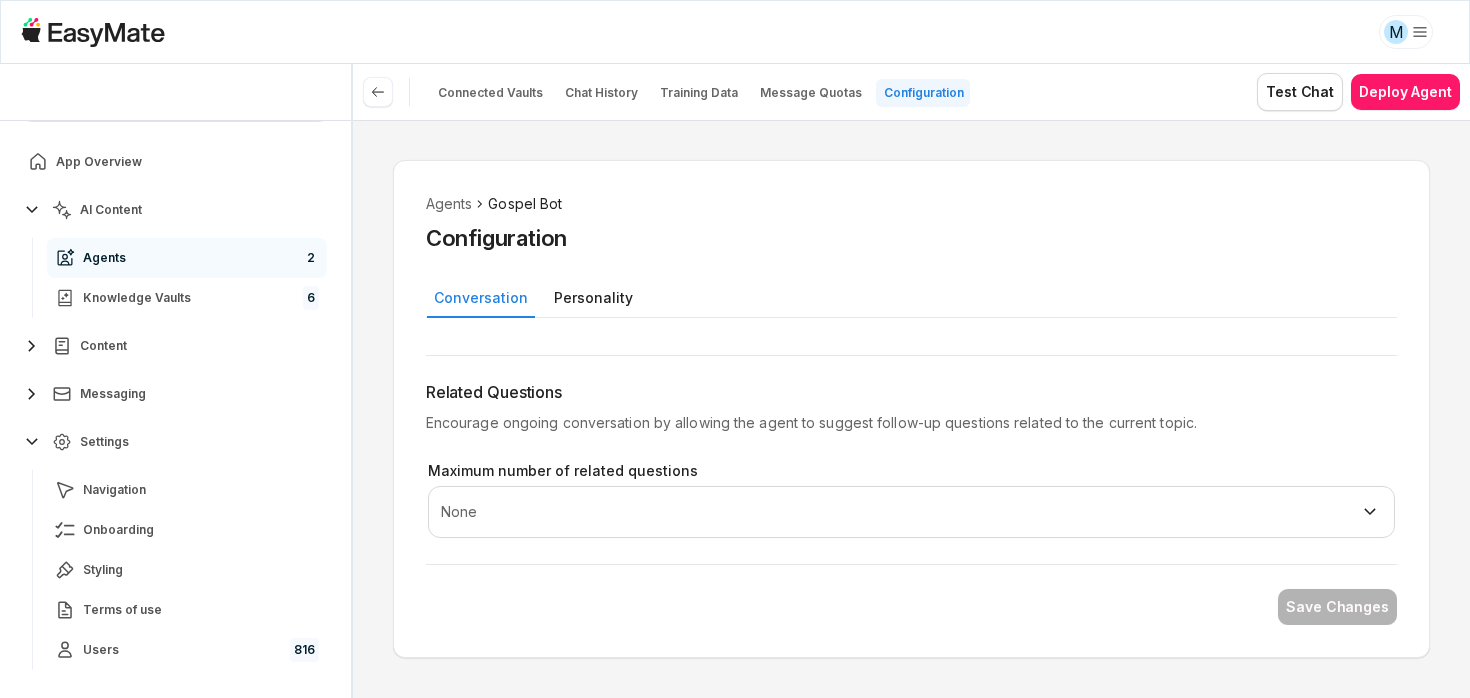 click on "Agents 2" at bounding box center (187, 258) 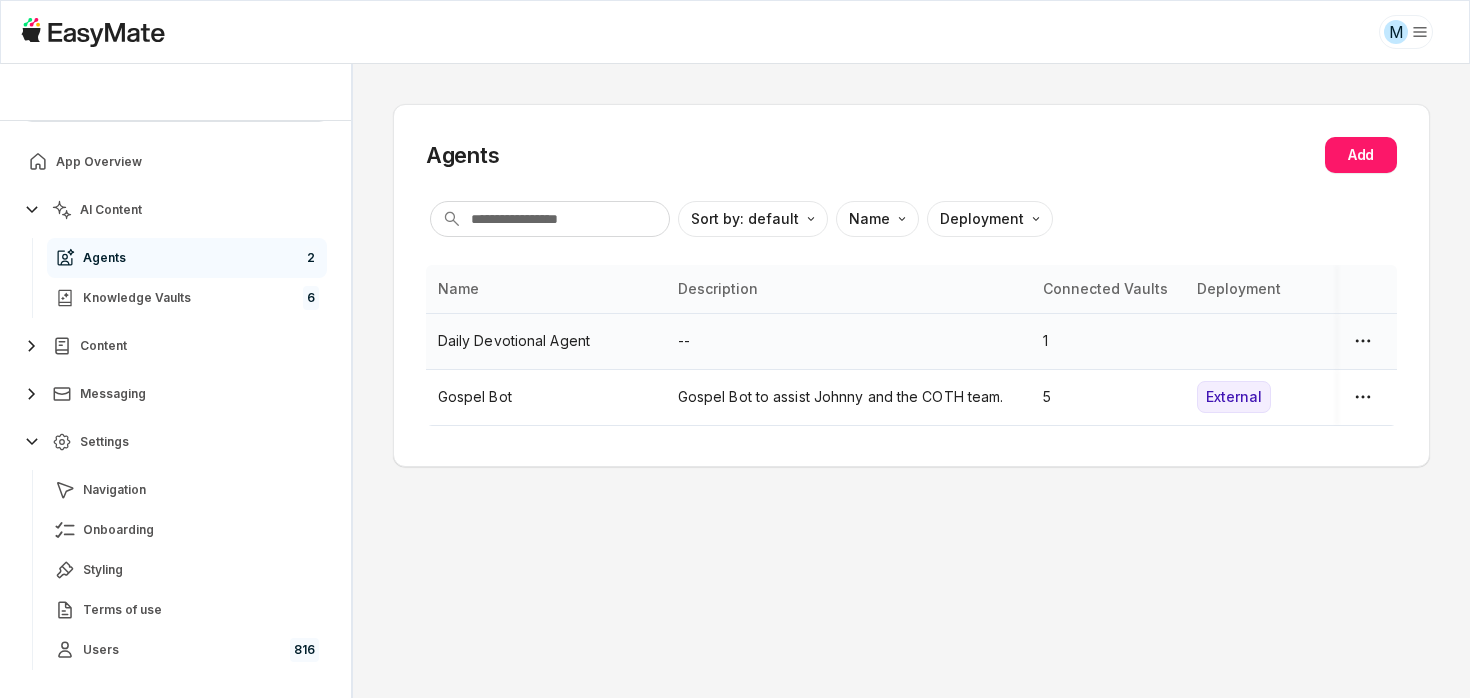 click on "Daily Devotional Agent" at bounding box center [546, 341] 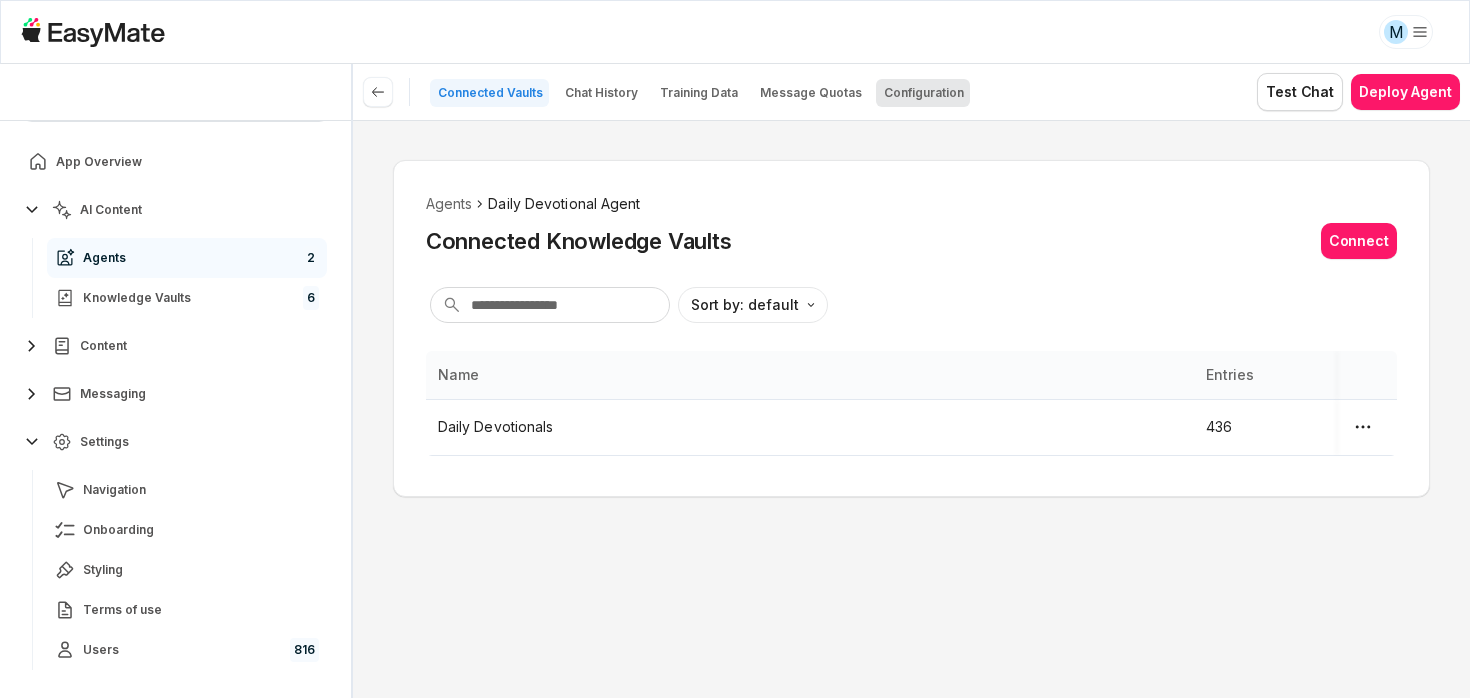 click on "Configuration" at bounding box center (924, 93) 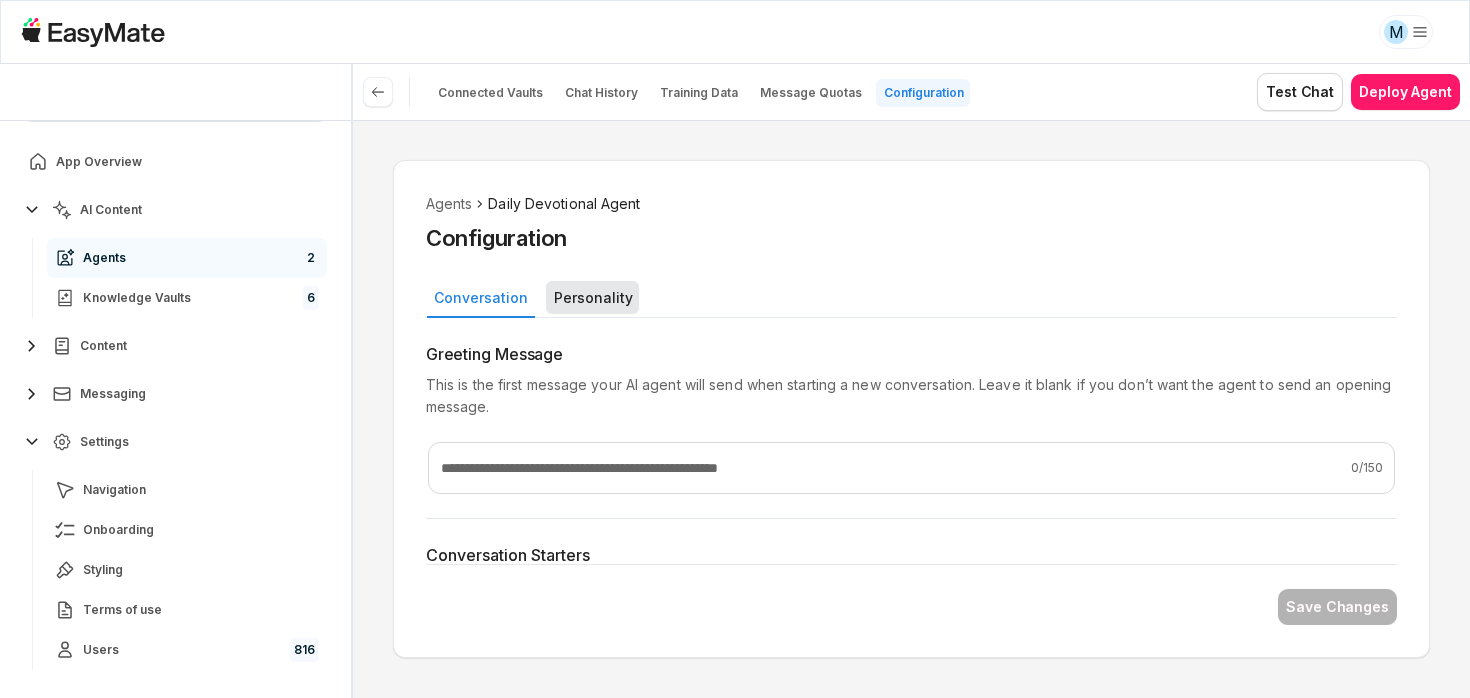 click on "Personality" at bounding box center (592, 297) 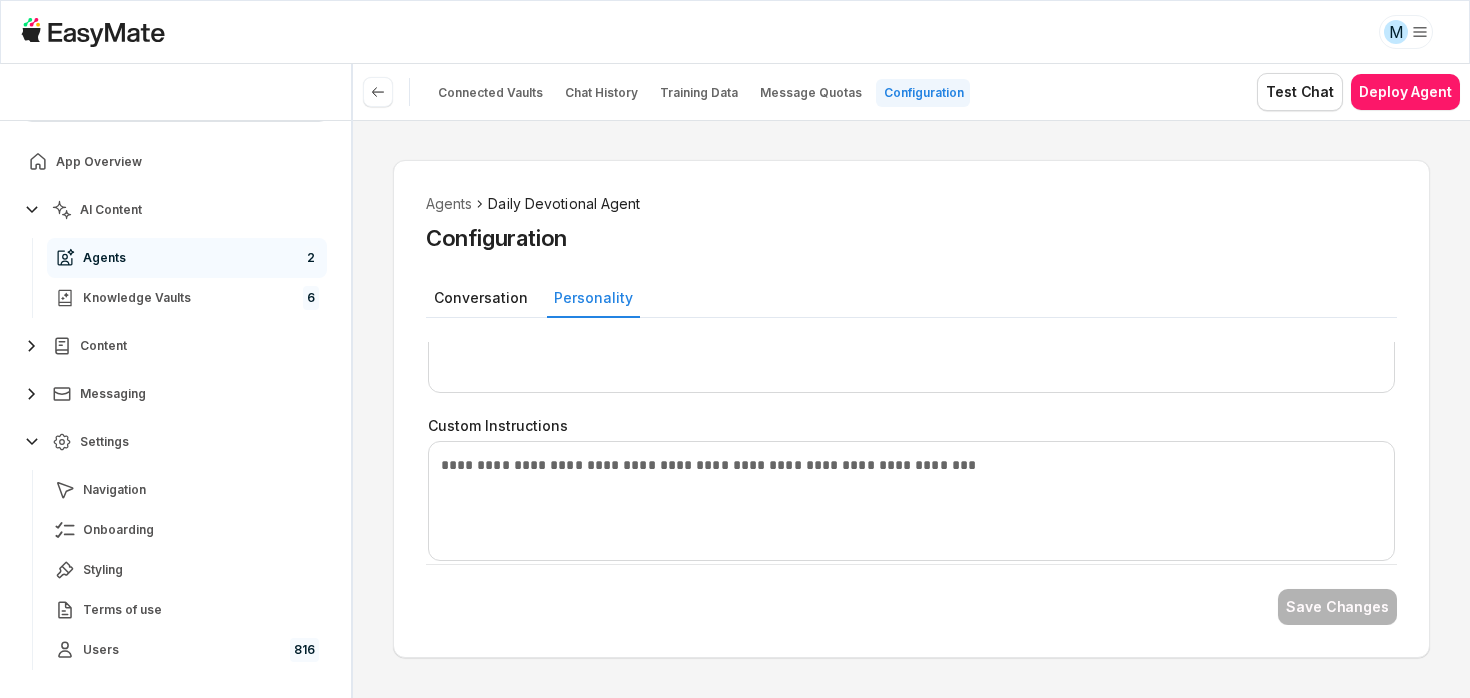 scroll, scrollTop: 485, scrollLeft: 0, axis: vertical 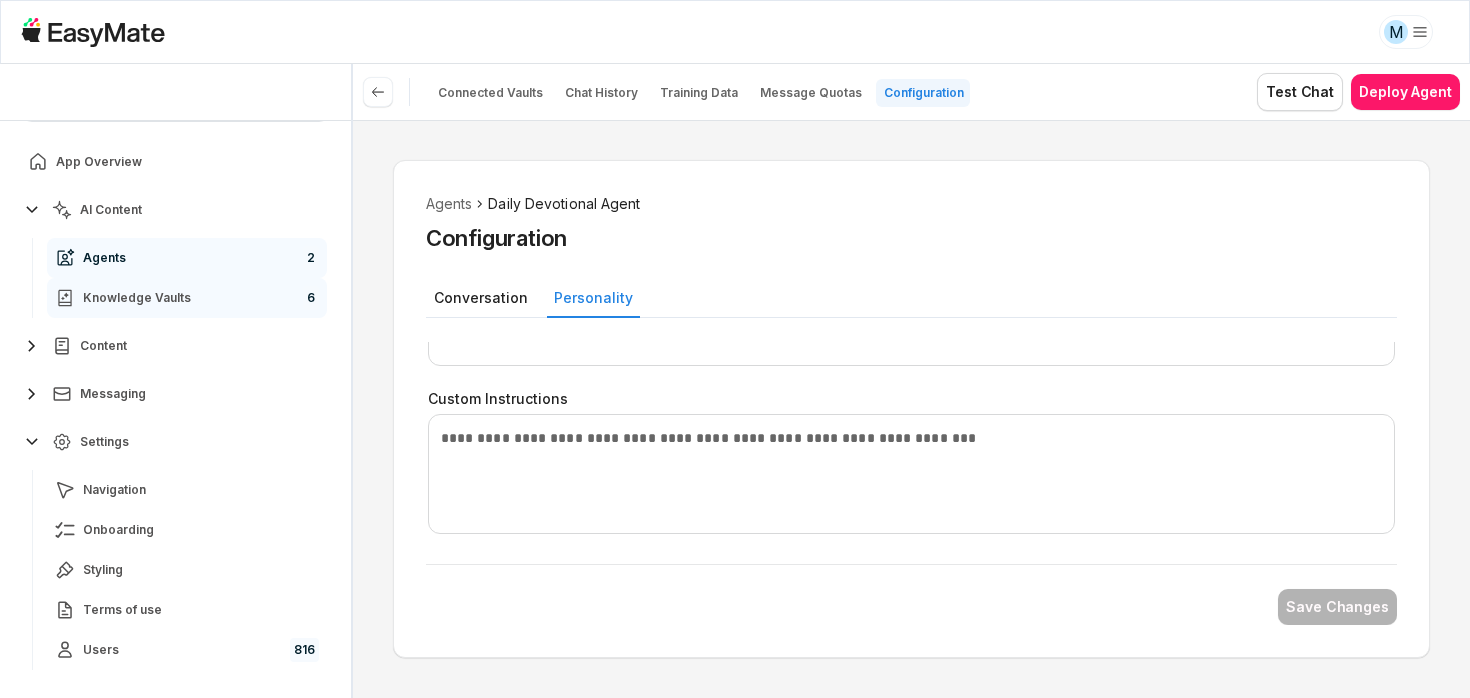 click on "Knowledge Vaults 6" at bounding box center (187, 298) 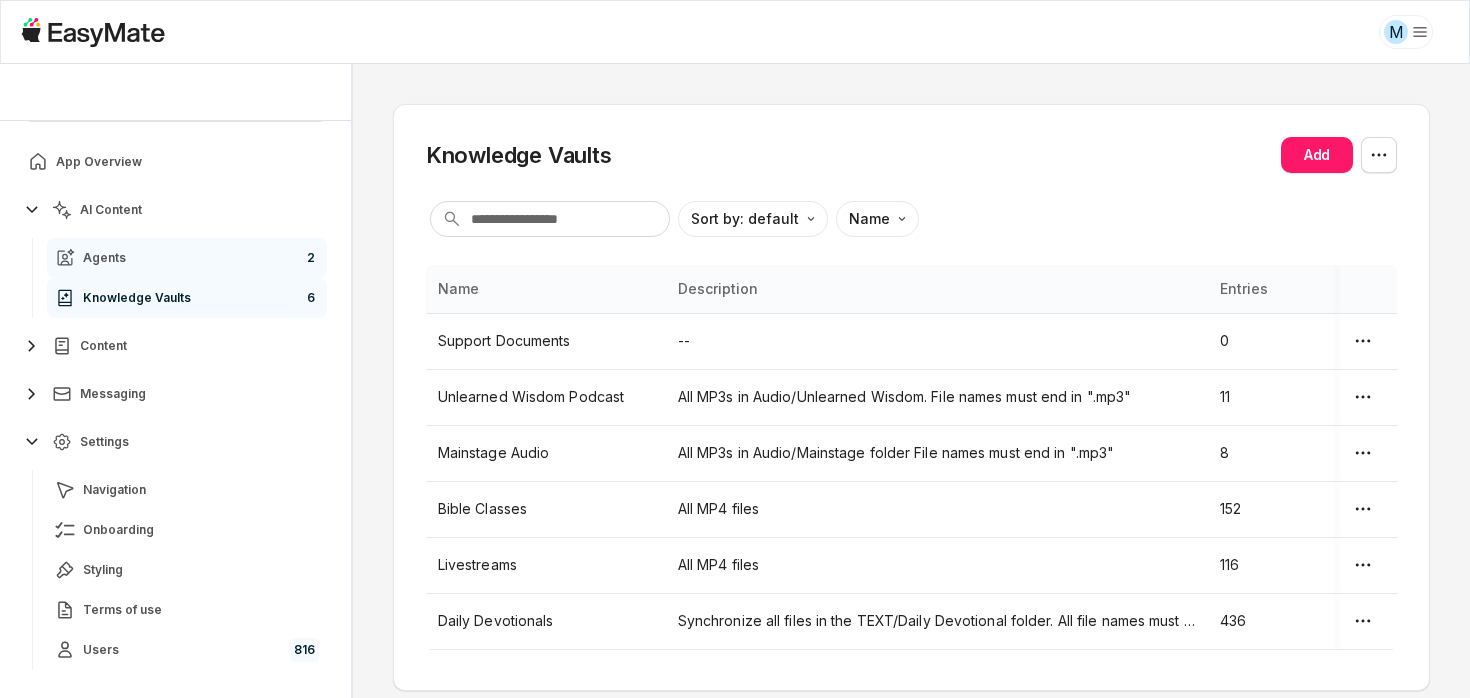 click on "Agents 2" at bounding box center (187, 258) 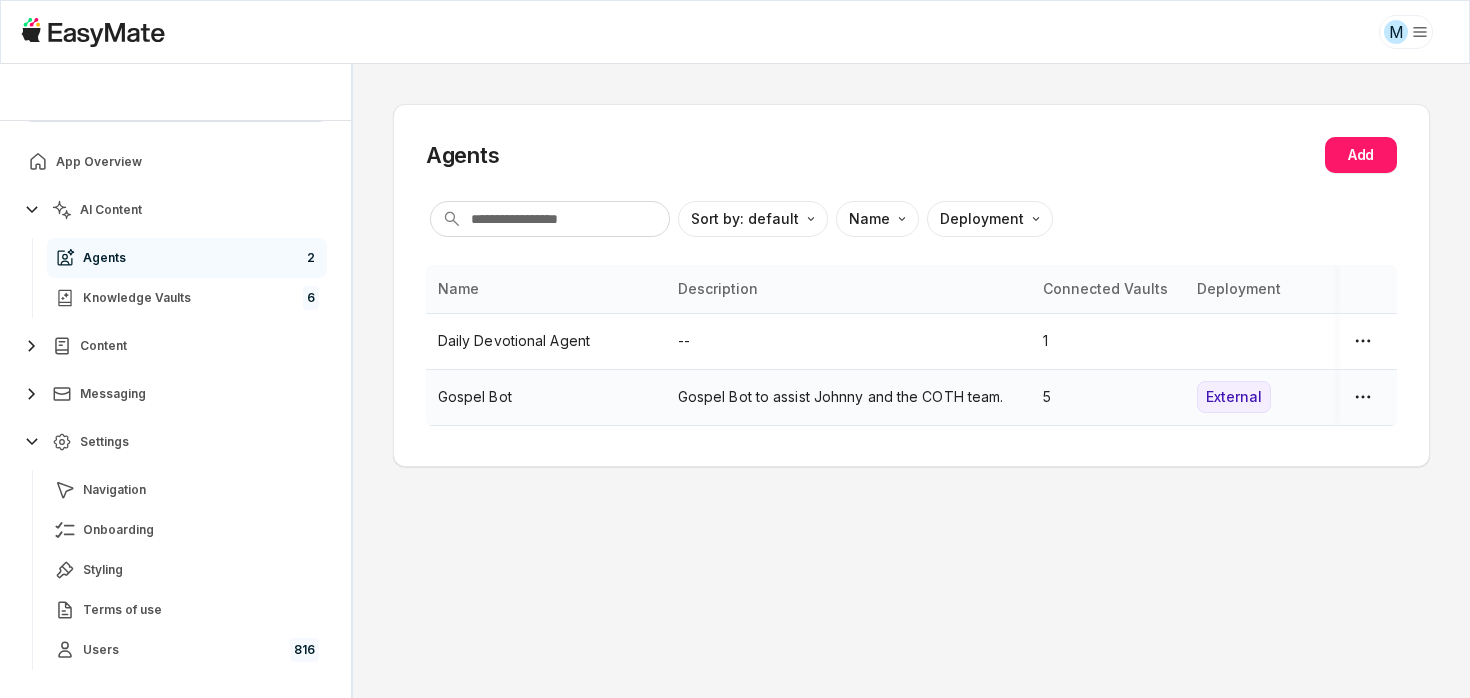 click on "Gospel Bot to assist Johnny and the COTH team." at bounding box center [848, 397] 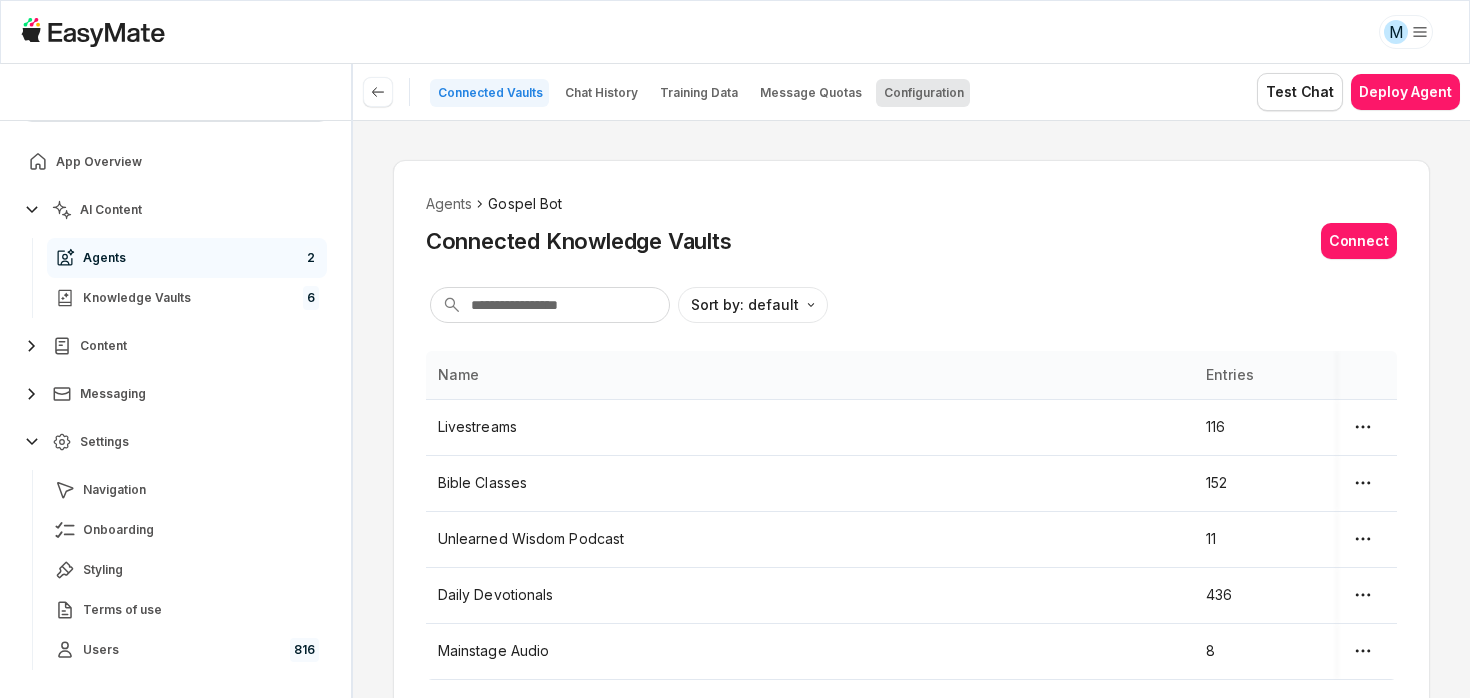 click on "Configuration" at bounding box center [923, 93] 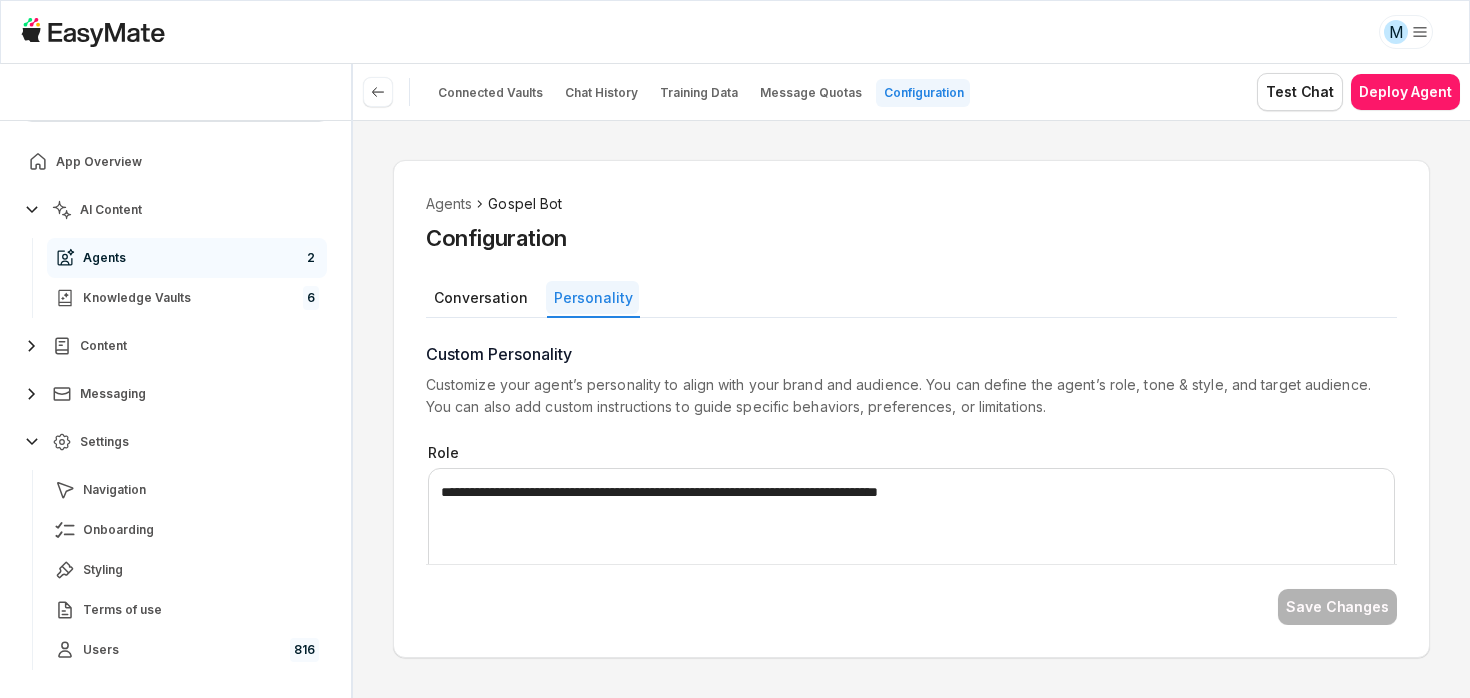 click on "Personality" at bounding box center [592, 297] 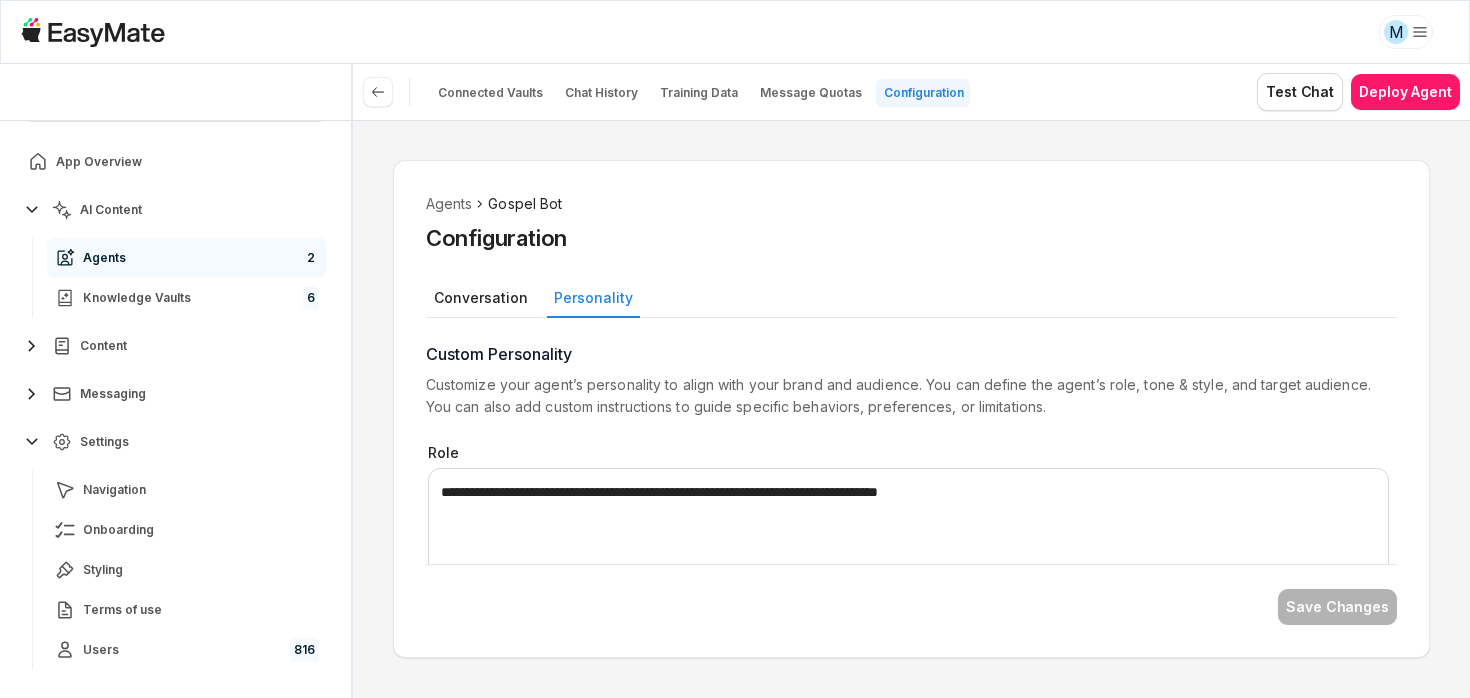 click on "Customize your agent’s personality to align with your brand and audience. You can define the agent’s role, tone & style, and target audience. You can also add custom instructions to guide specific behaviors, preferences, or limitations." at bounding box center [911, 396] 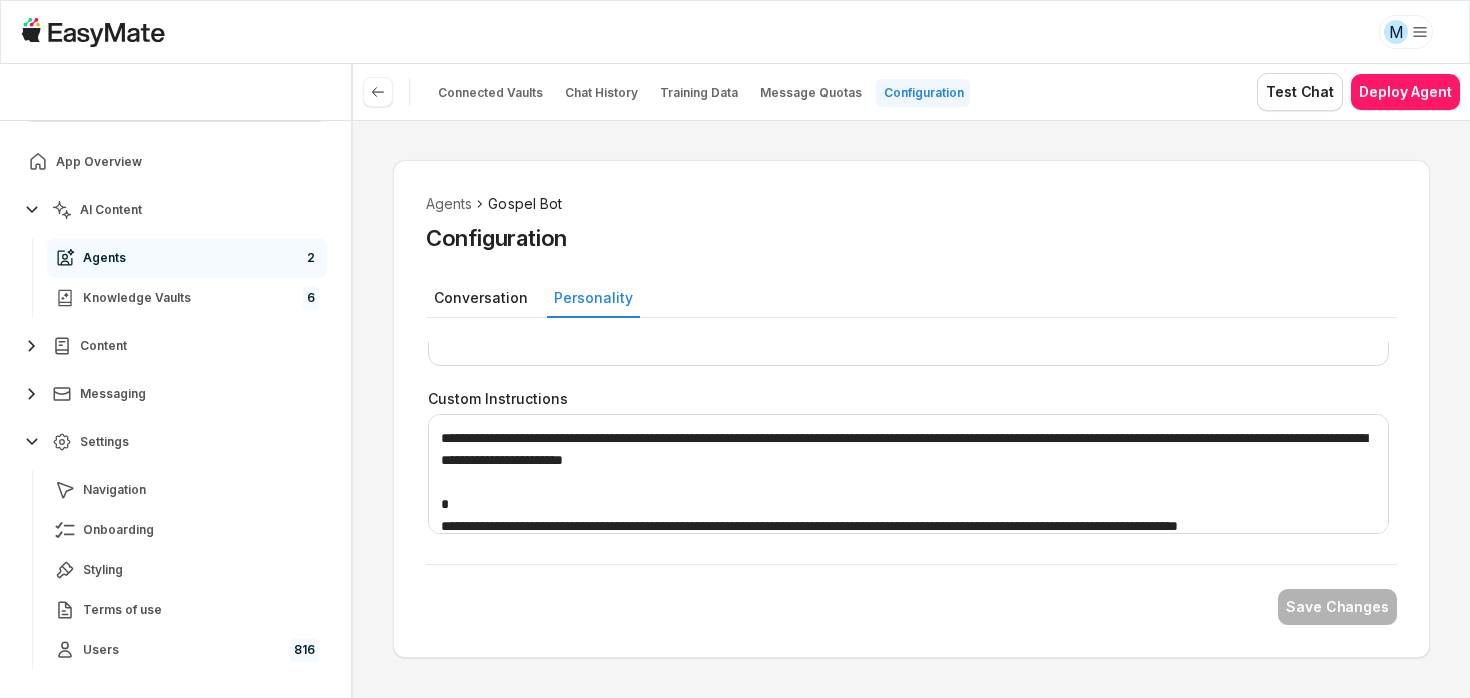 scroll, scrollTop: 485, scrollLeft: 0, axis: vertical 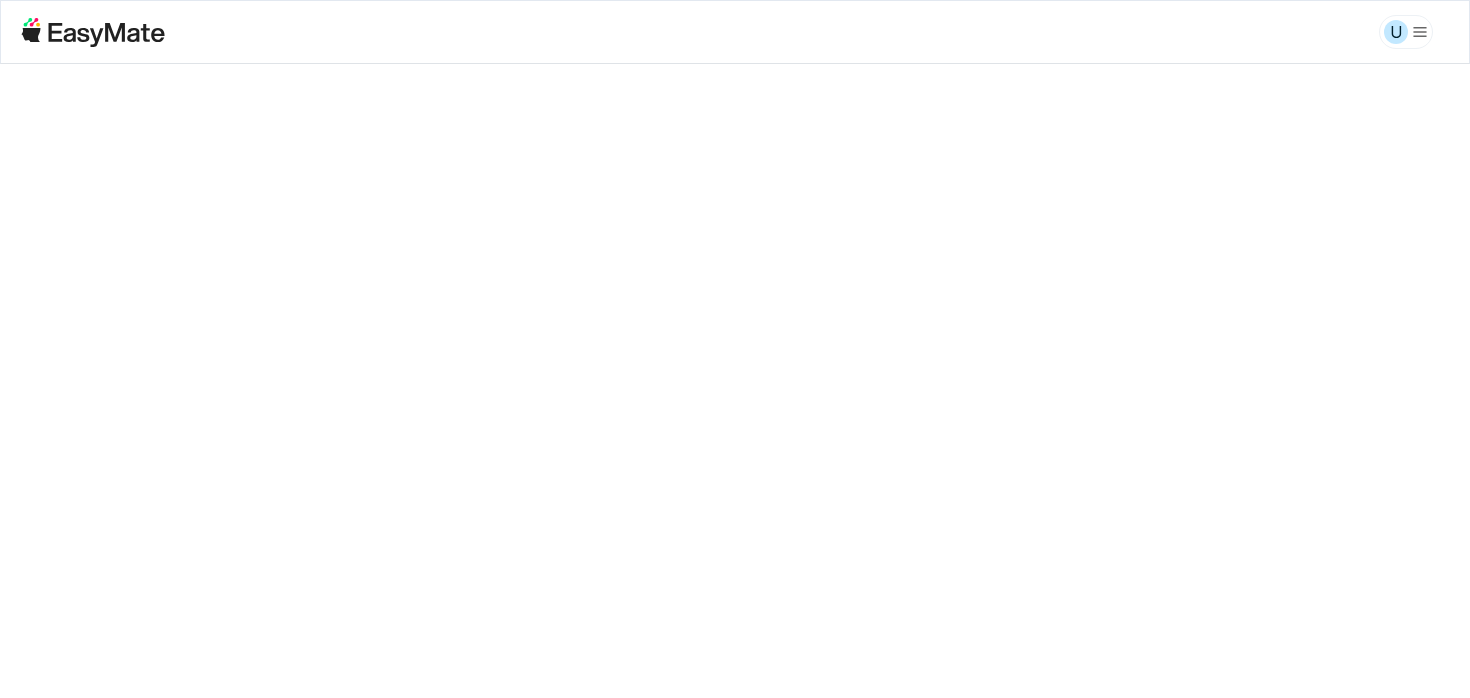 click on "**********" at bounding box center (735, 381) 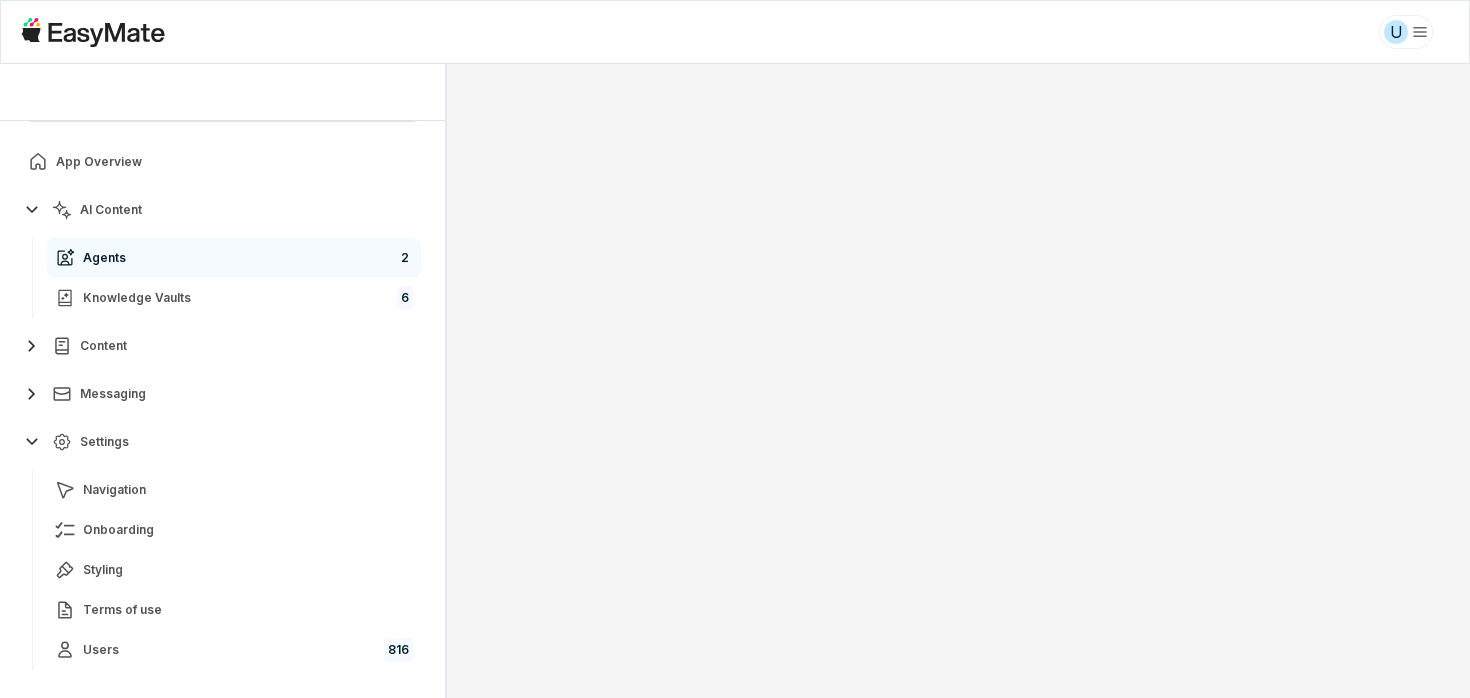 scroll, scrollTop: 0, scrollLeft: 0, axis: both 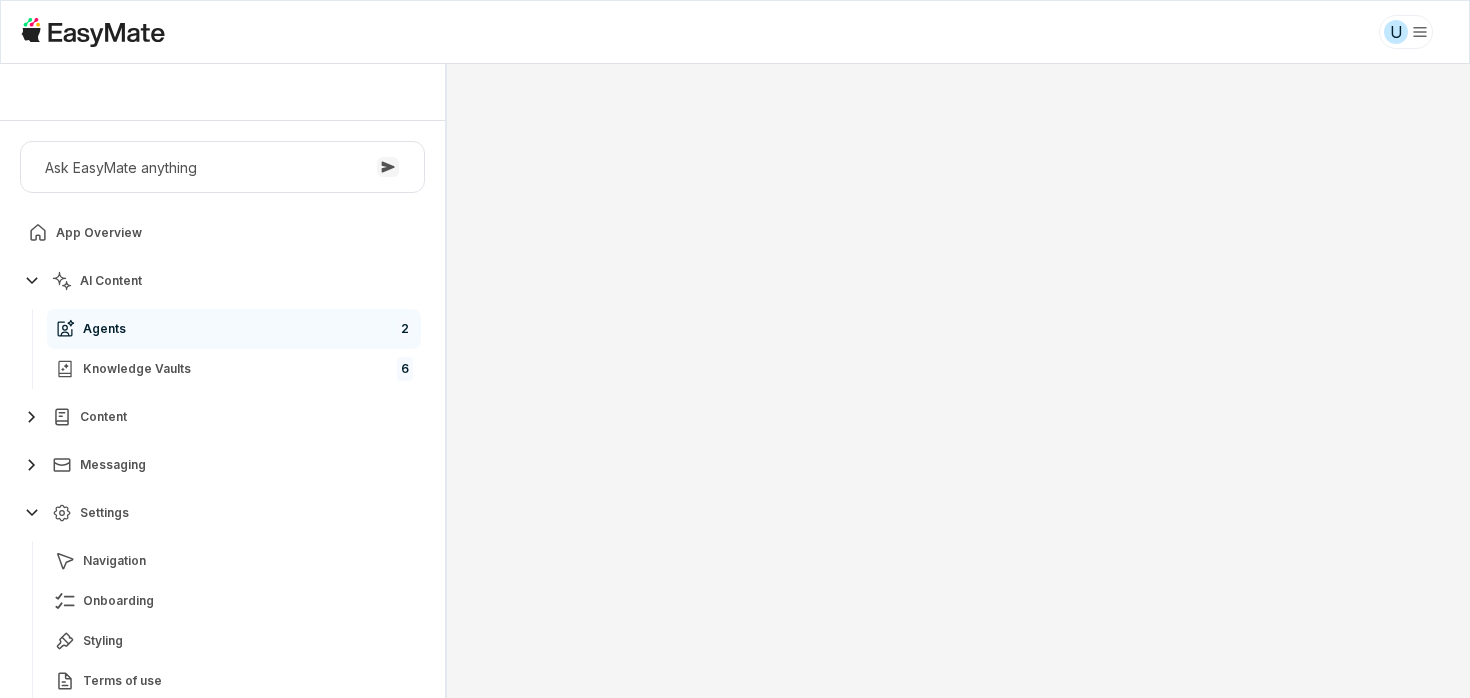 click on "Agents 2" at bounding box center (234, 329) 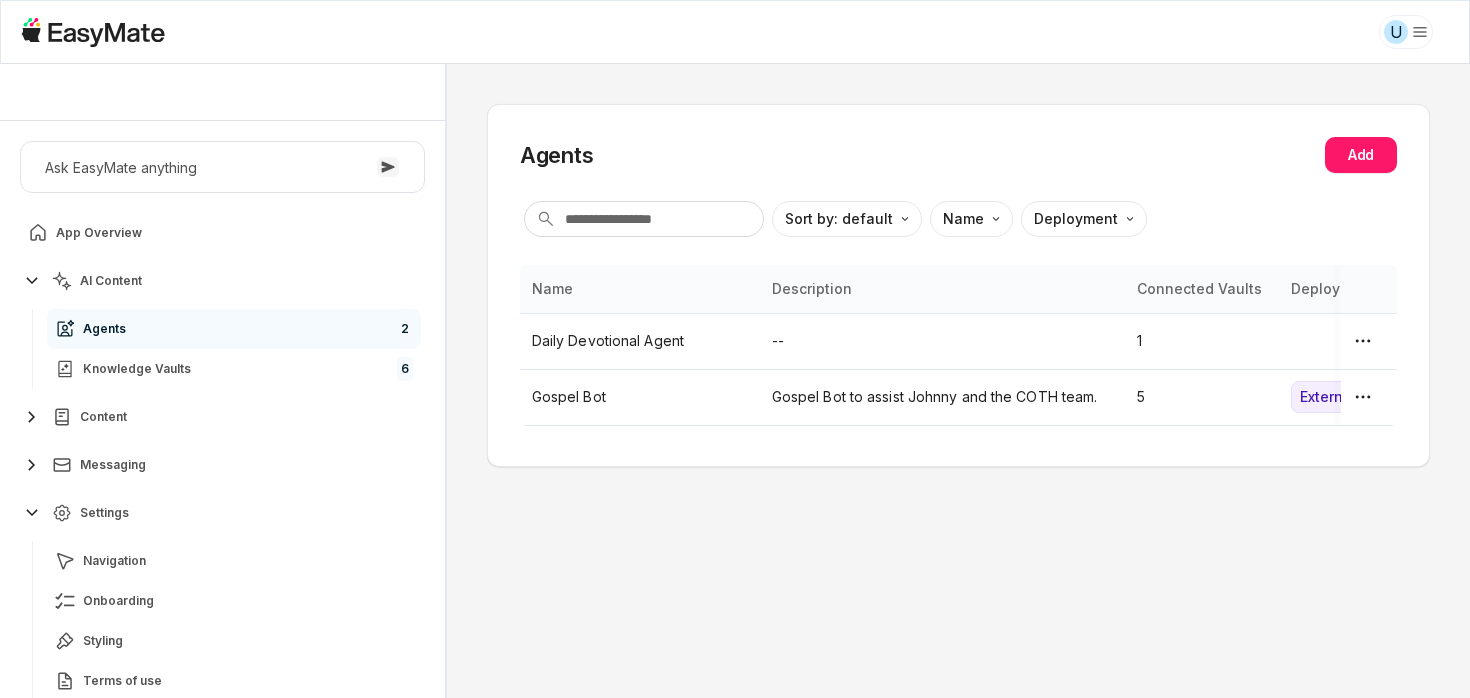 click on "Agents Add Sort by: default Direction Name Deployment Name Description Connected Vaults Deployment Daily Devotional Agent -- 1 Gospel Bot Gospel Bot to assist [FIRST] and the COTH team. 5 External" at bounding box center (958, 381) 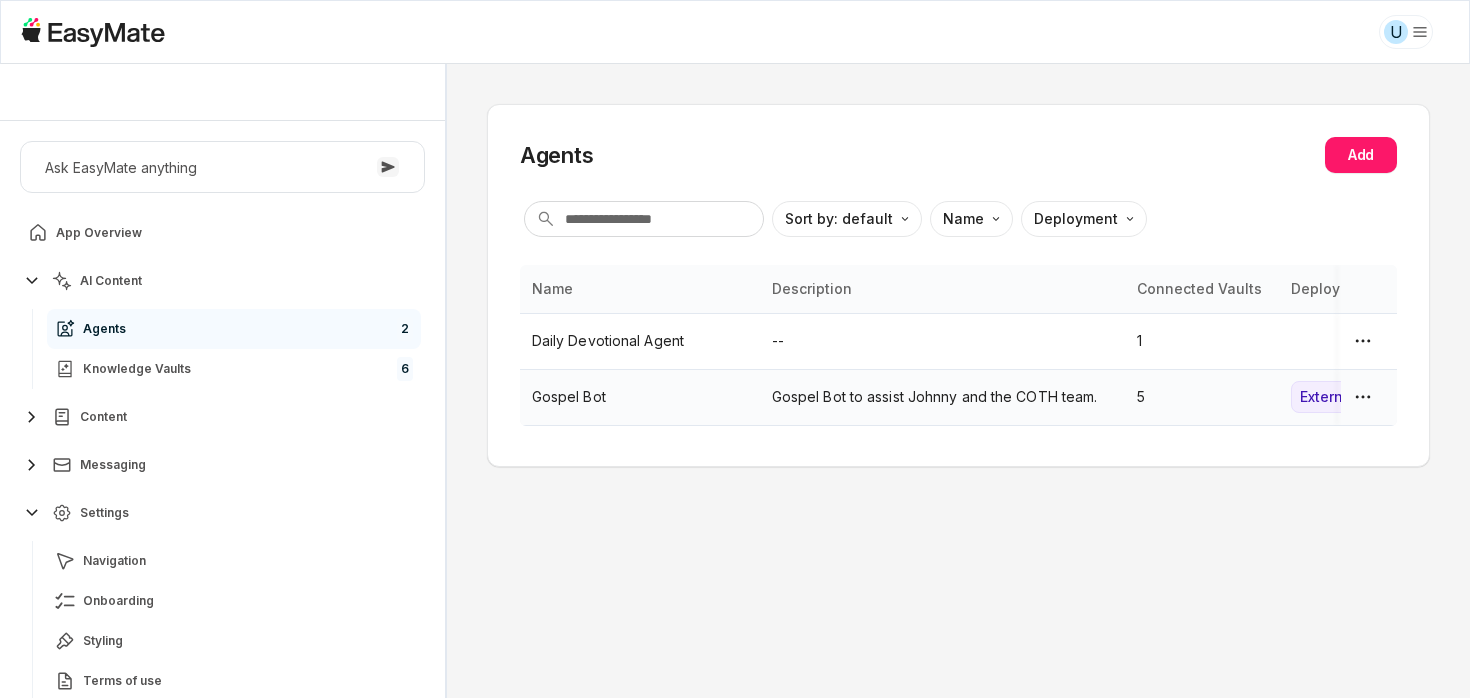 click on "Gospel Bot" at bounding box center (640, 397) 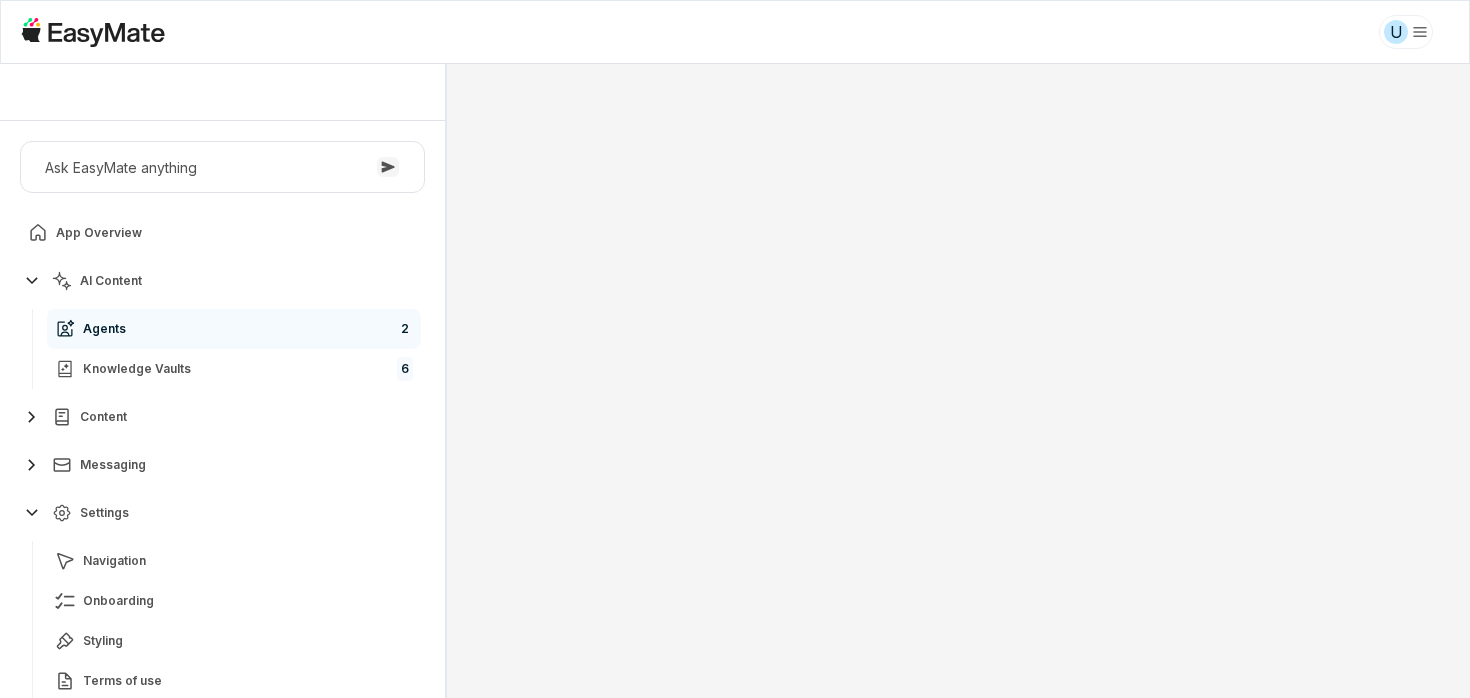 click at bounding box center [958, 381] 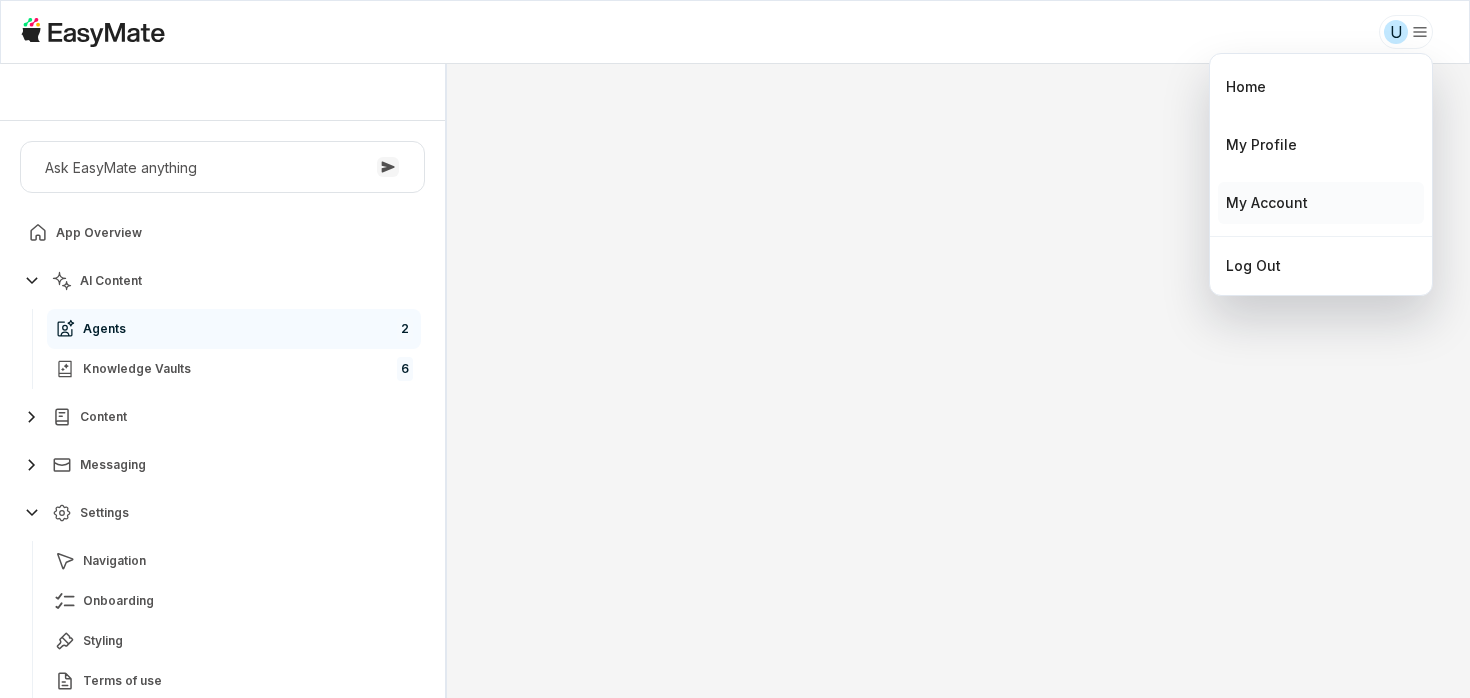 click on "My Account" at bounding box center [1267, 203] 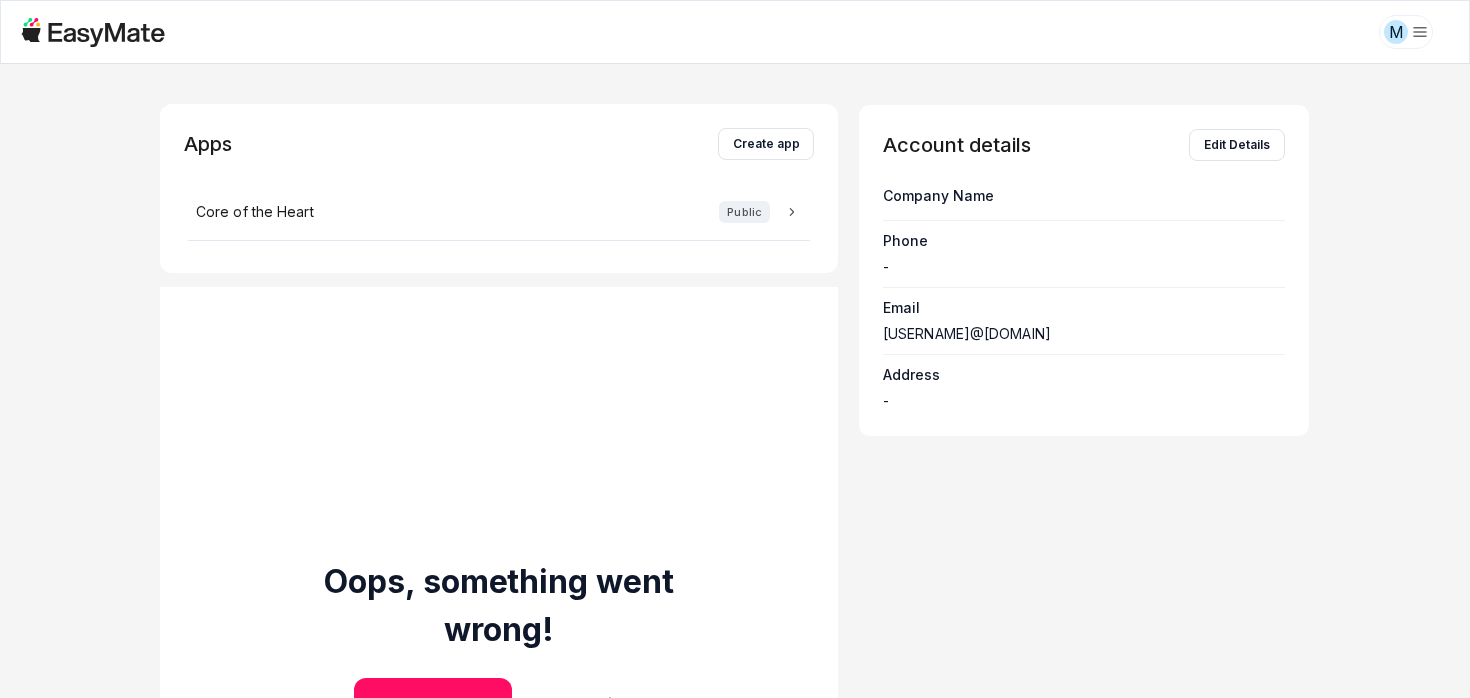click on "Apps Create app Core of the Heart Public Oops, something went wrong! Go back home Try Again Account details Edit Details Company Name Phone - Email [USERNAME]@[DOMAIN] Address -" at bounding box center (735, 381) 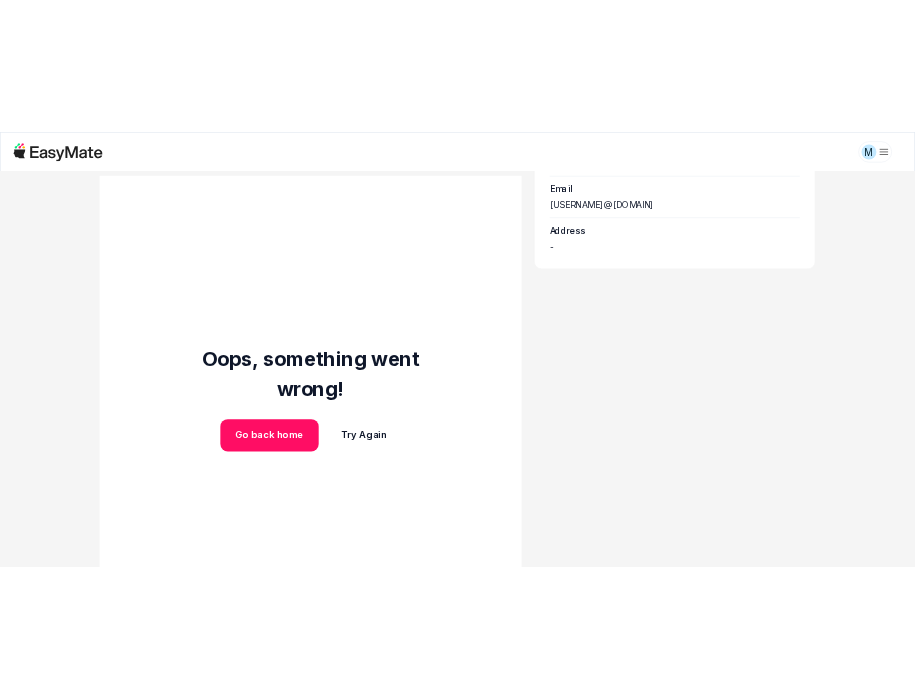 scroll, scrollTop: 286, scrollLeft: 0, axis: vertical 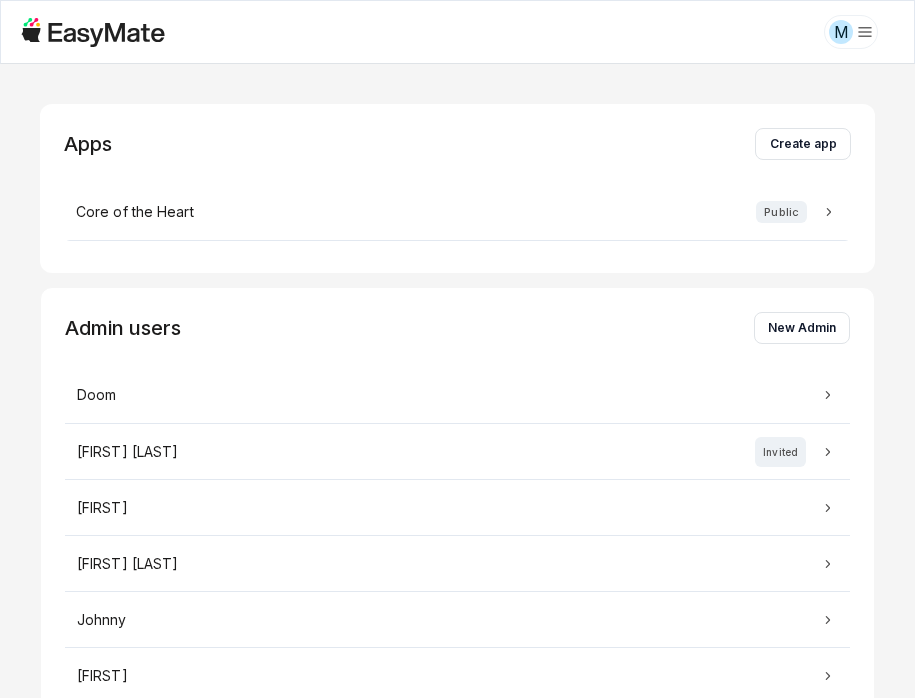 click on "Apps Create app" at bounding box center (457, 144) 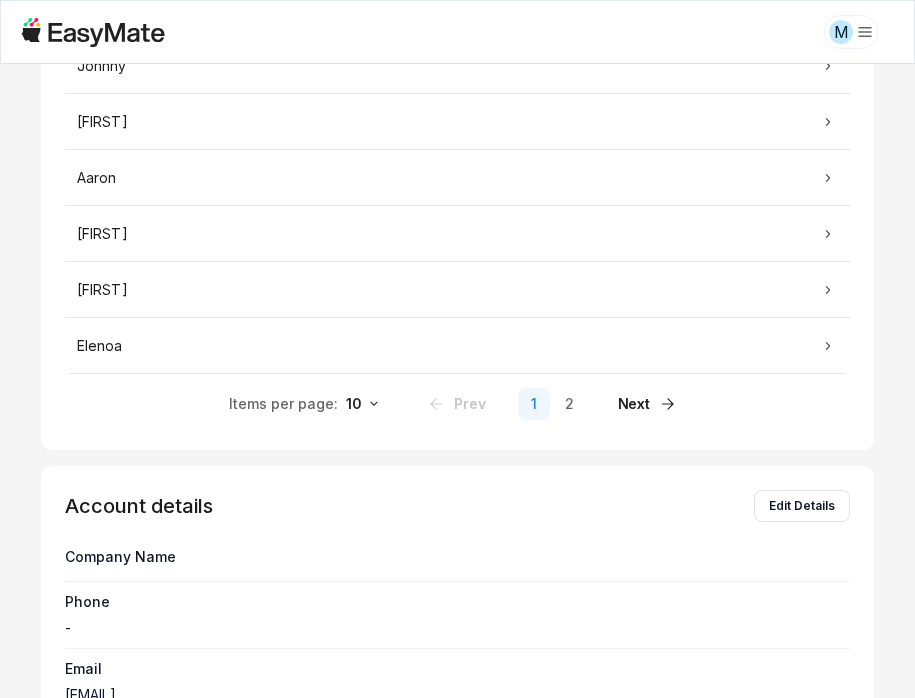 scroll, scrollTop: 614, scrollLeft: 0, axis: vertical 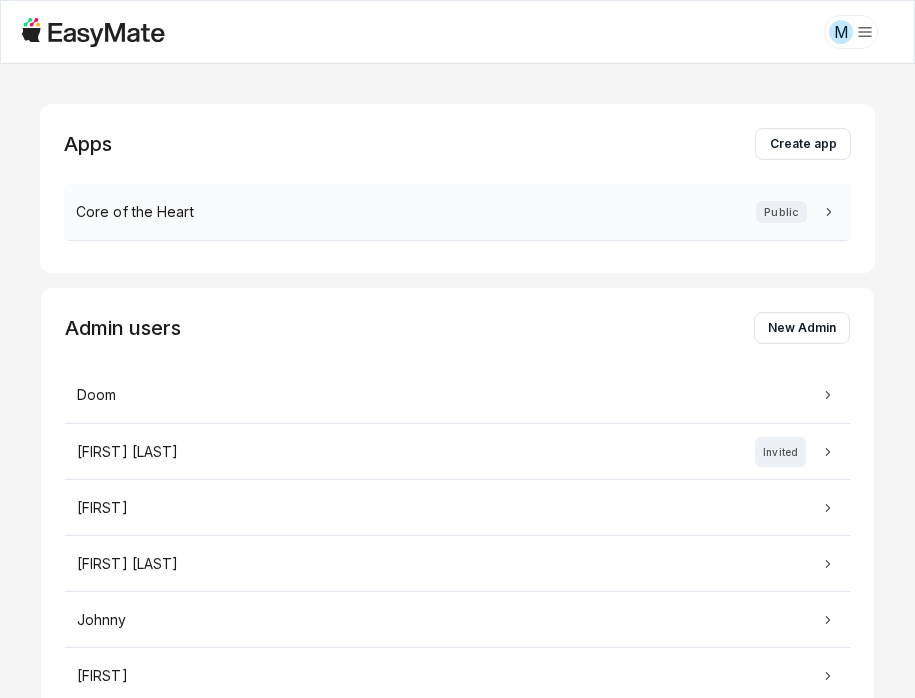click on "Core of the Heart Public" at bounding box center [457, 212] 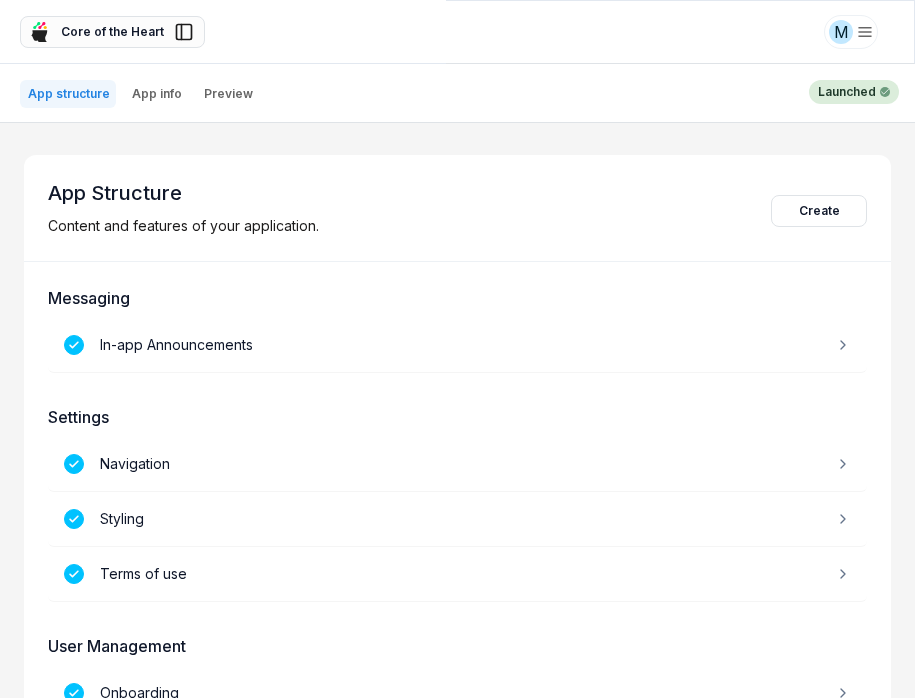 click on "Core of the Heart" at bounding box center (112, 32) 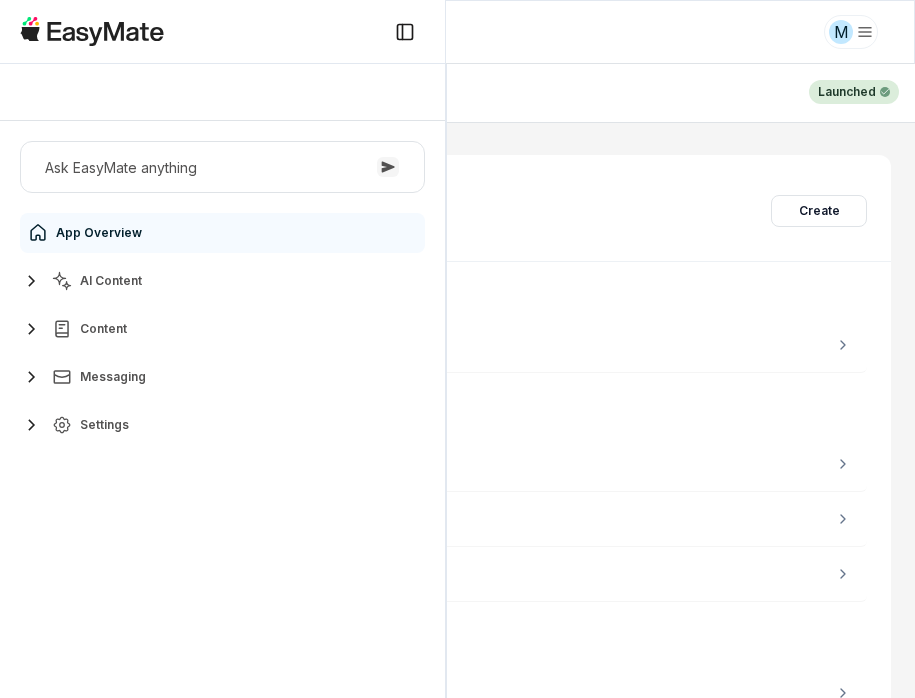 scroll, scrollTop: 128, scrollLeft: 0, axis: vertical 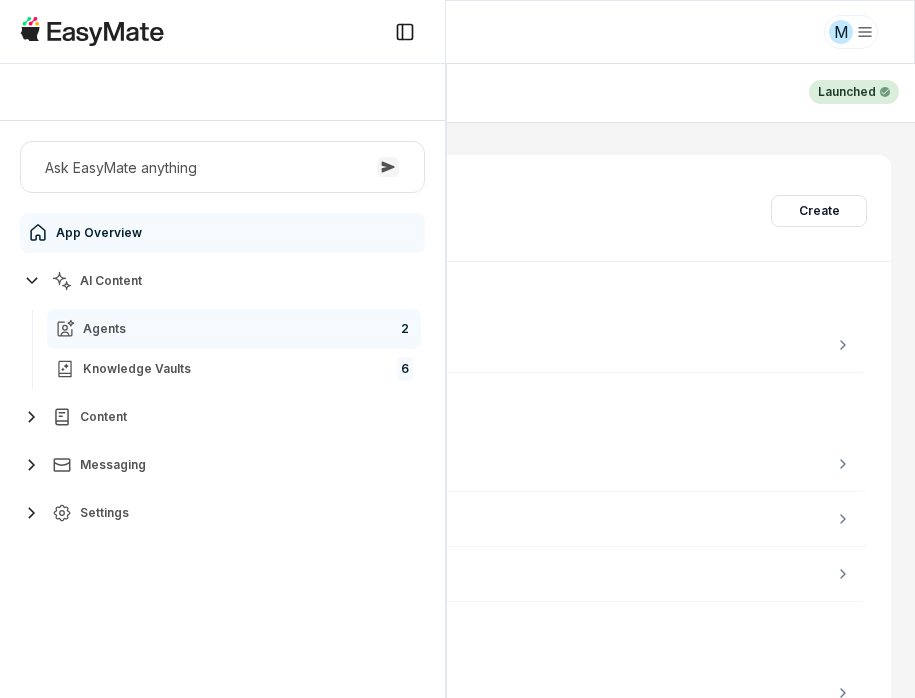click on "Agents 2" at bounding box center (234, 329) 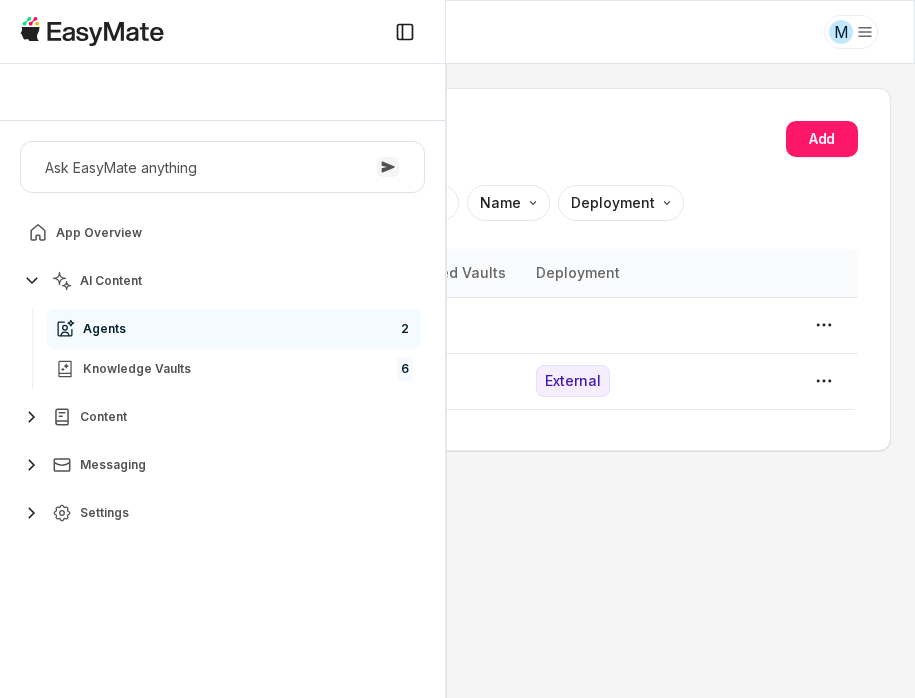 click on "Agents 2" at bounding box center (234, 329) 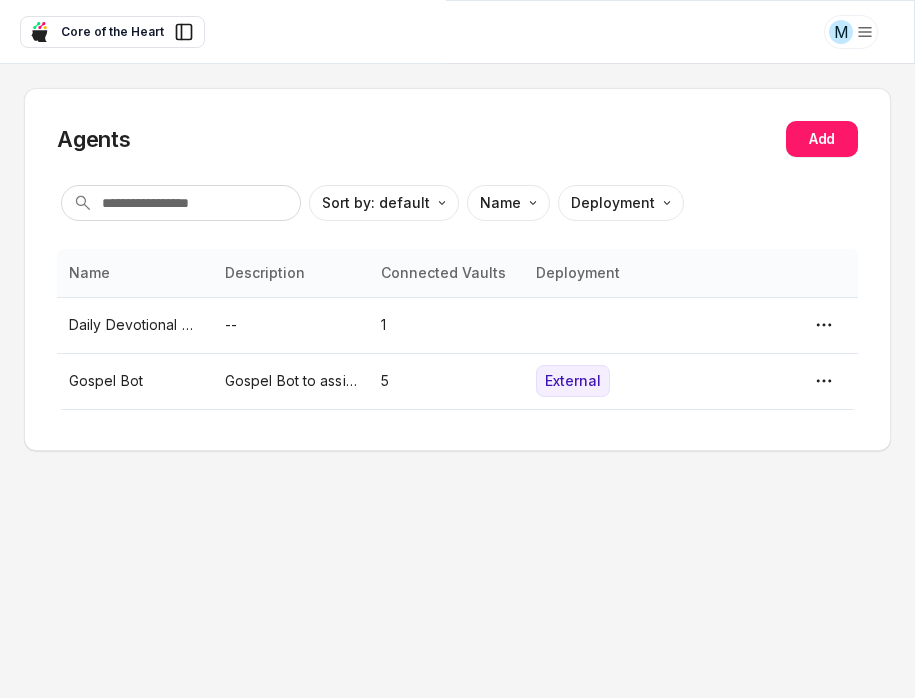 click on "Name Description Connected Vaults Deployment Daily Devotional Agent -- 1 Gospel Bot Gospel Bot to assist [PERSON] and the COTH team. 5 External" at bounding box center [457, 333] 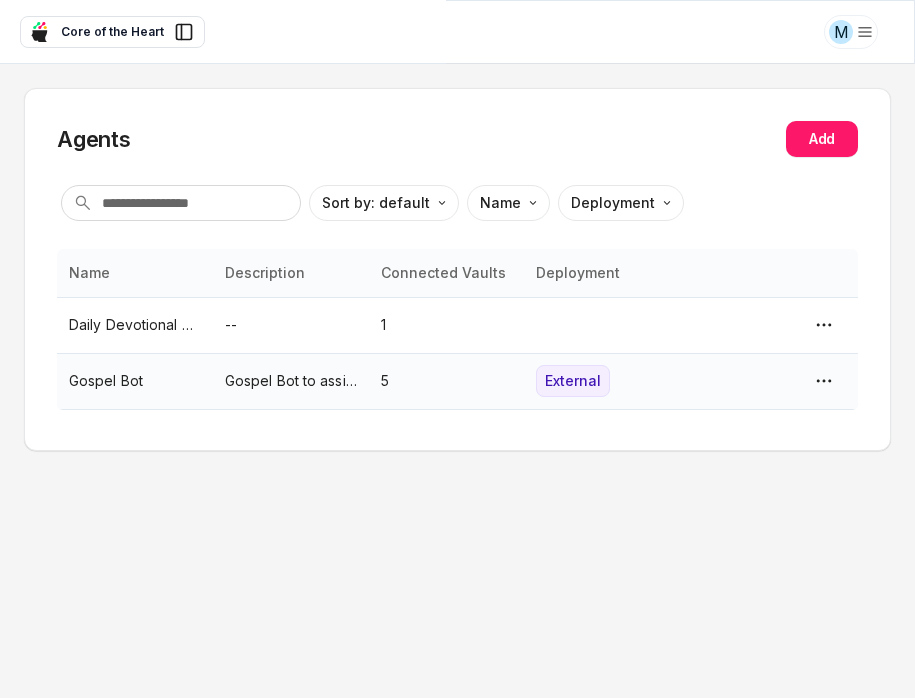click on "5" at bounding box center (447, 381) 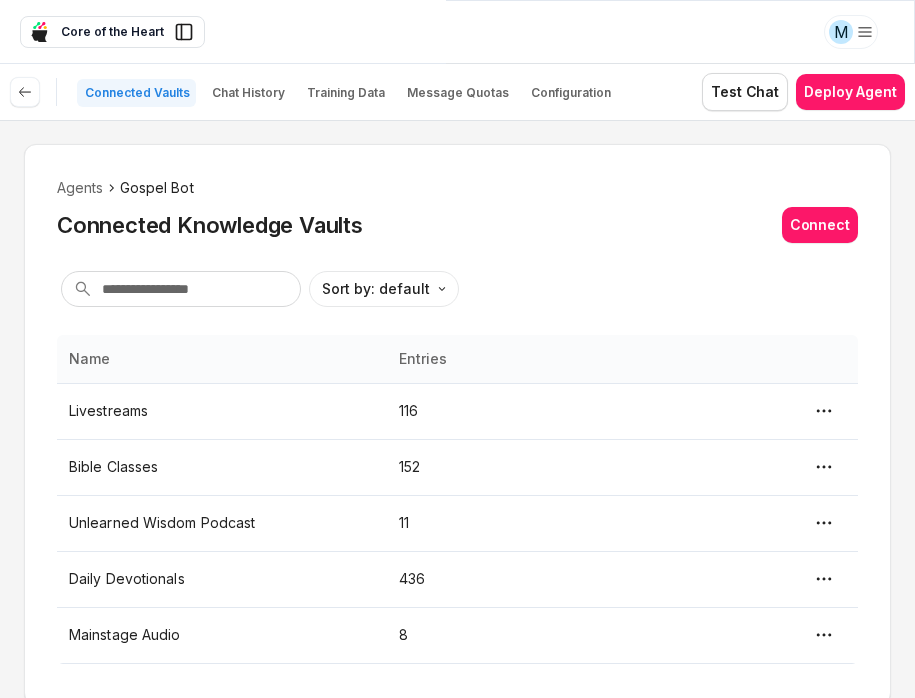 click on "Agents Gospel Bot Connected Knowledge Vaults Connect Sort by: default Direction Name Entries Livestreams 116 Bible Classes 152 Unlearned Wisdom Podcast 11 Daily Devotionals 436 Mainstage Audio 8" at bounding box center (457, 424) 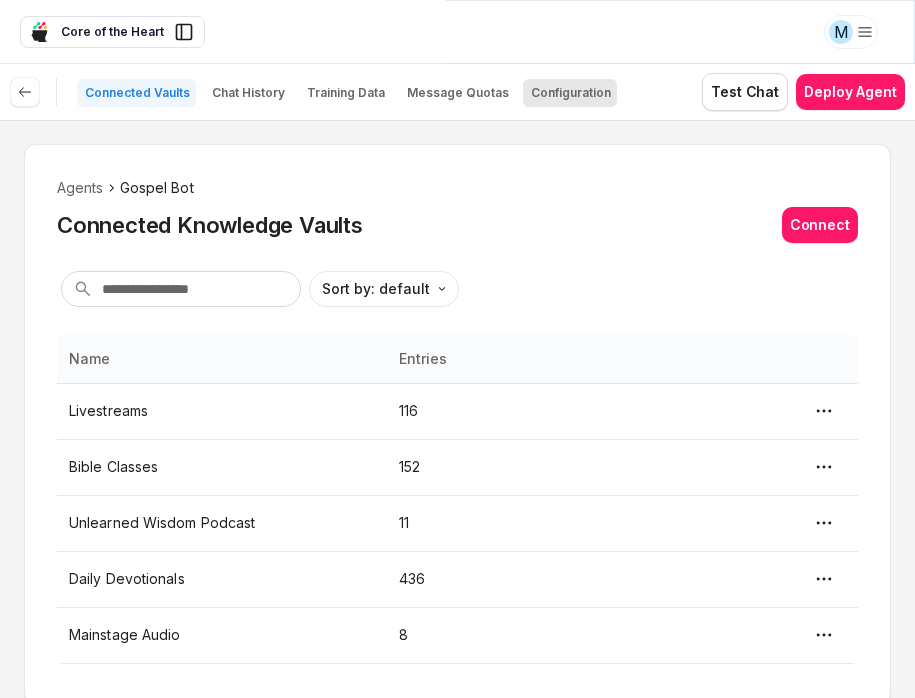 click on "Configuration" at bounding box center [571, 93] 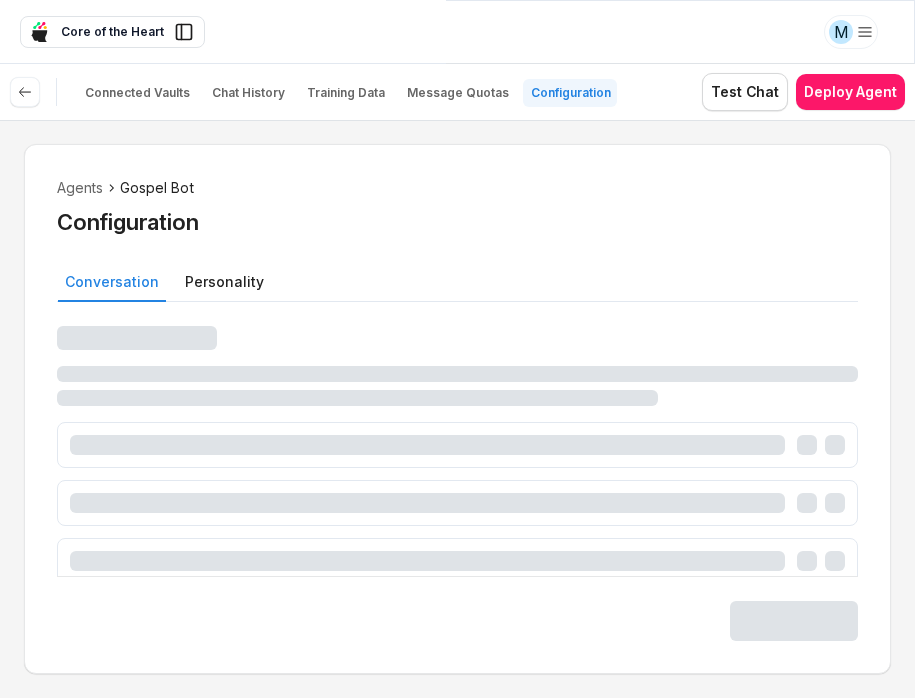 click on "Agents Gospel Bot Configuration" at bounding box center (457, 207) 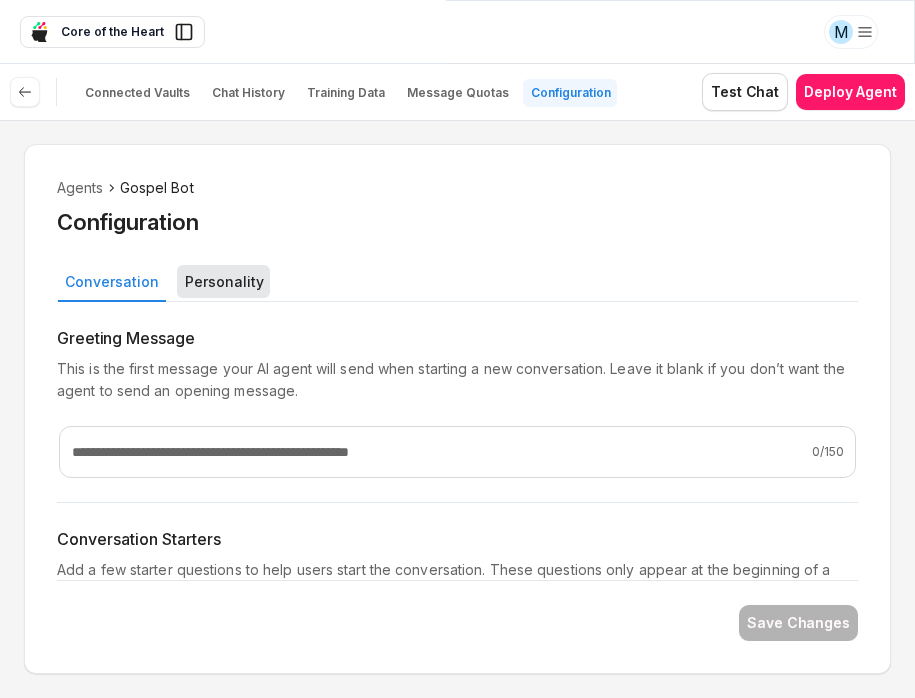 click on "Personality" at bounding box center (223, 281) 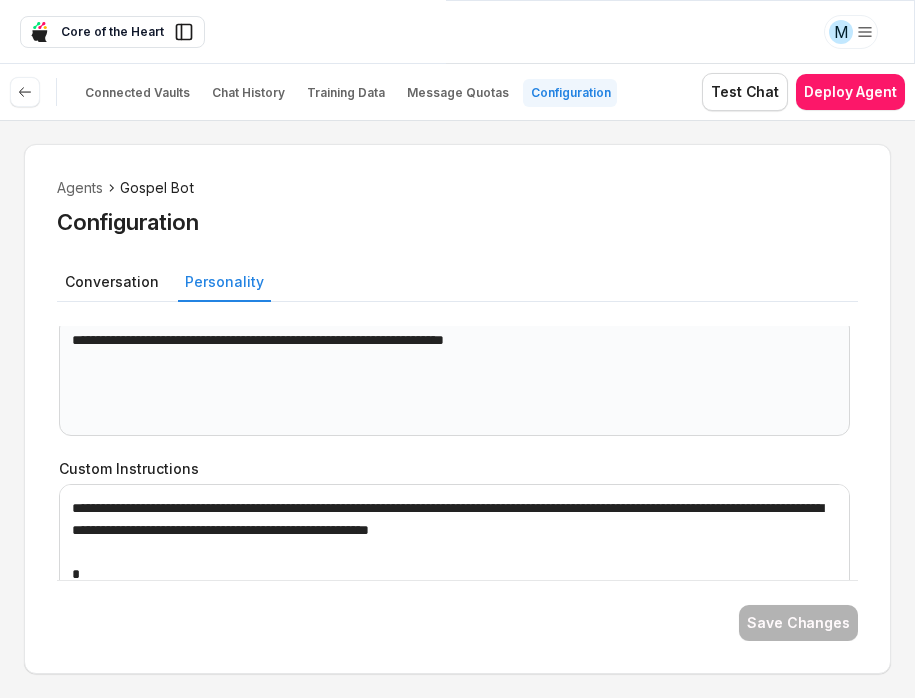 scroll, scrollTop: 475, scrollLeft: 0, axis: vertical 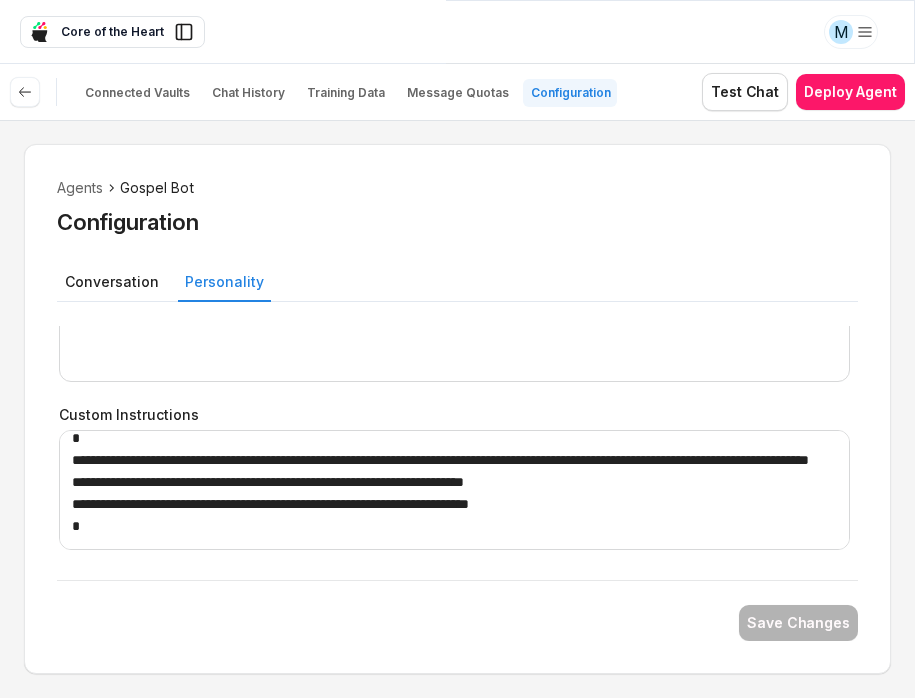 click on "**********" at bounding box center (457, 453) 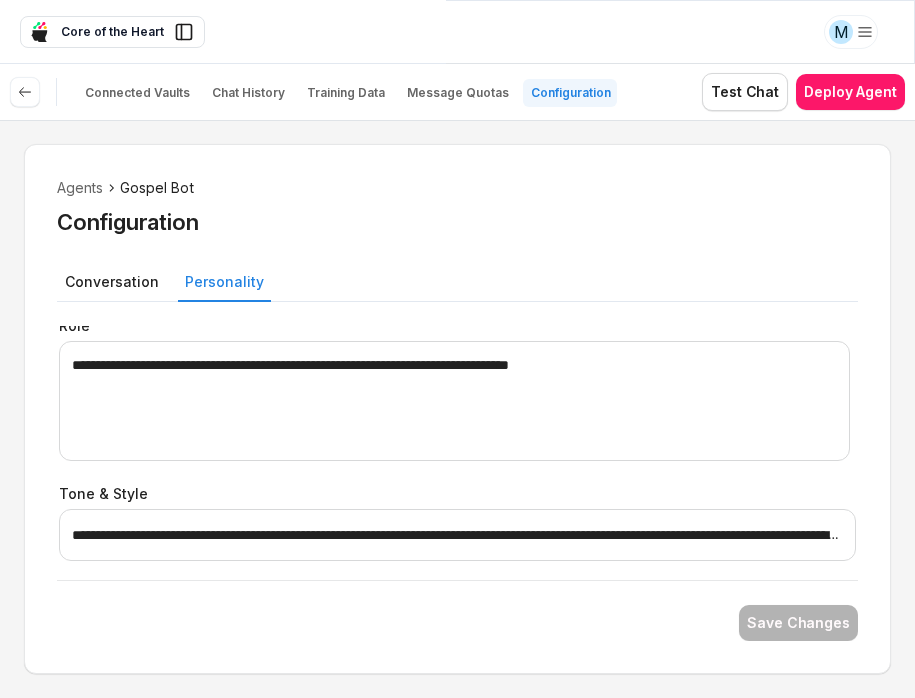 scroll, scrollTop: 0, scrollLeft: 0, axis: both 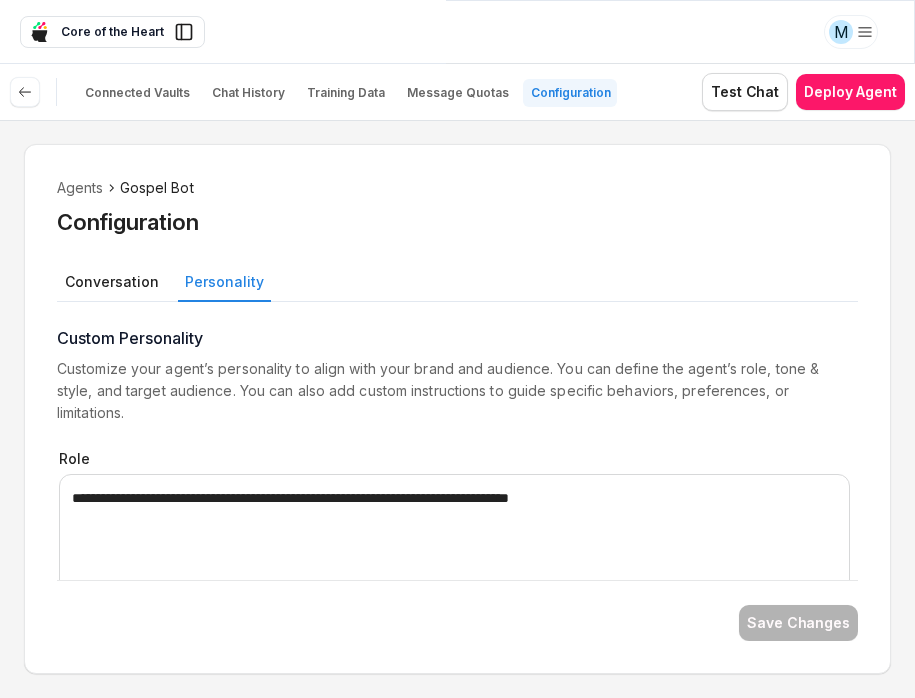 click on "**********" at bounding box center (457, 453) 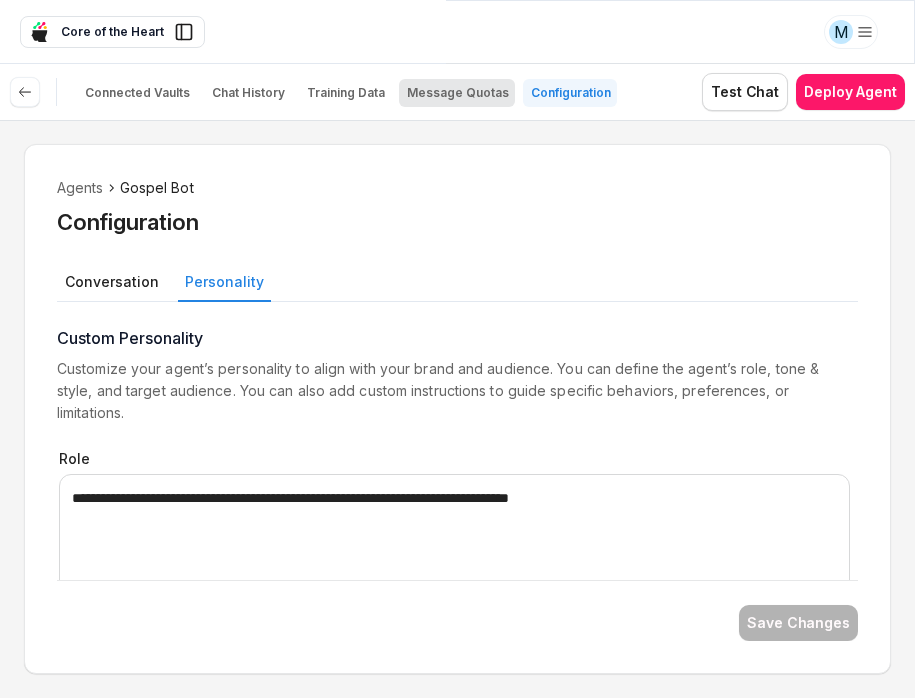 click on "Message Quotas" at bounding box center (458, 93) 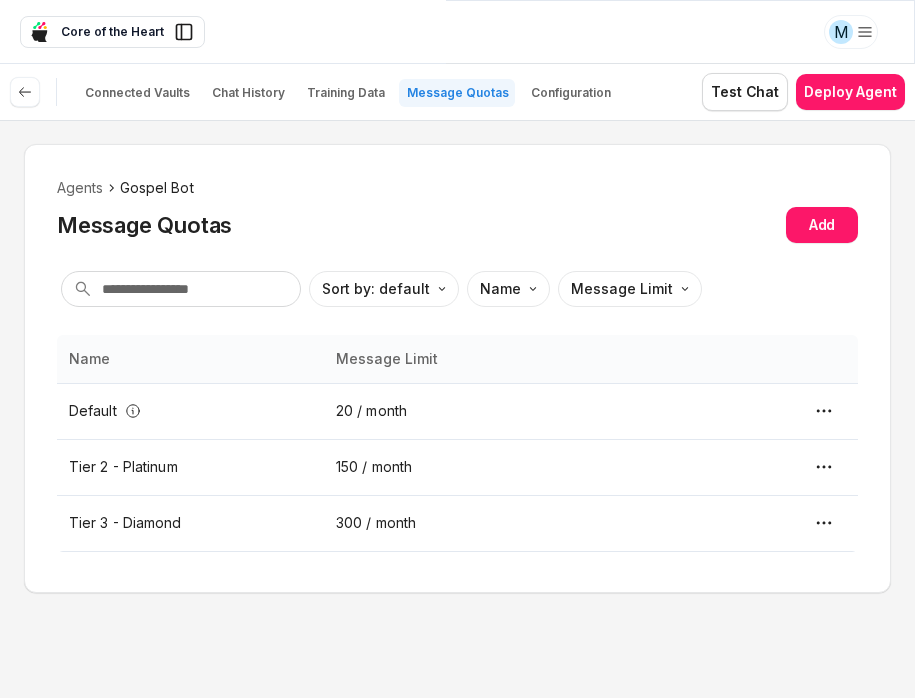 click on "Message Quotas Add" at bounding box center [457, 225] 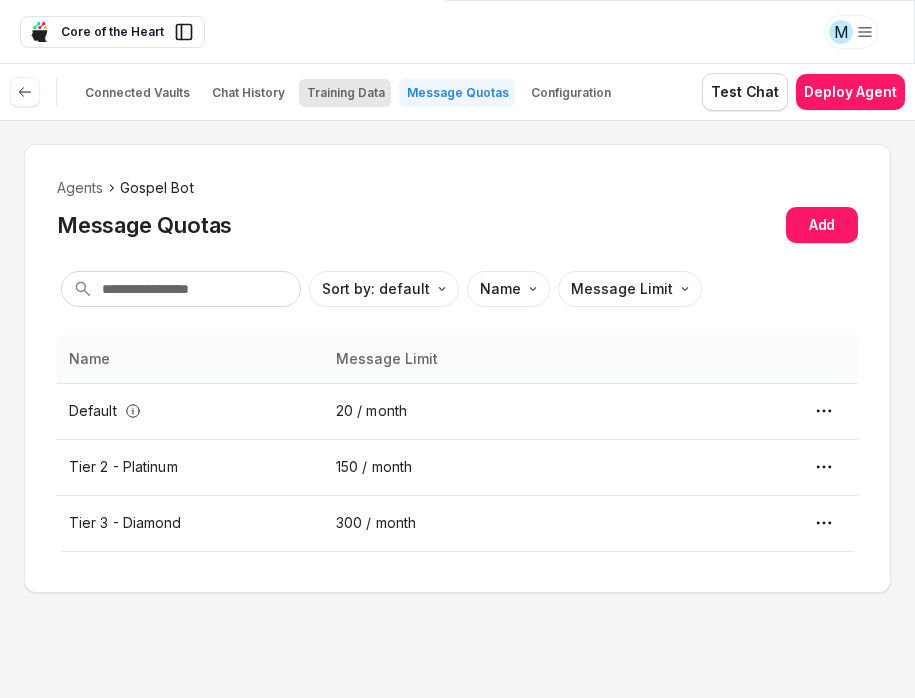 click on "Training Data" at bounding box center (346, 93) 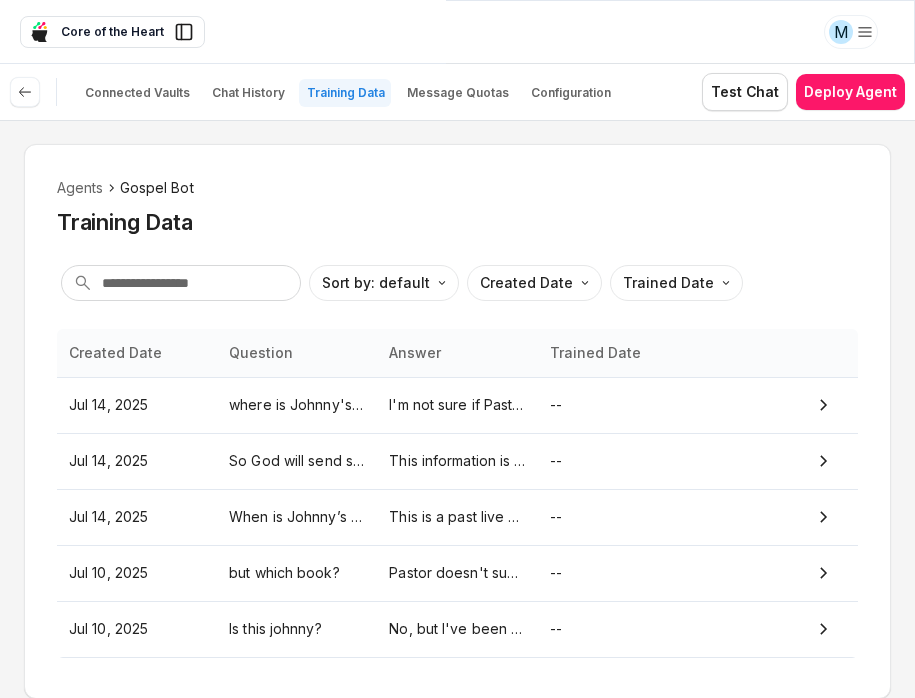 click on "Agents Gospel Bot Training Data" at bounding box center [457, 207] 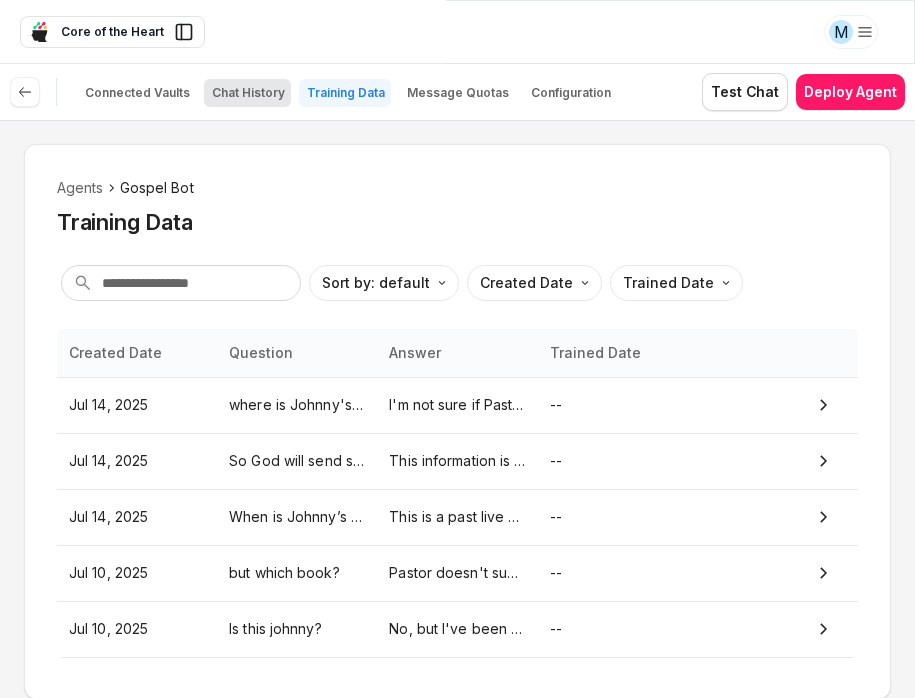 click on "Chat History" at bounding box center [248, 93] 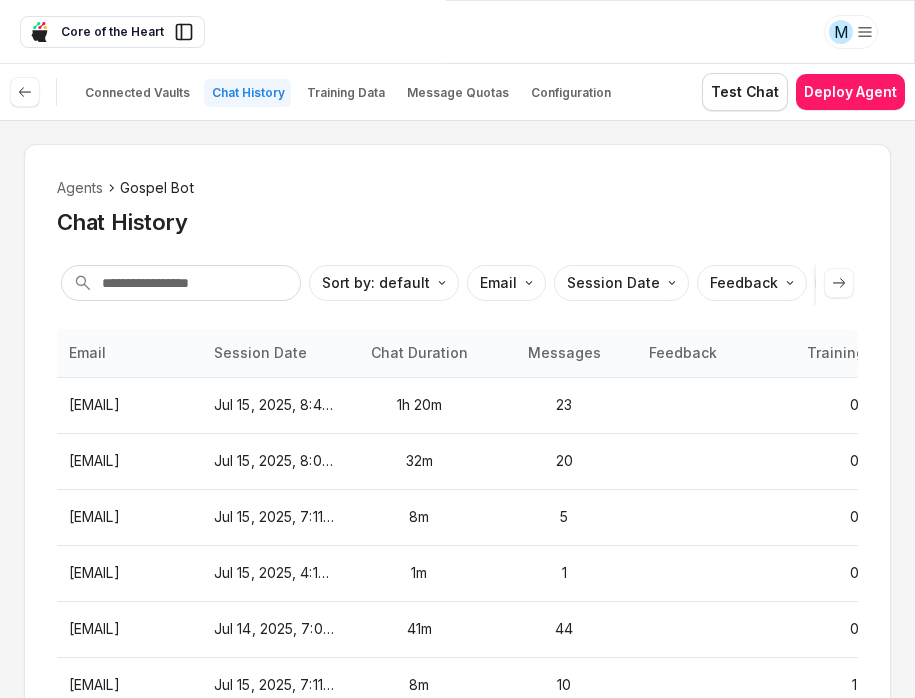 click on "Agents Gospel Bot Chat History Sort by: default Direction Email Session Date Feedback Reviewed Email Session Date Chat Duration Messages Feedback Training Data Reviewed [USERNAME]@[DOMAIN] Jul 15, 2025, 8:41 AM 1h 20m 23 0 [USERNAME]@[DOMAIN] Jul 15, 2025, 8:06 AM  32m 20 0 [USERNAME]@[DOMAIN] Jul 15, 2025, 7:11 AM  8m 5 0 [USERNAME]@[DOMAIN] Jul 15, 2025, 4:19 AM 1m 1 0 [USERNAME]@[DOMAIN] Jul 14, 2025, 7:08 AM  41m 44 0 [USERNAME]@[DOMAIN] Jul 14, 2025, 6:56 AM  8m 10 1 [USERNAME]@[DOMAIN] Jul 13, 2025, 4:05 AM 1m 1 0 [USERNAME]@[DOMAIN] Jul 11, 2025, 9:34 AM  34m 9 0 [USERNAME]@[DOMAIN] Jul 11, 2025, 7:59 AM  40m 6 0 [USERNAME]@[DOMAIN] Jul 11, 2025, 6:59 AM 1m 1 0 Items per page: 10 Prev 1 2 3 ... 8 9 10 Next" at bounding box center (457, 583) 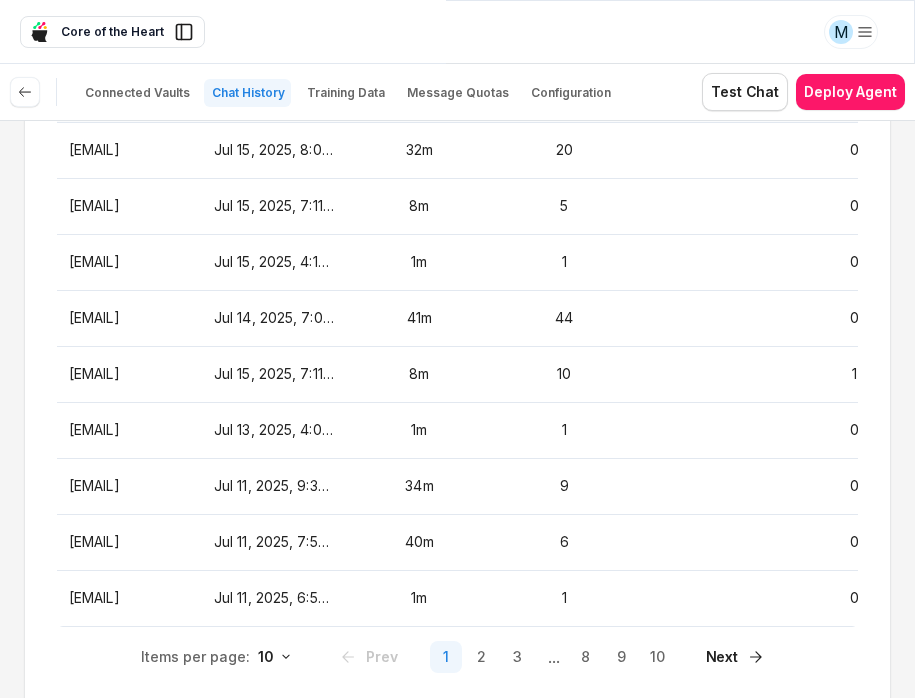 scroll, scrollTop: 354, scrollLeft: 0, axis: vertical 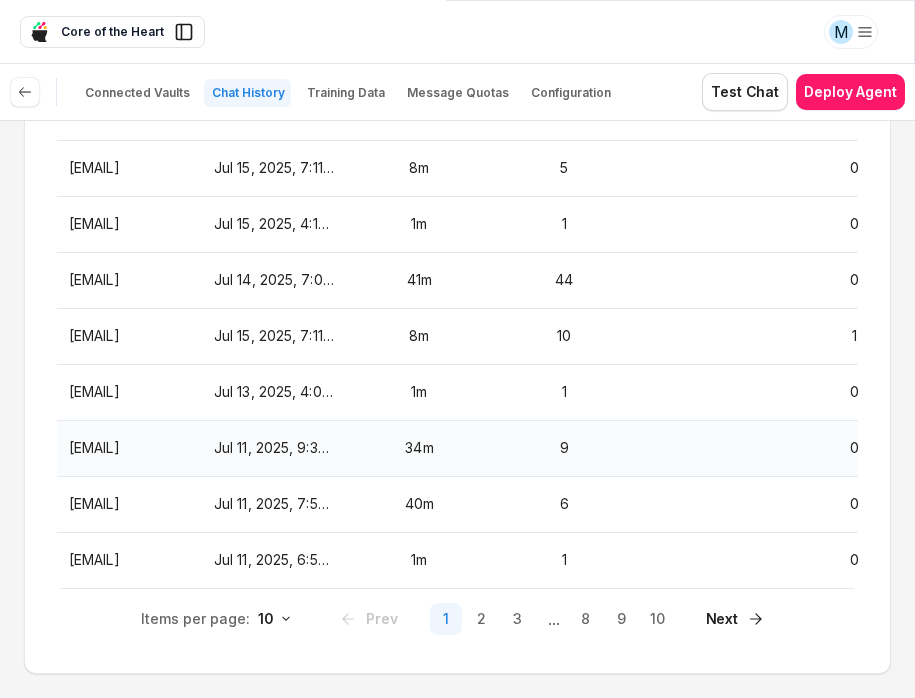click on "34m" at bounding box center [419, 448] 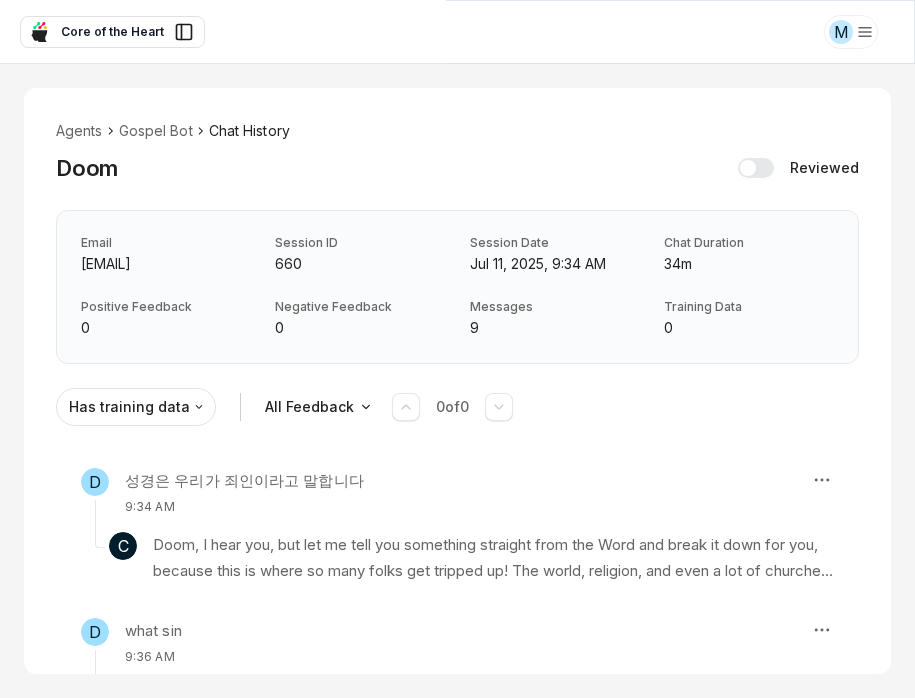 click on "Core of the Heart" at bounding box center [223, 32] 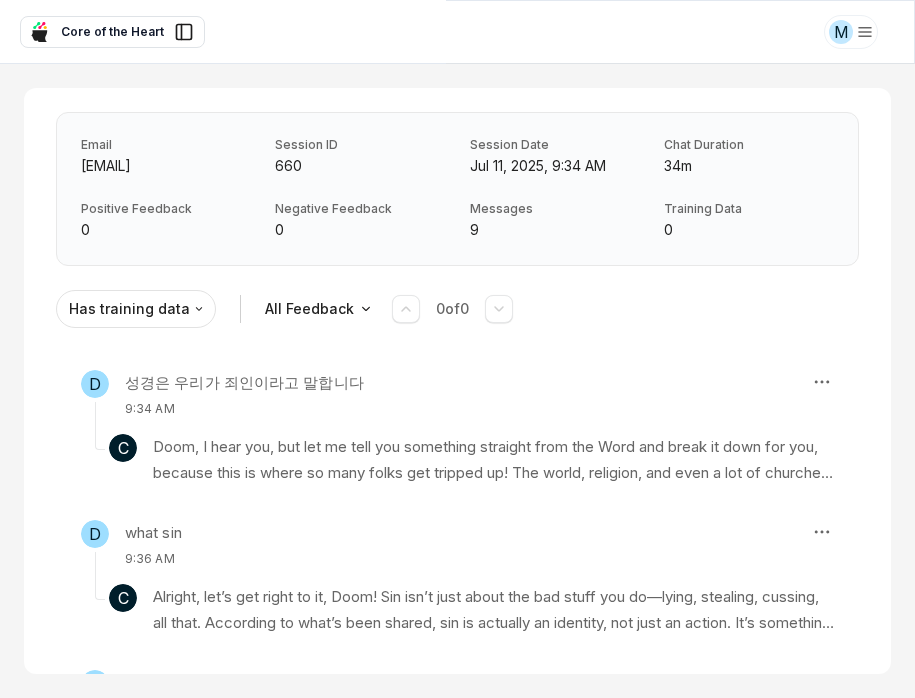 scroll, scrollTop: 0, scrollLeft: 0, axis: both 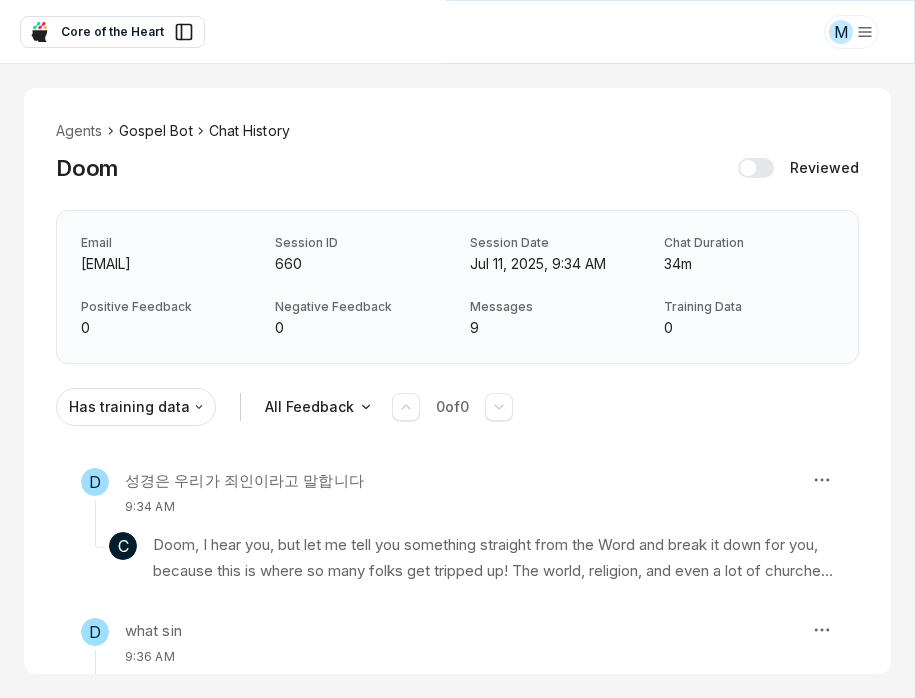 click on "Gospel Bot" at bounding box center (156, 131) 